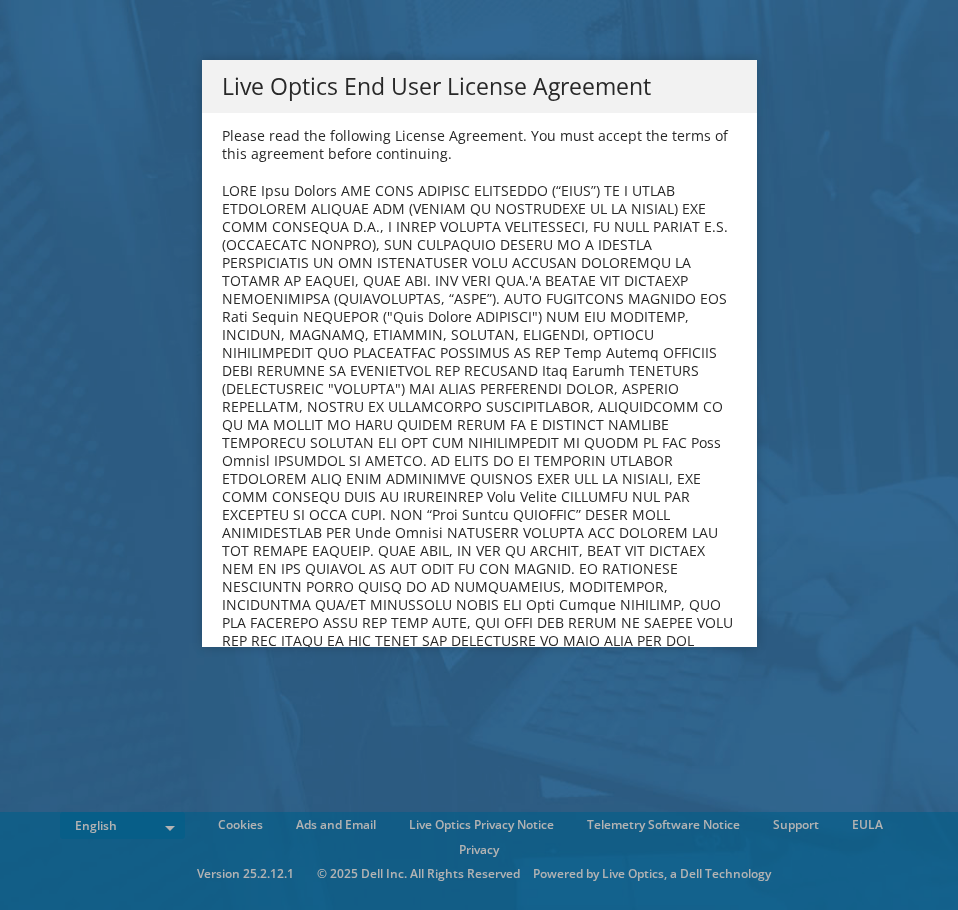 scroll, scrollTop: 0, scrollLeft: 0, axis: both 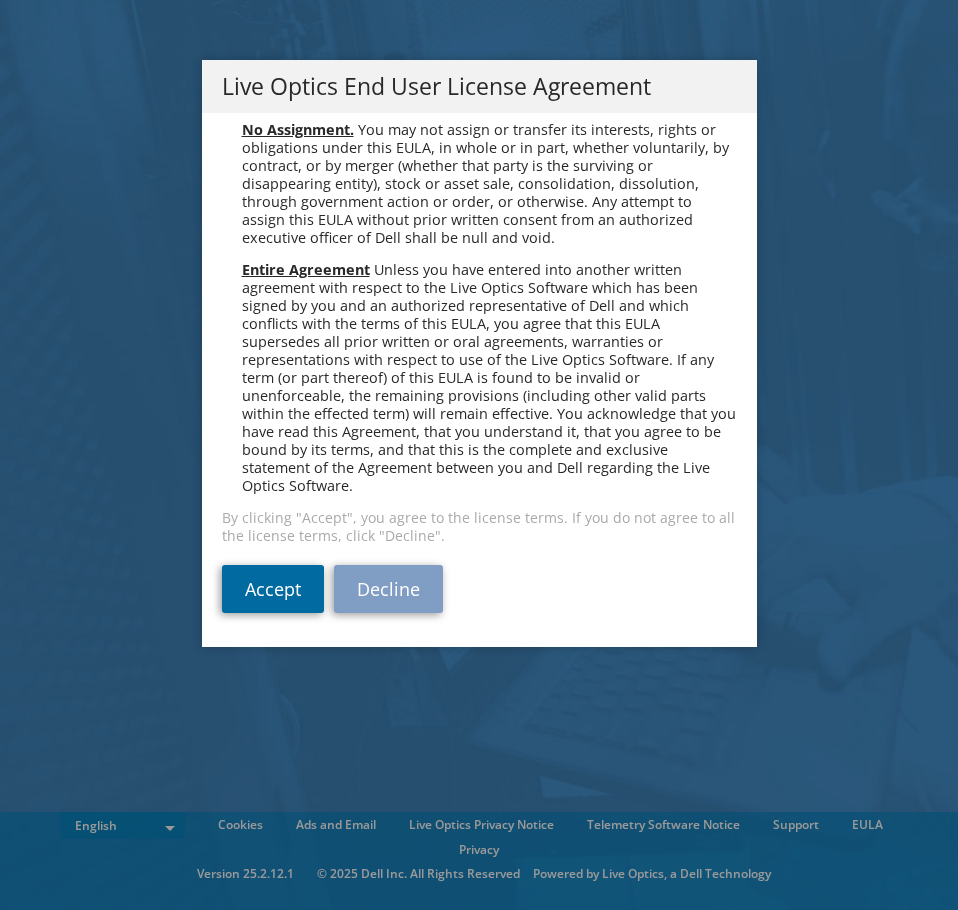click on "Accept" at bounding box center [273, 589] 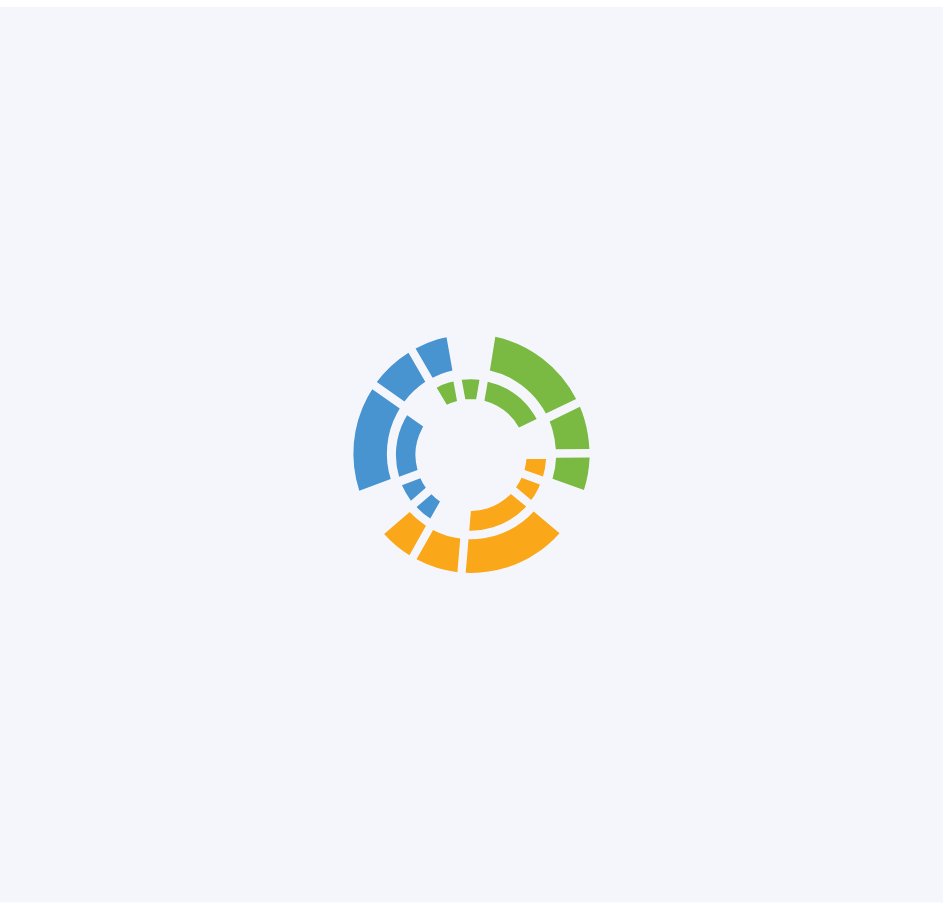 scroll, scrollTop: 0, scrollLeft: 0, axis: both 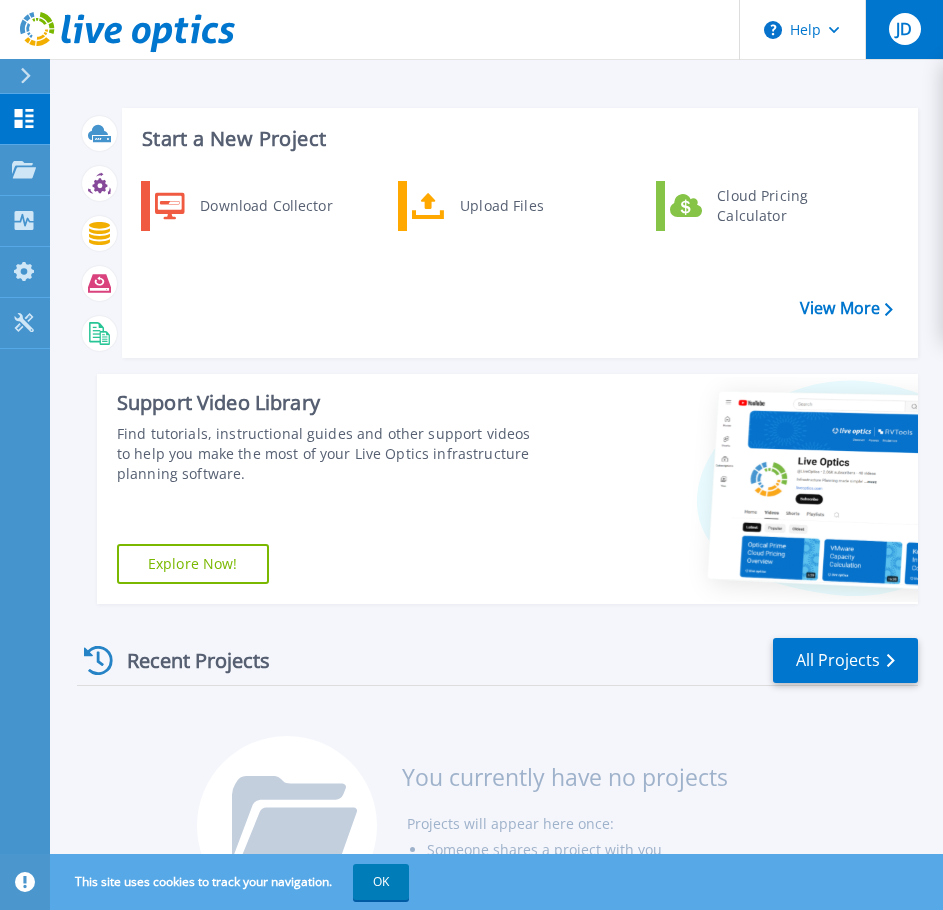 click on "JD" at bounding box center (904, 29) 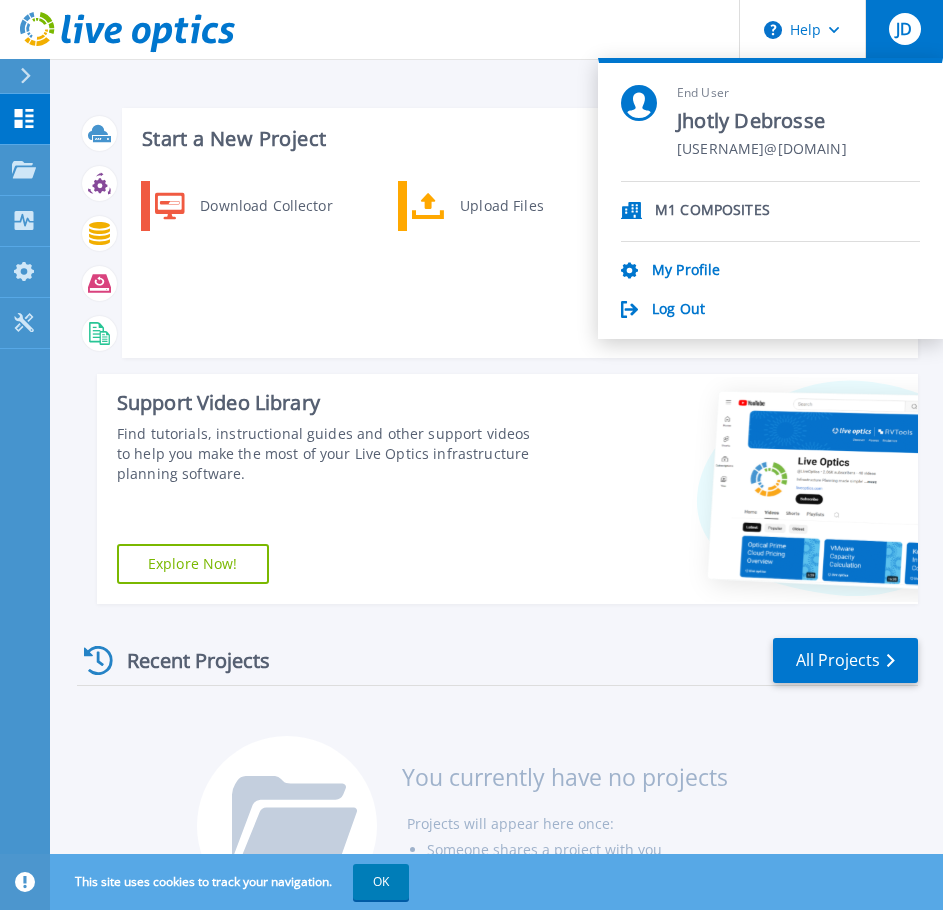 click on "Help JD End User Jhotly Debrosse jhotly.debrosse@m1composites.com M1 COMPOSITES My Profile Log Out" at bounding box center (471, 30) 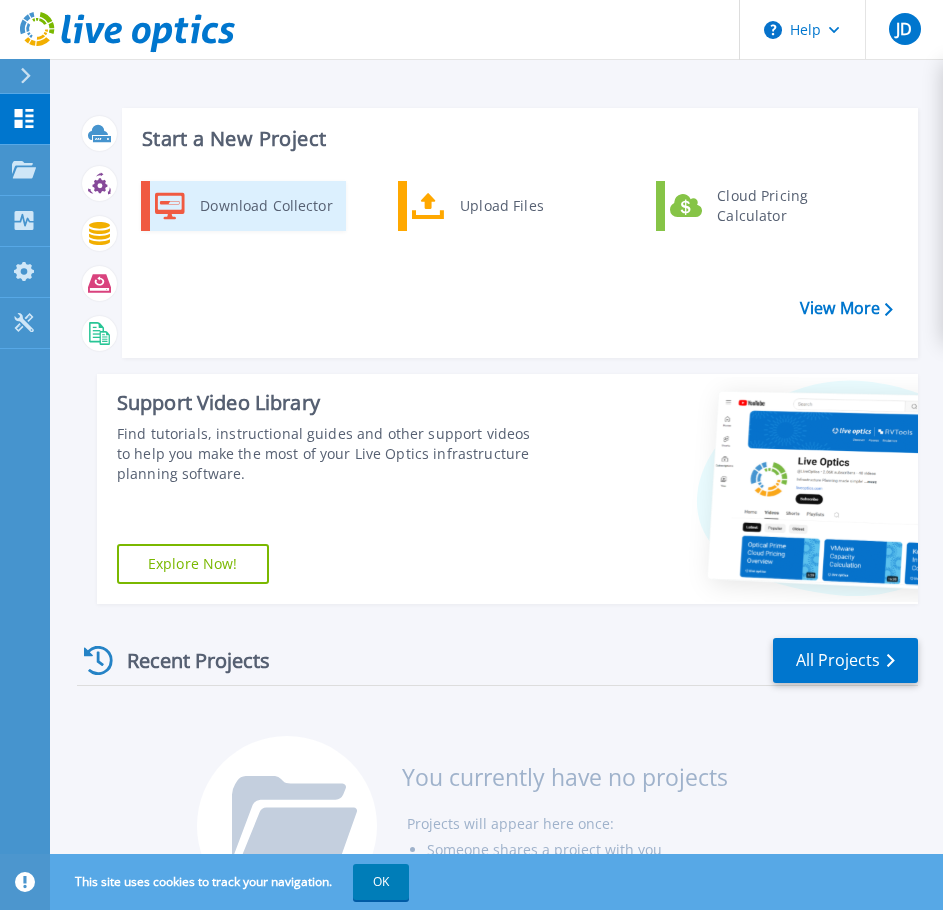 click on "Download Collector" at bounding box center (265, 206) 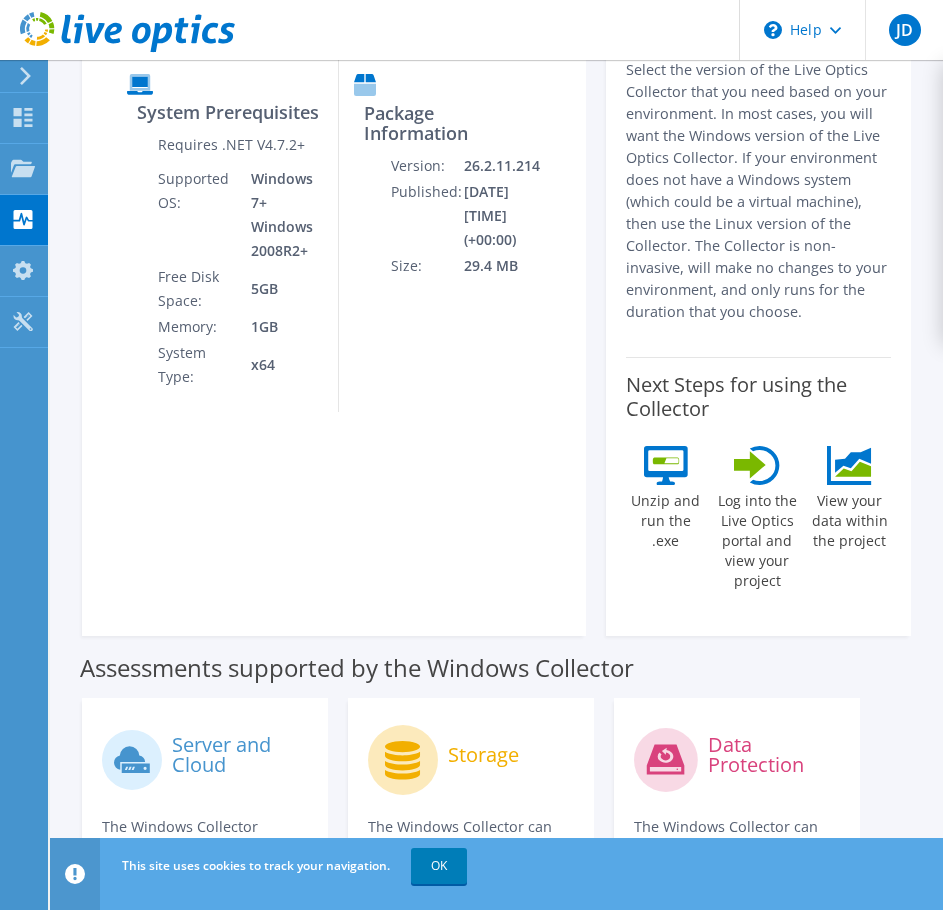 scroll, scrollTop: 0, scrollLeft: 0, axis: both 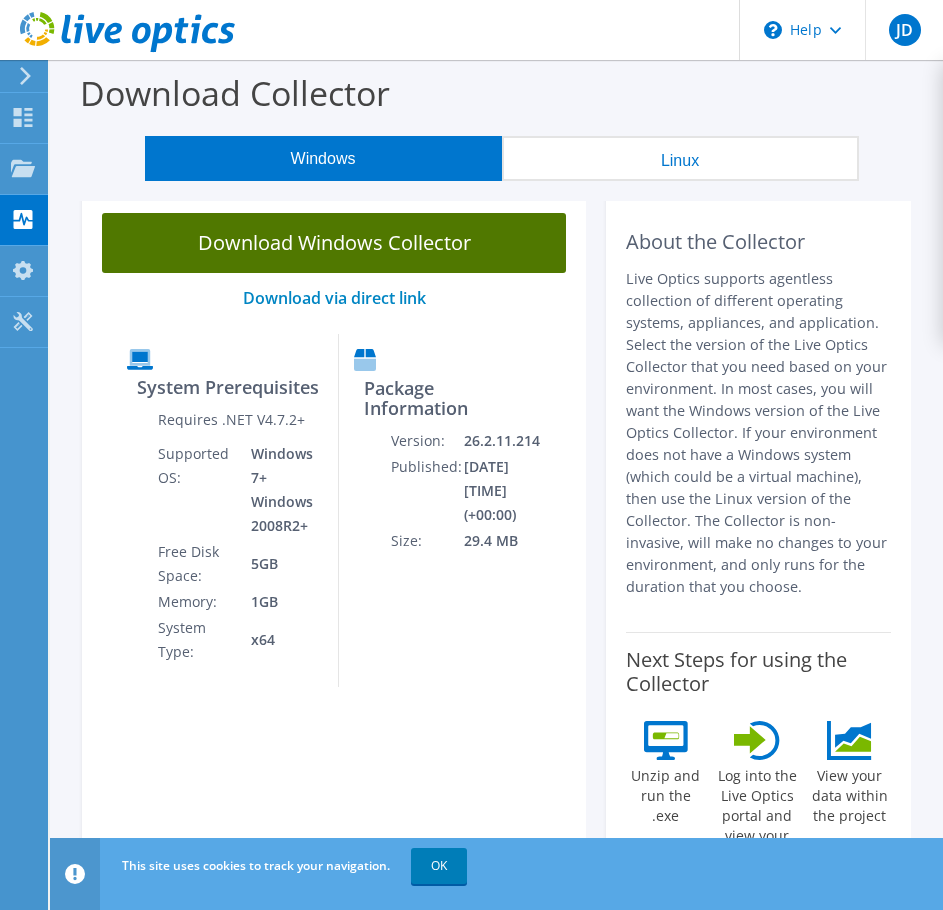 click on "Download Windows Collector" at bounding box center (334, 243) 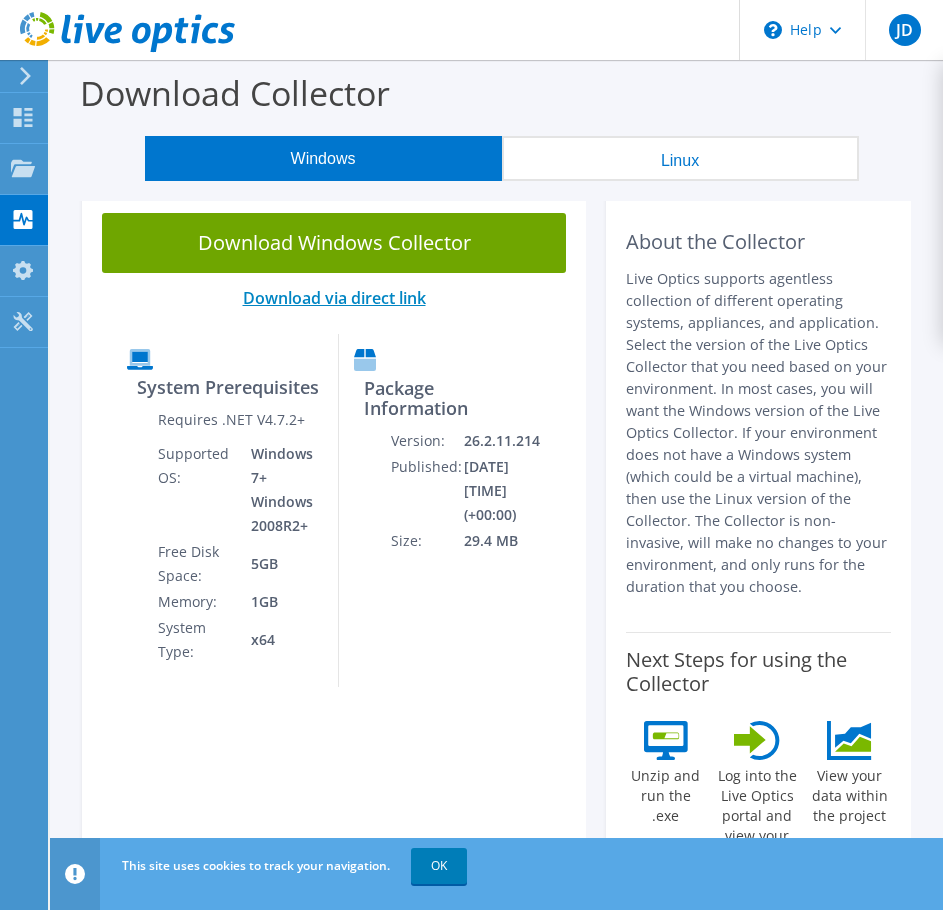 click on "Download via direct link" at bounding box center (334, 298) 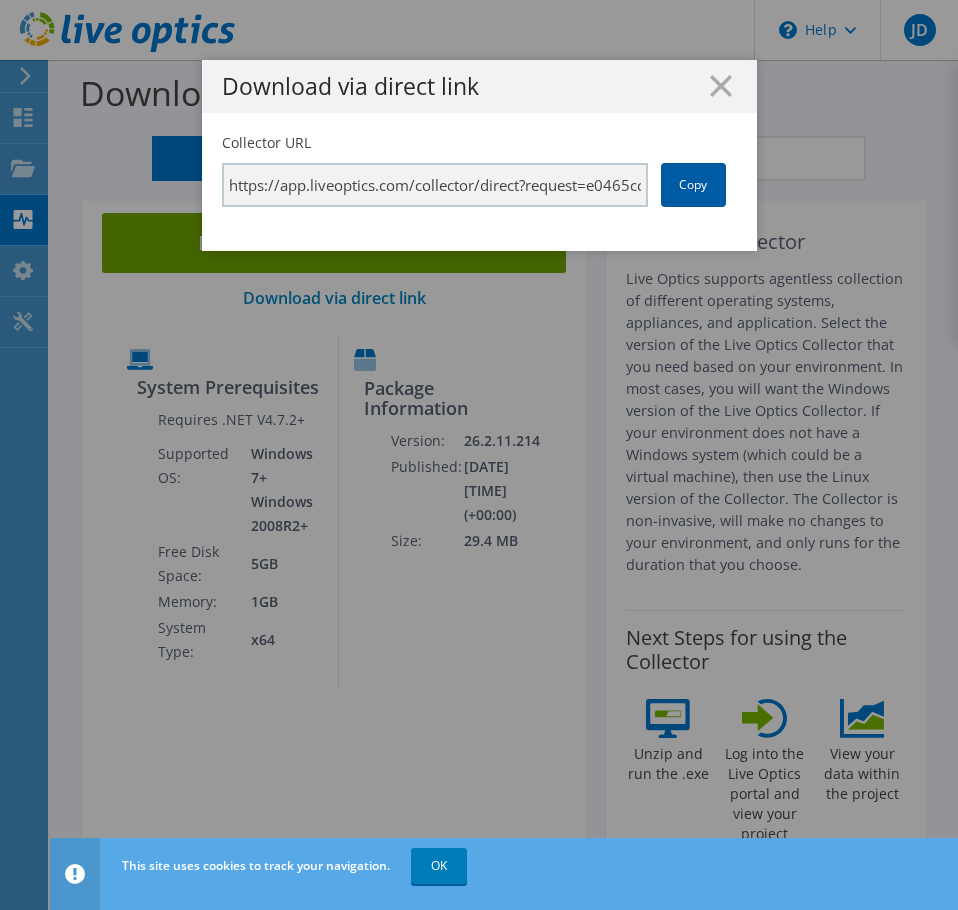 click on "Copy" at bounding box center (693, 185) 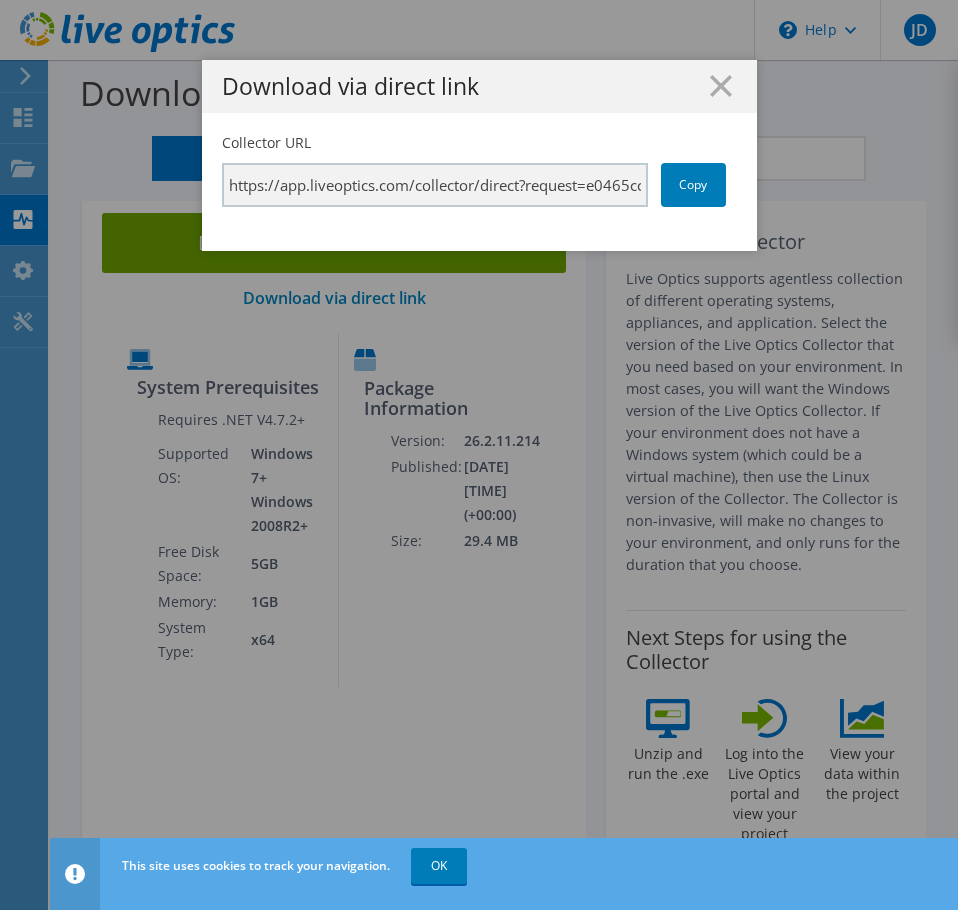 click 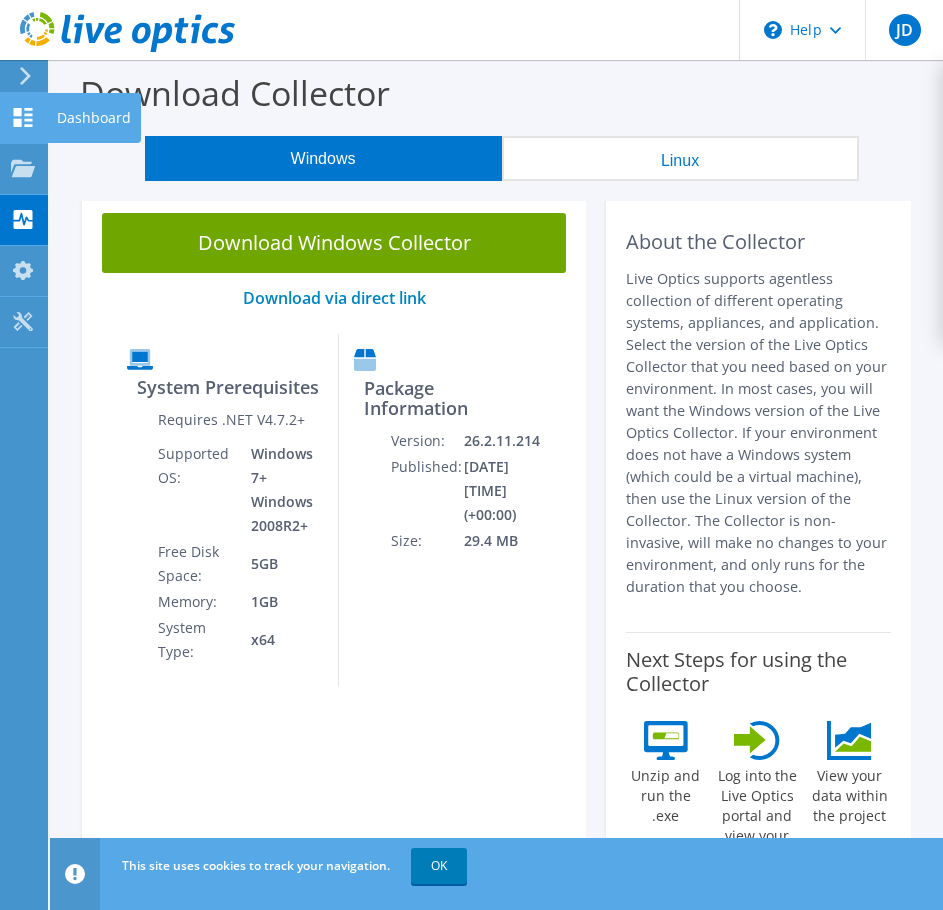 click 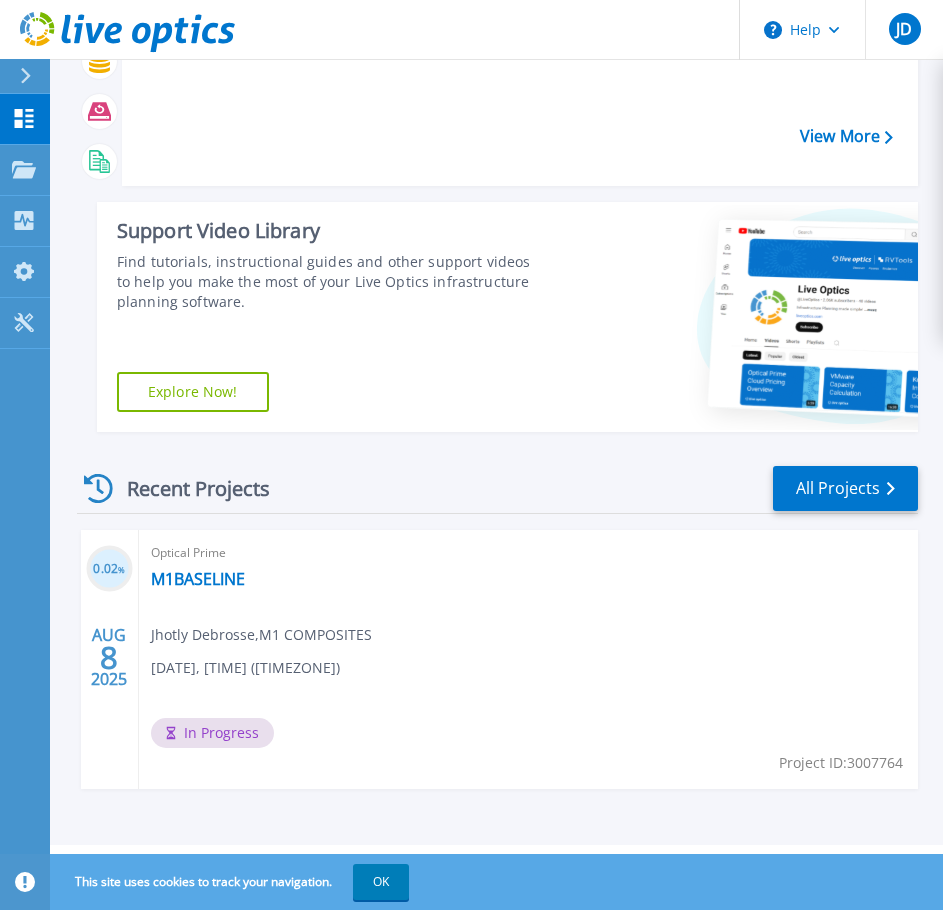scroll, scrollTop: 173, scrollLeft: 0, axis: vertical 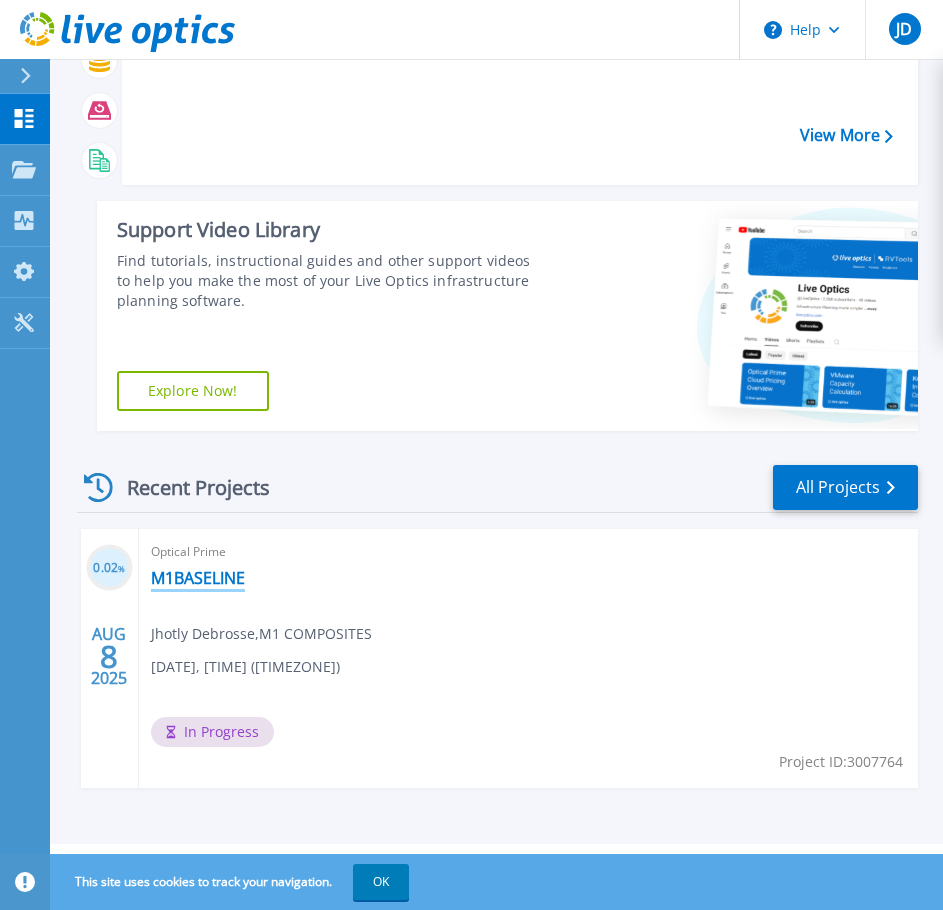 click on "M1BASELINE" at bounding box center (198, 578) 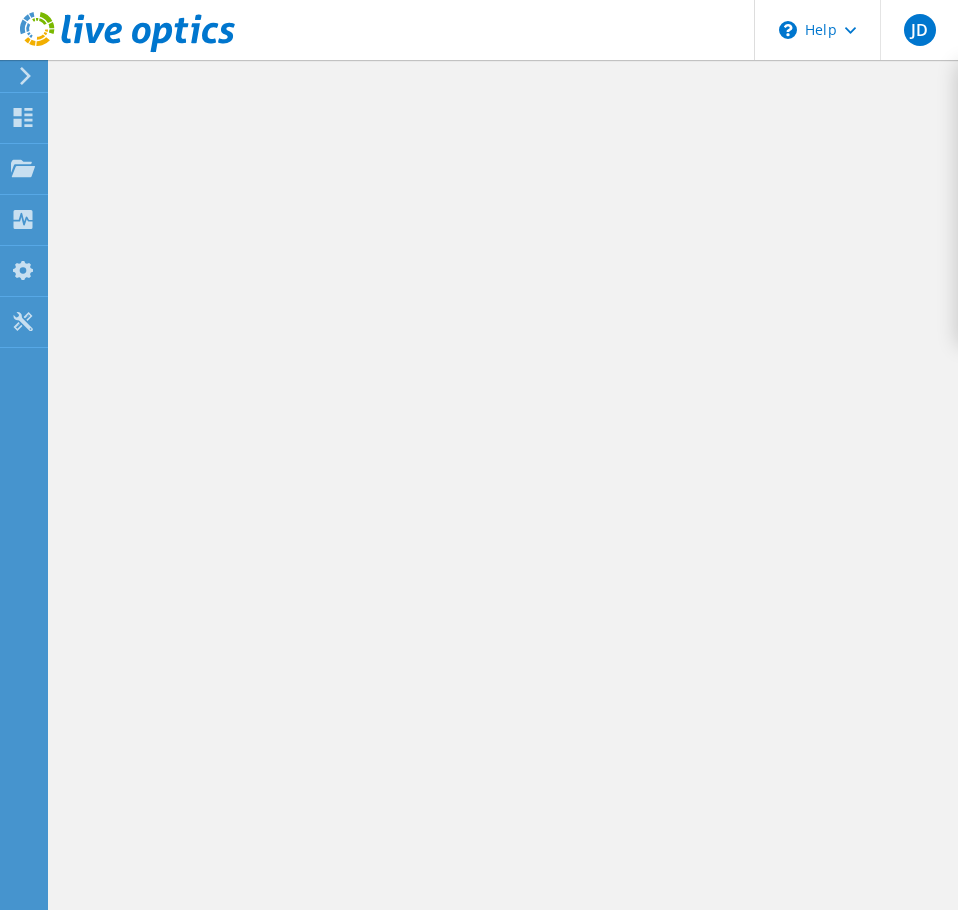 scroll, scrollTop: 0, scrollLeft: 0, axis: both 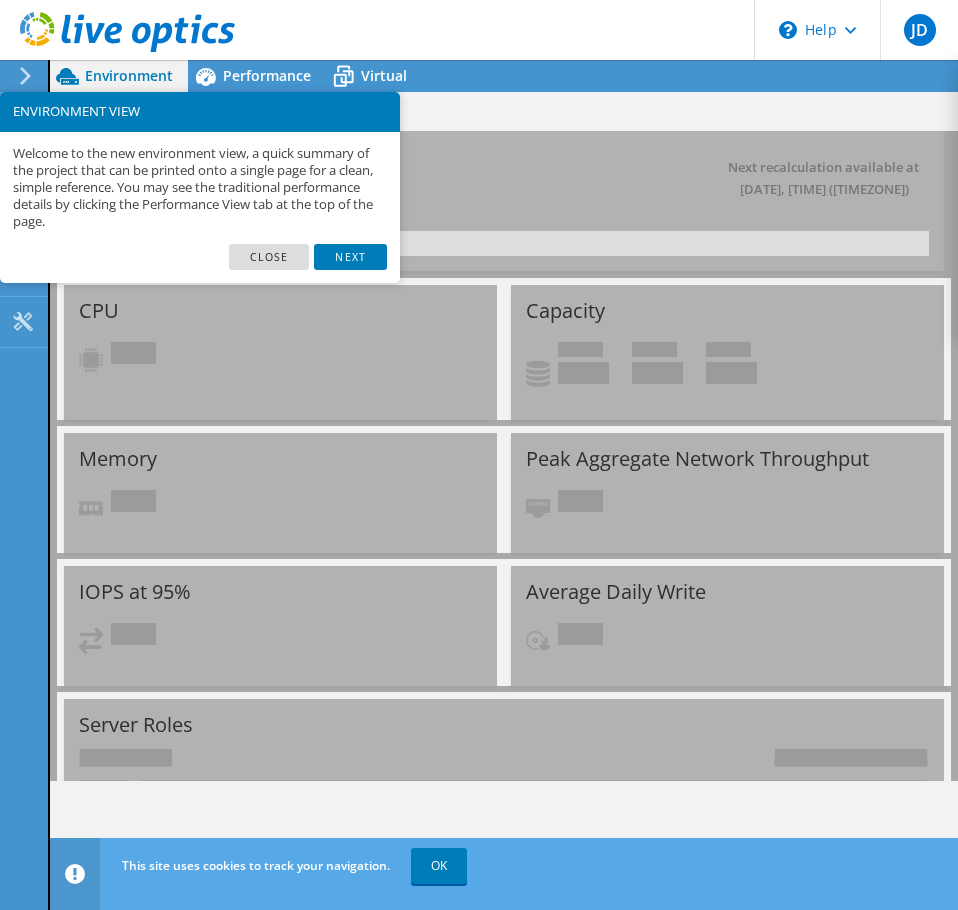 click on "Close" at bounding box center (269, 257) 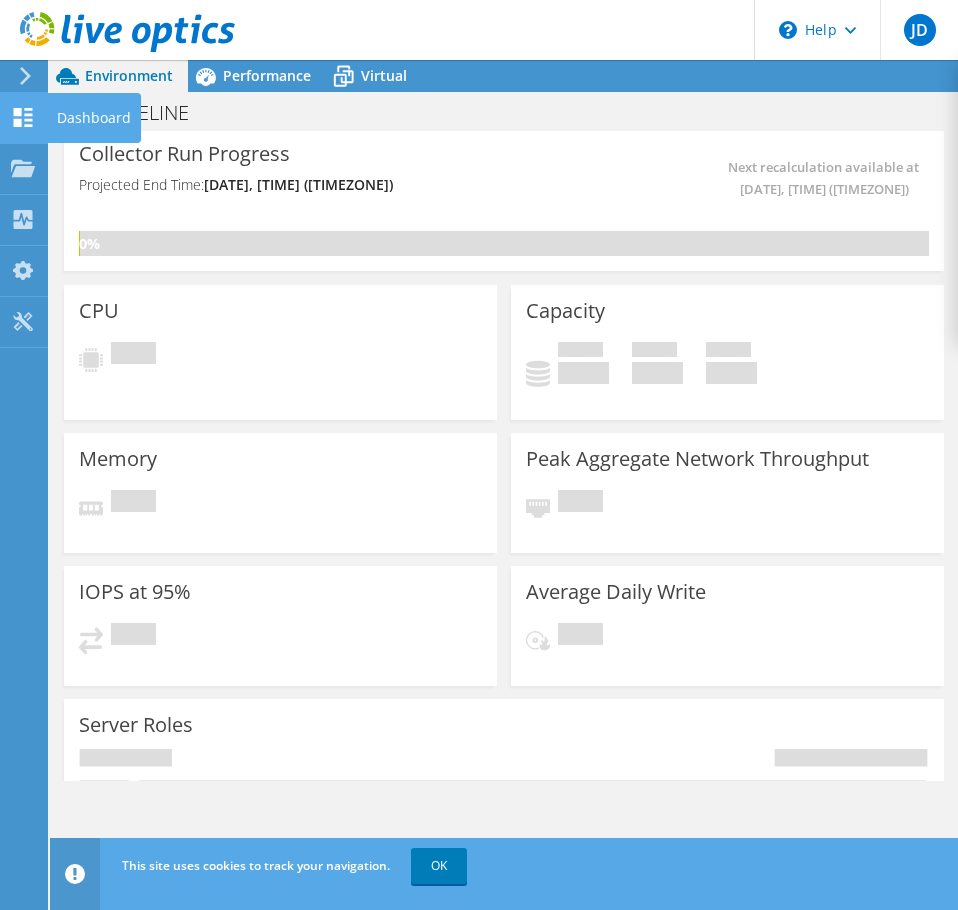 click 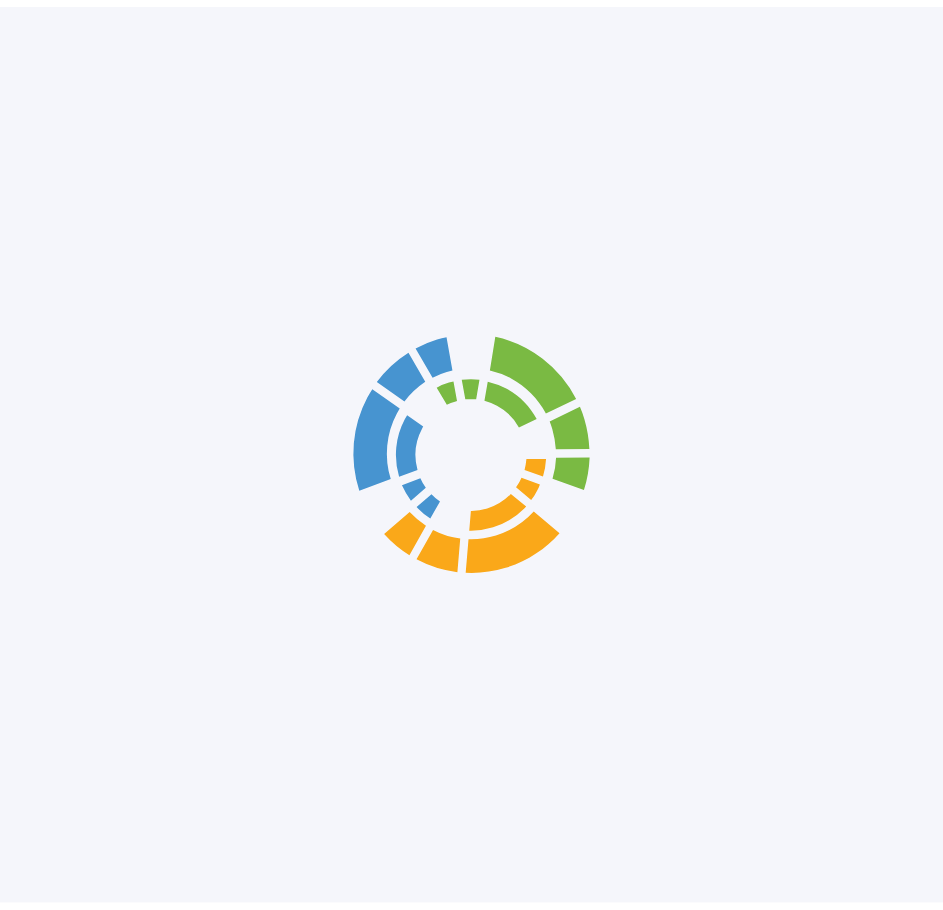 scroll, scrollTop: 0, scrollLeft: 0, axis: both 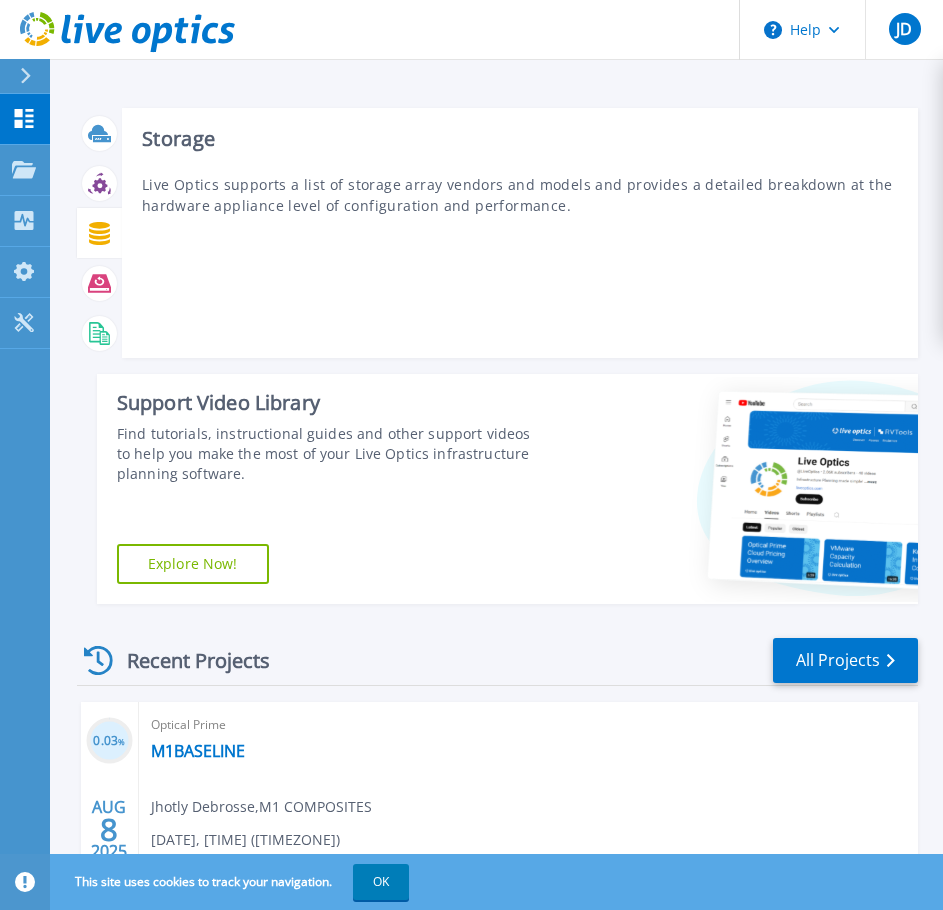 click 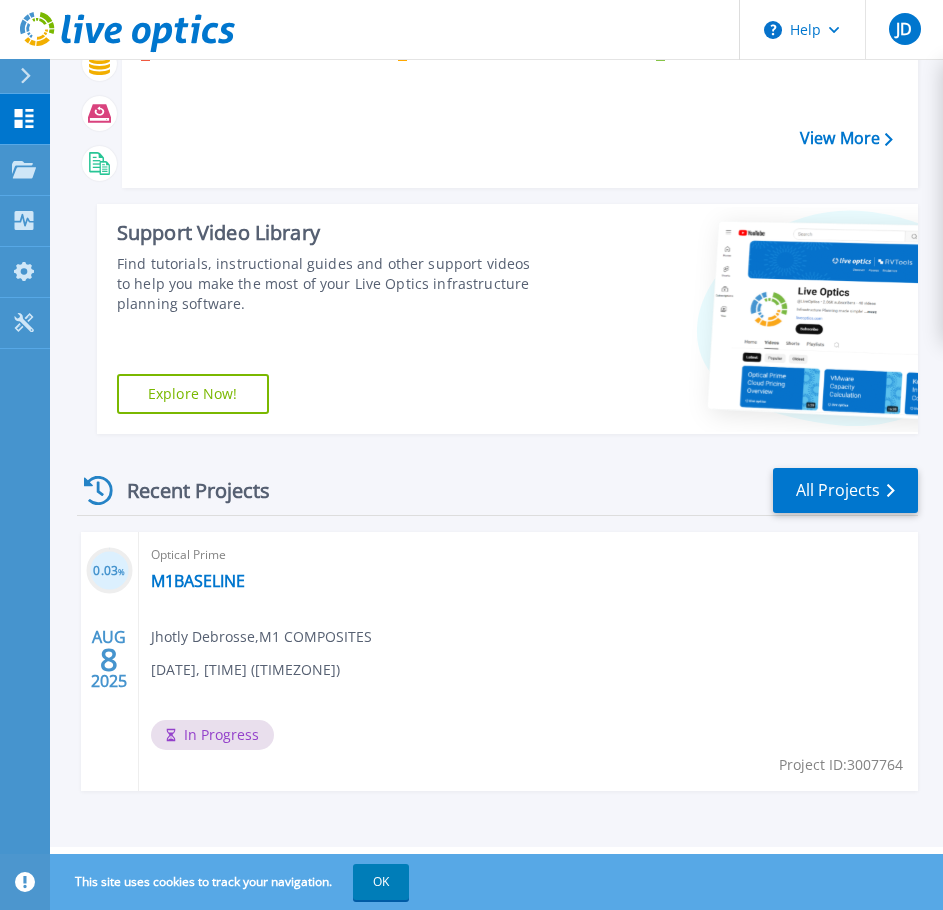 scroll, scrollTop: 173, scrollLeft: 0, axis: vertical 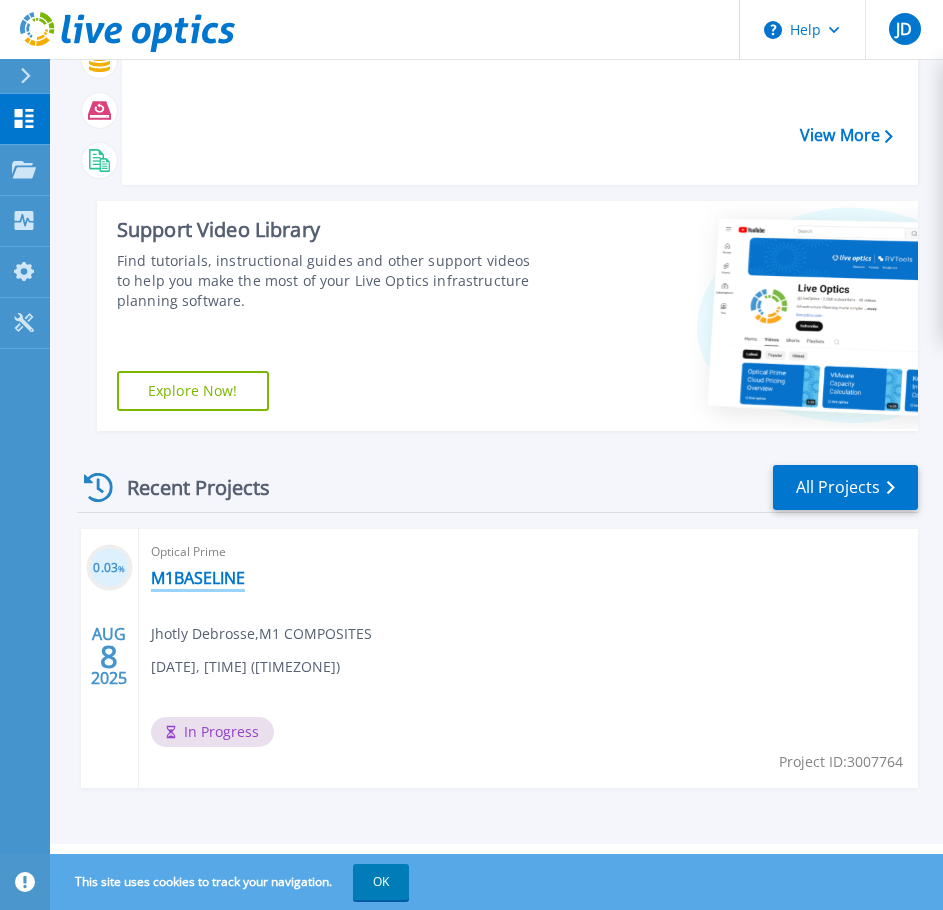 click on "M1BASELINE" at bounding box center (198, 578) 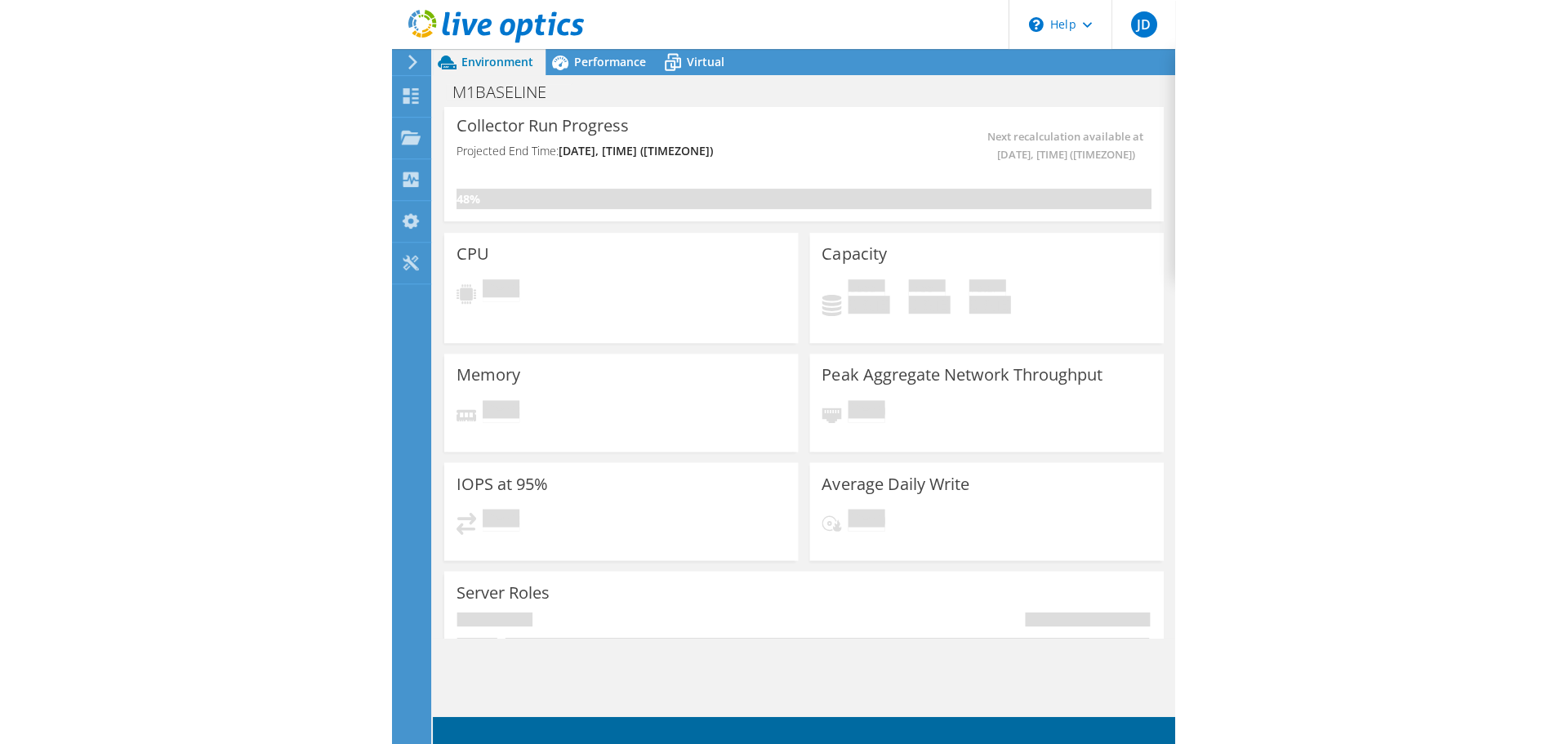 scroll, scrollTop: 0, scrollLeft: 0, axis: both 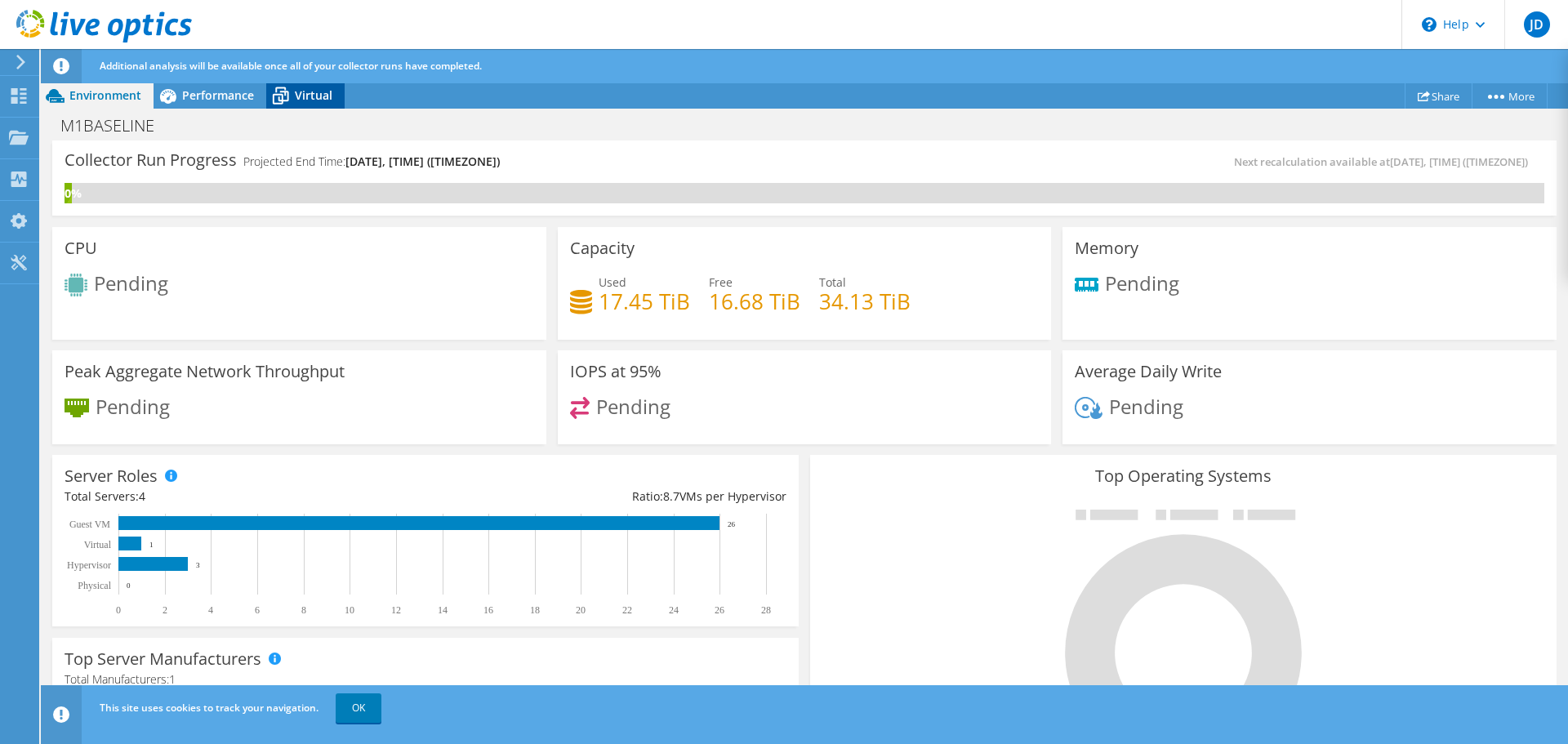 click 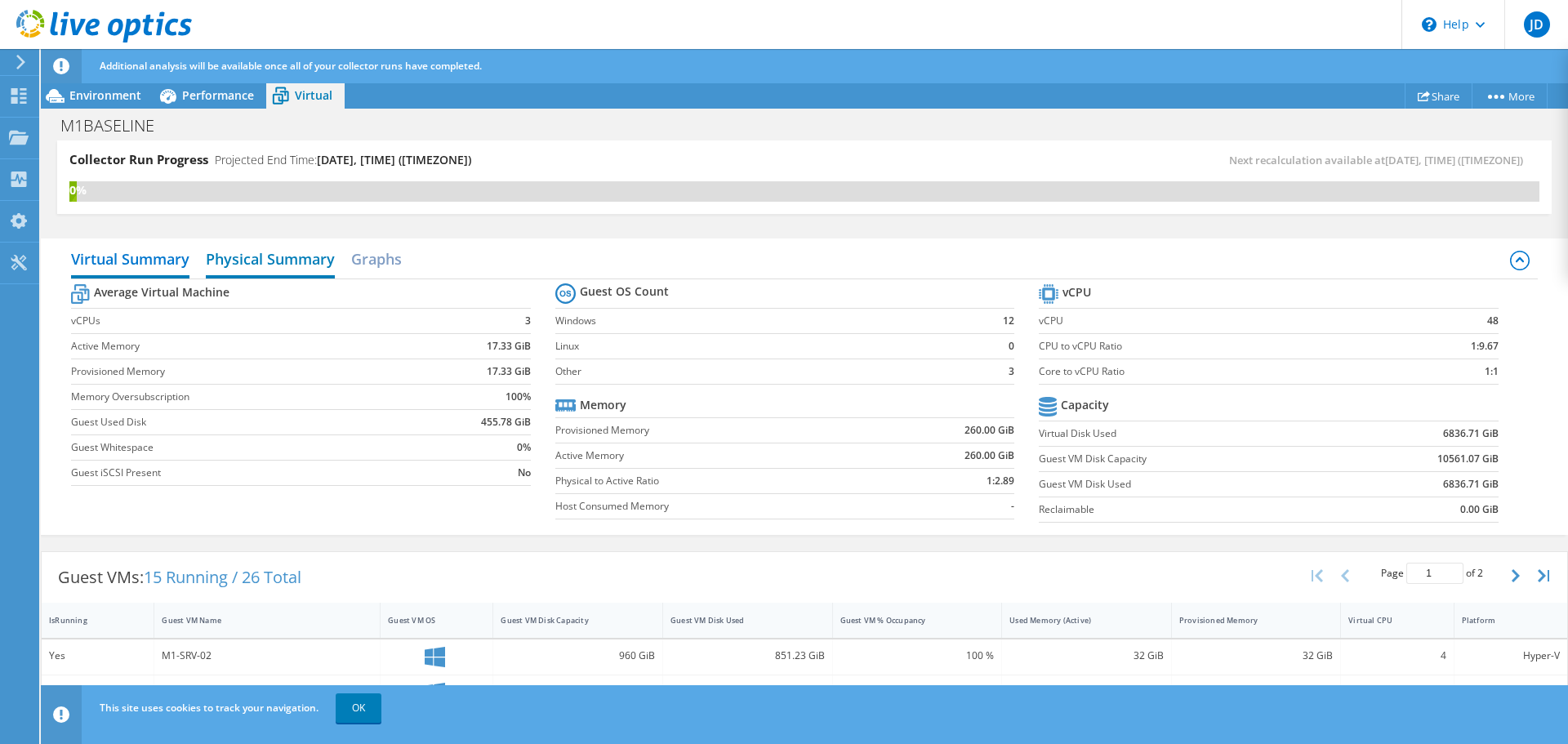 scroll, scrollTop: 0, scrollLeft: 0, axis: both 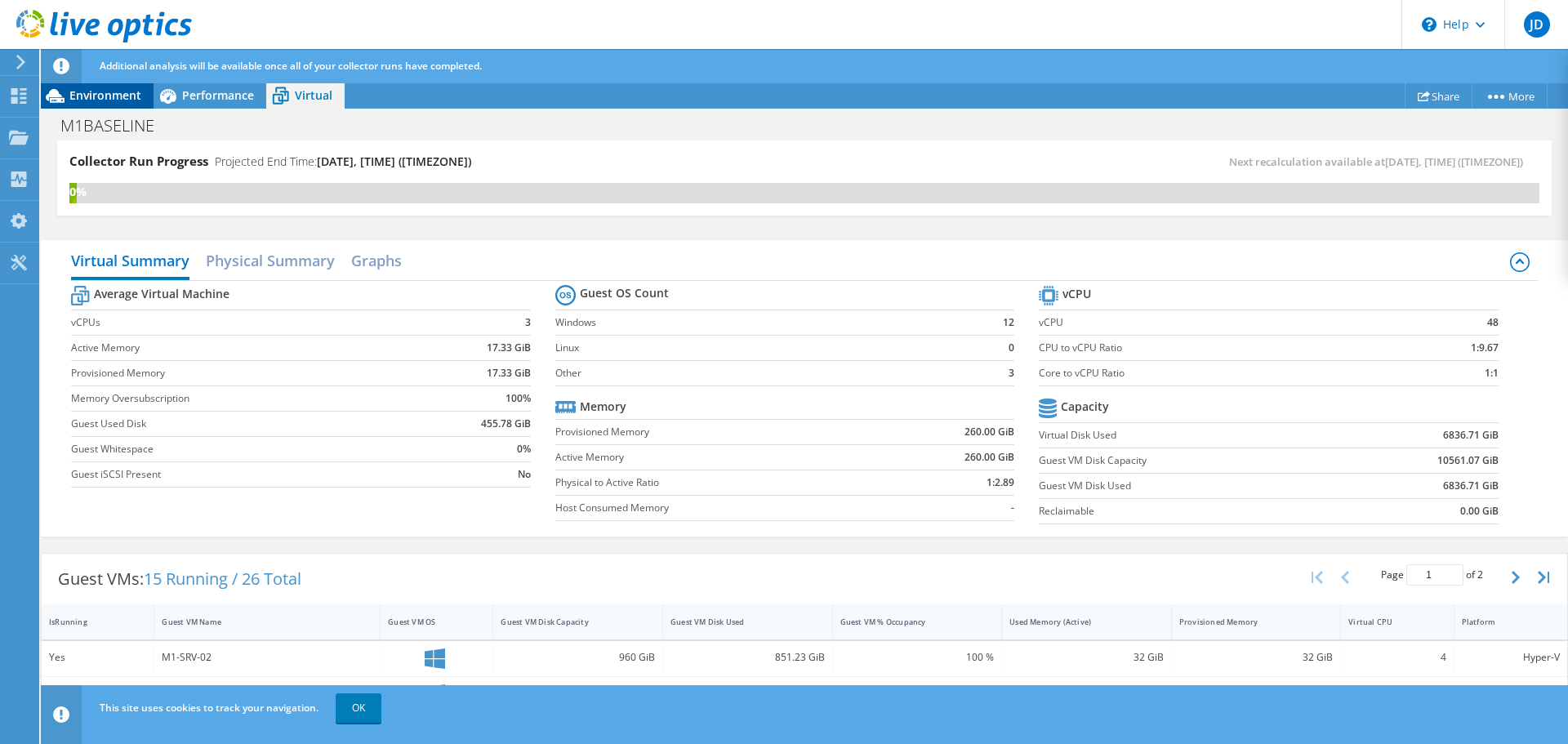 click on "Environment" at bounding box center (105, 95) 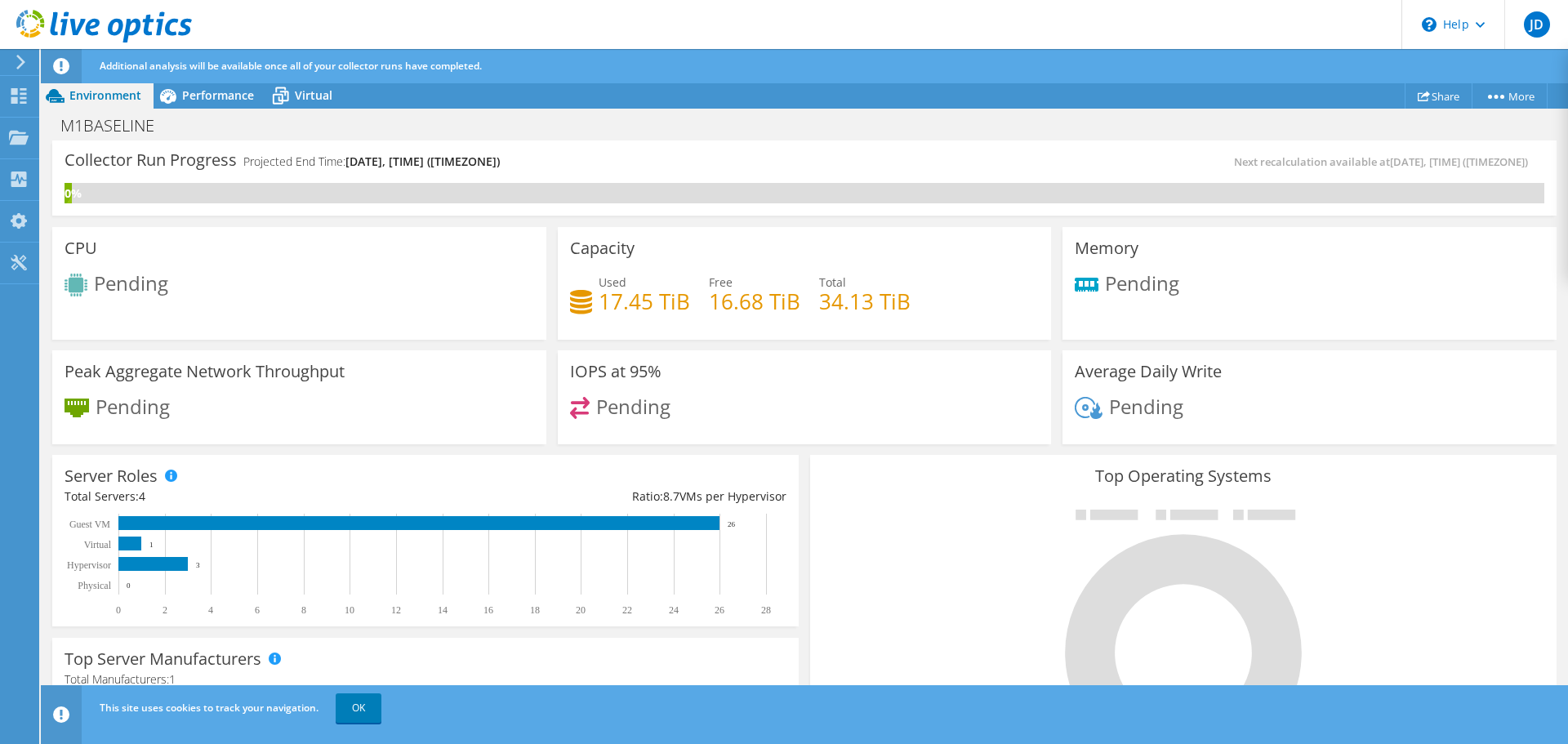 scroll, scrollTop: 166, scrollLeft: 0, axis: vertical 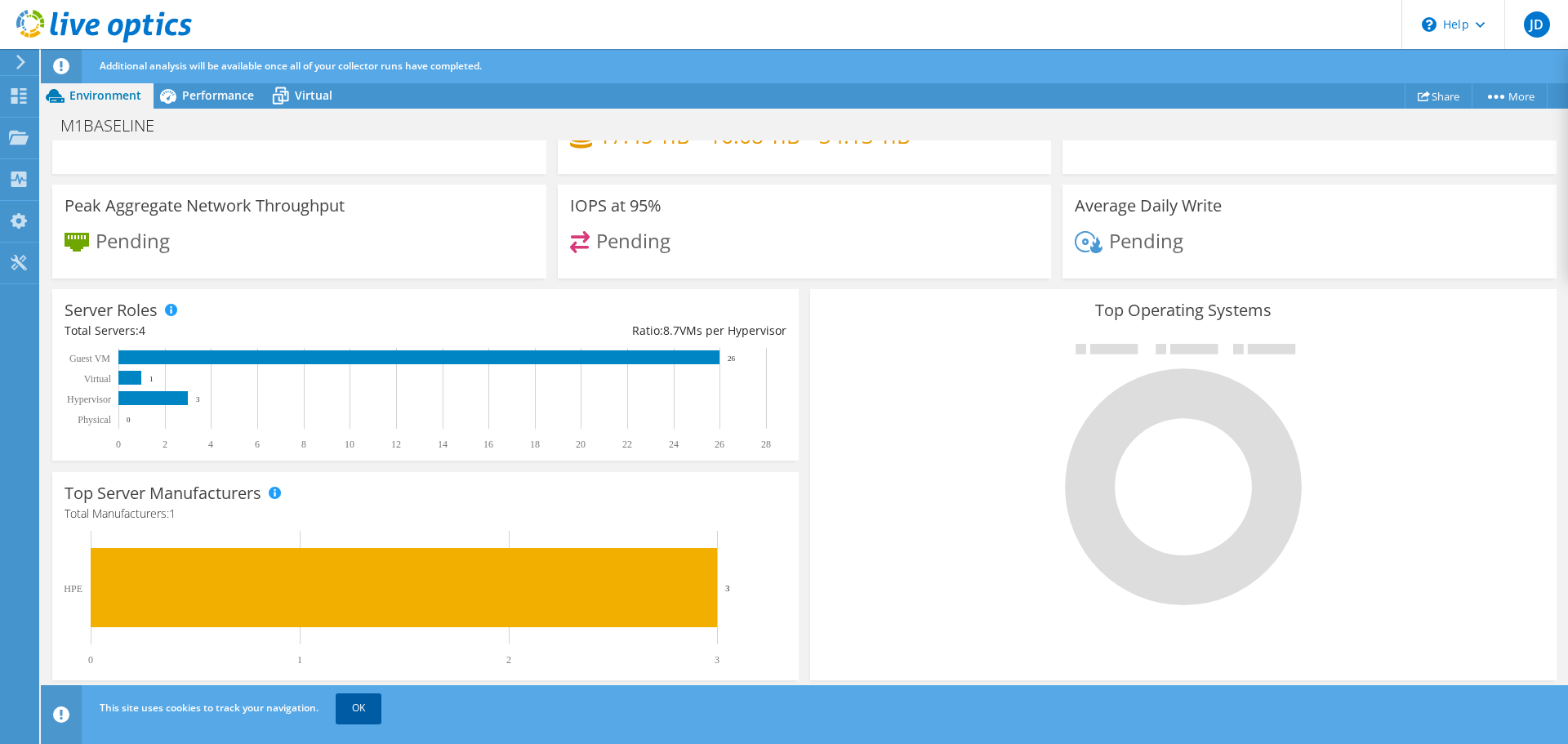 click on "OK" at bounding box center [359, 708] 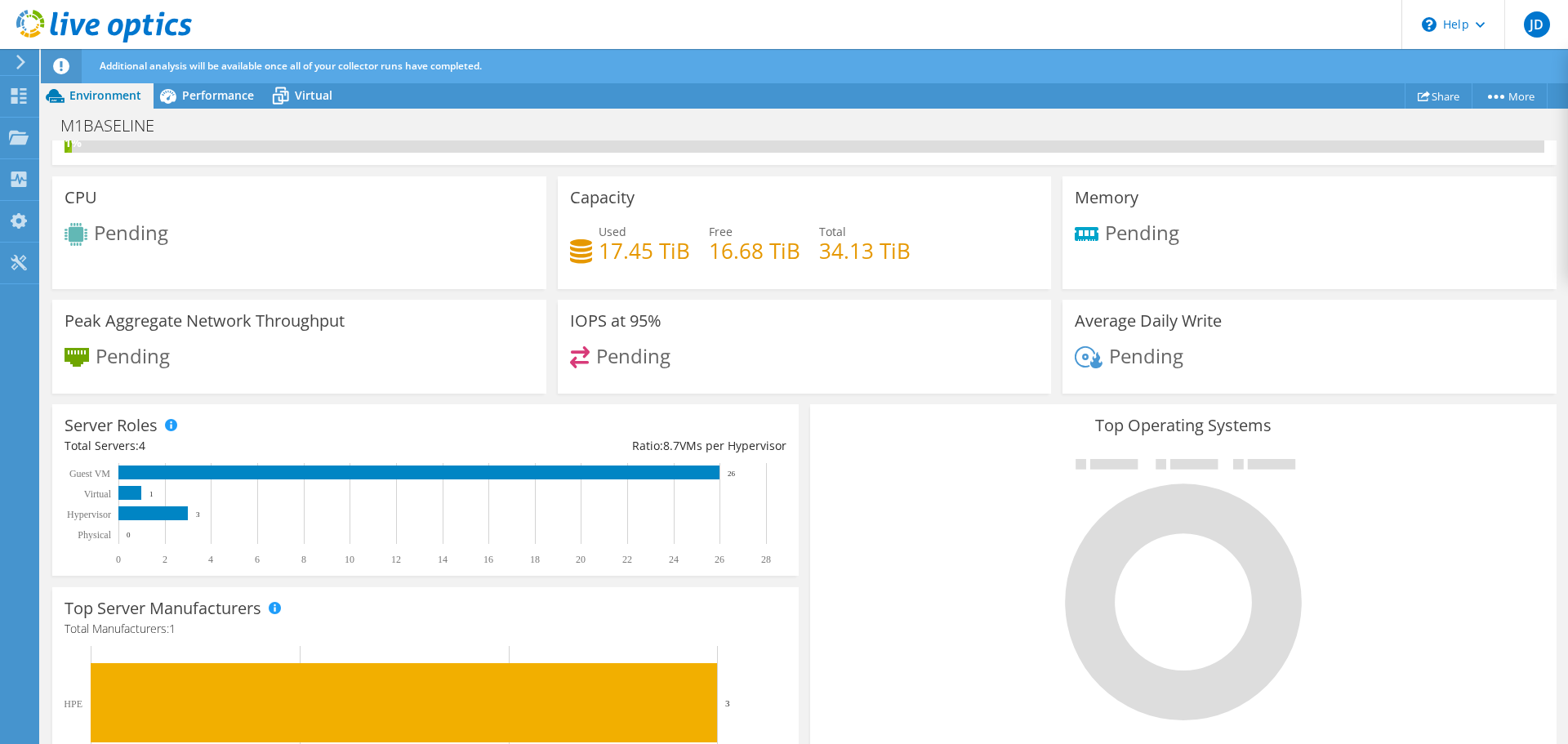scroll, scrollTop: 0, scrollLeft: 0, axis: both 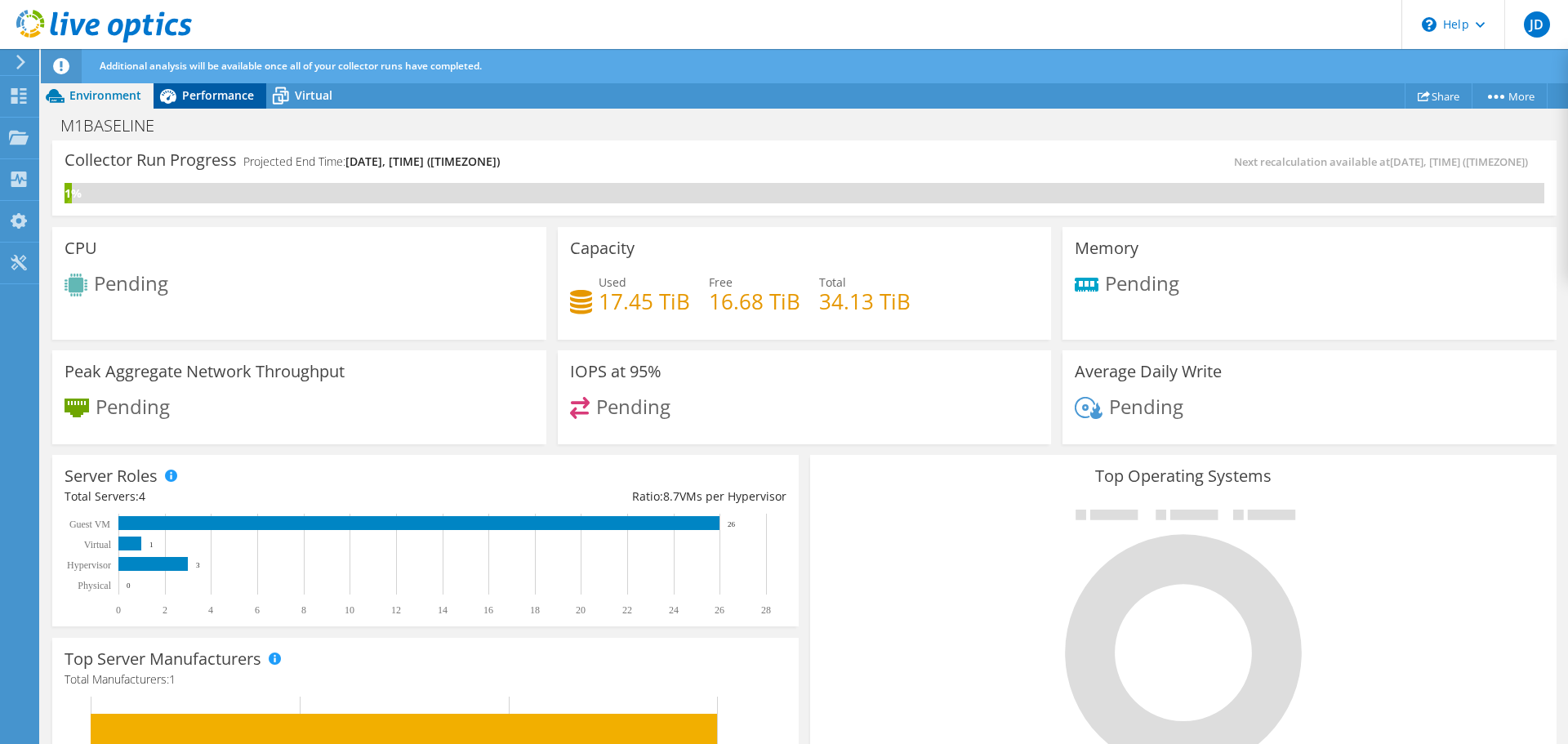click on "Performance" at bounding box center [218, 95] 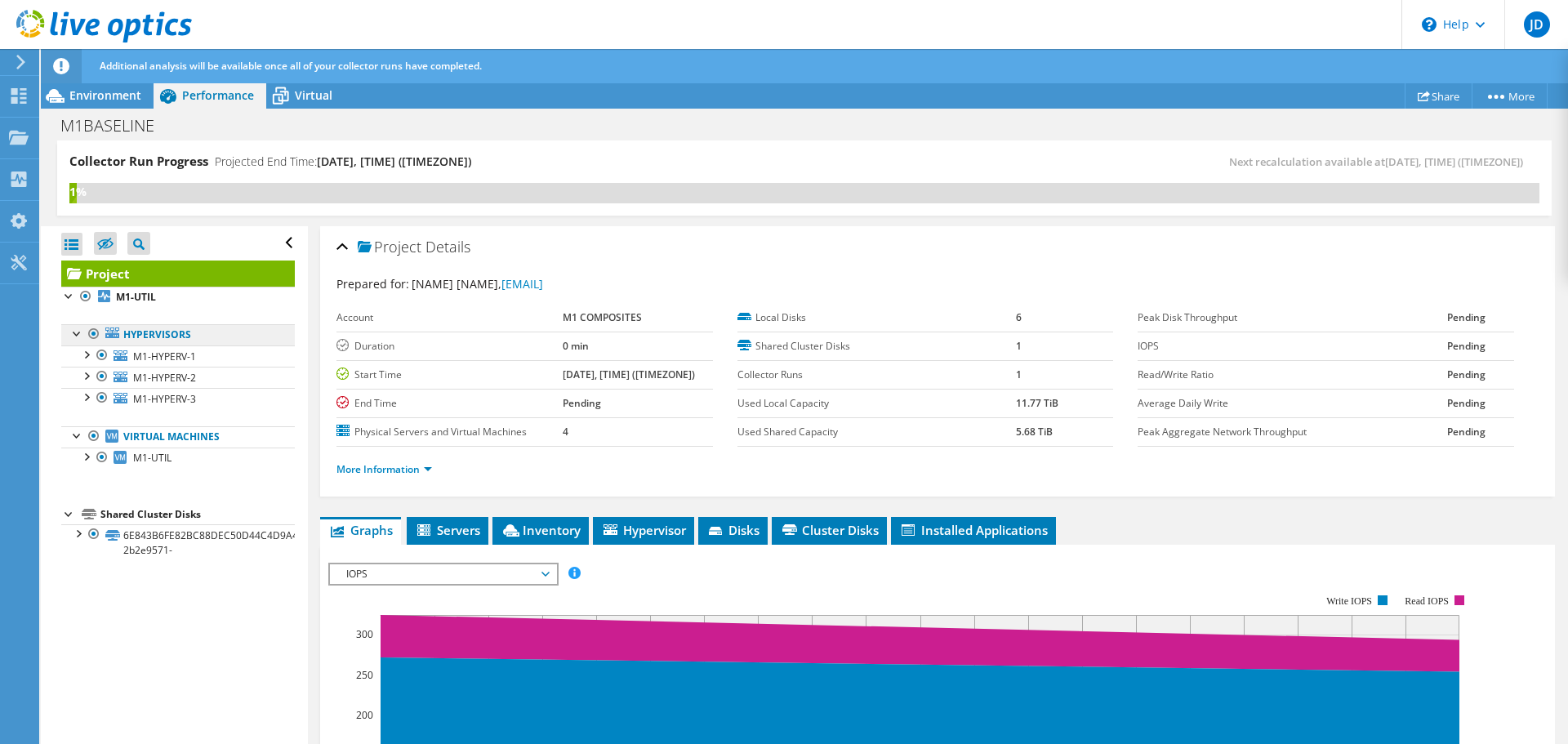 click on "Hypervisors" at bounding box center [178, 335] 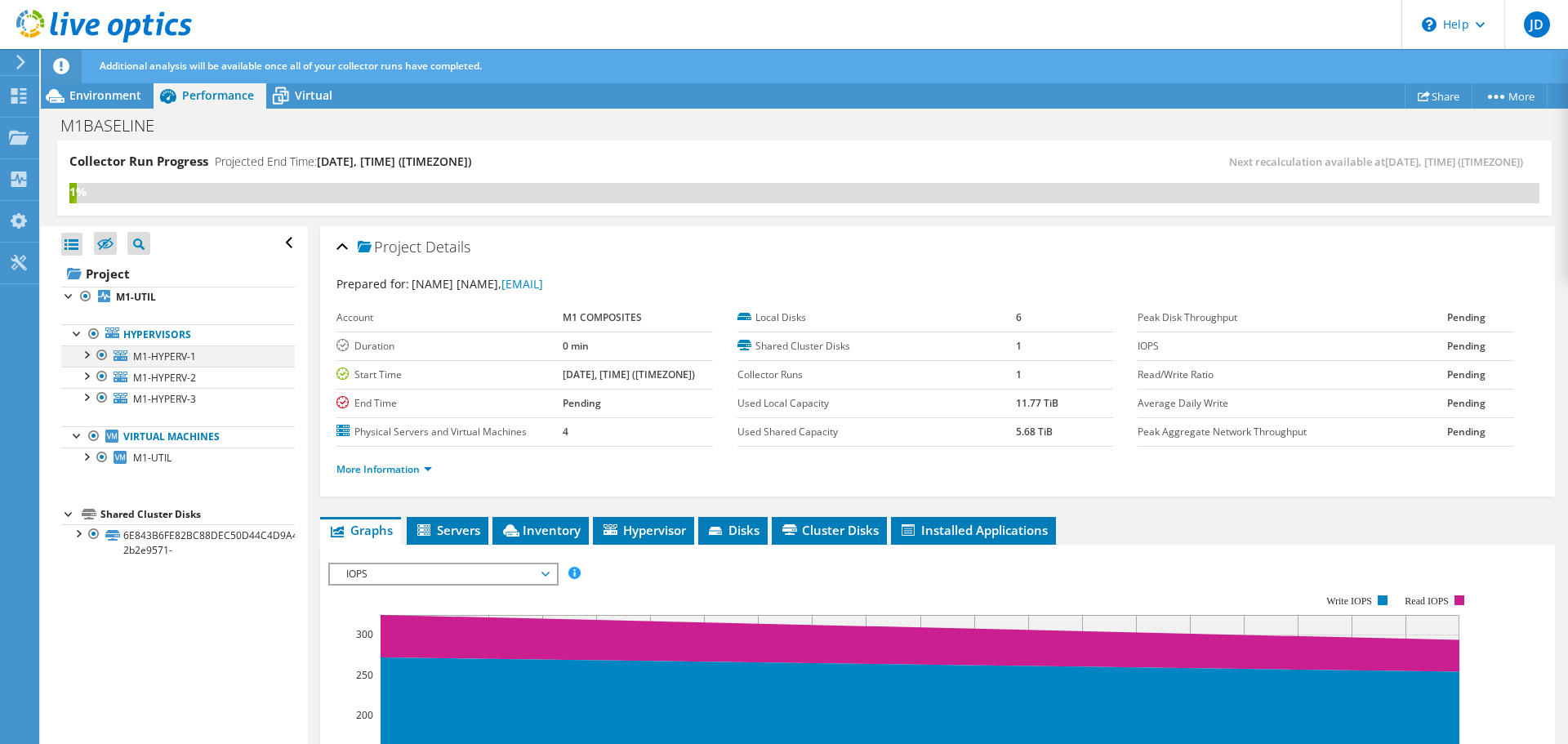 click at bounding box center [86, 354] 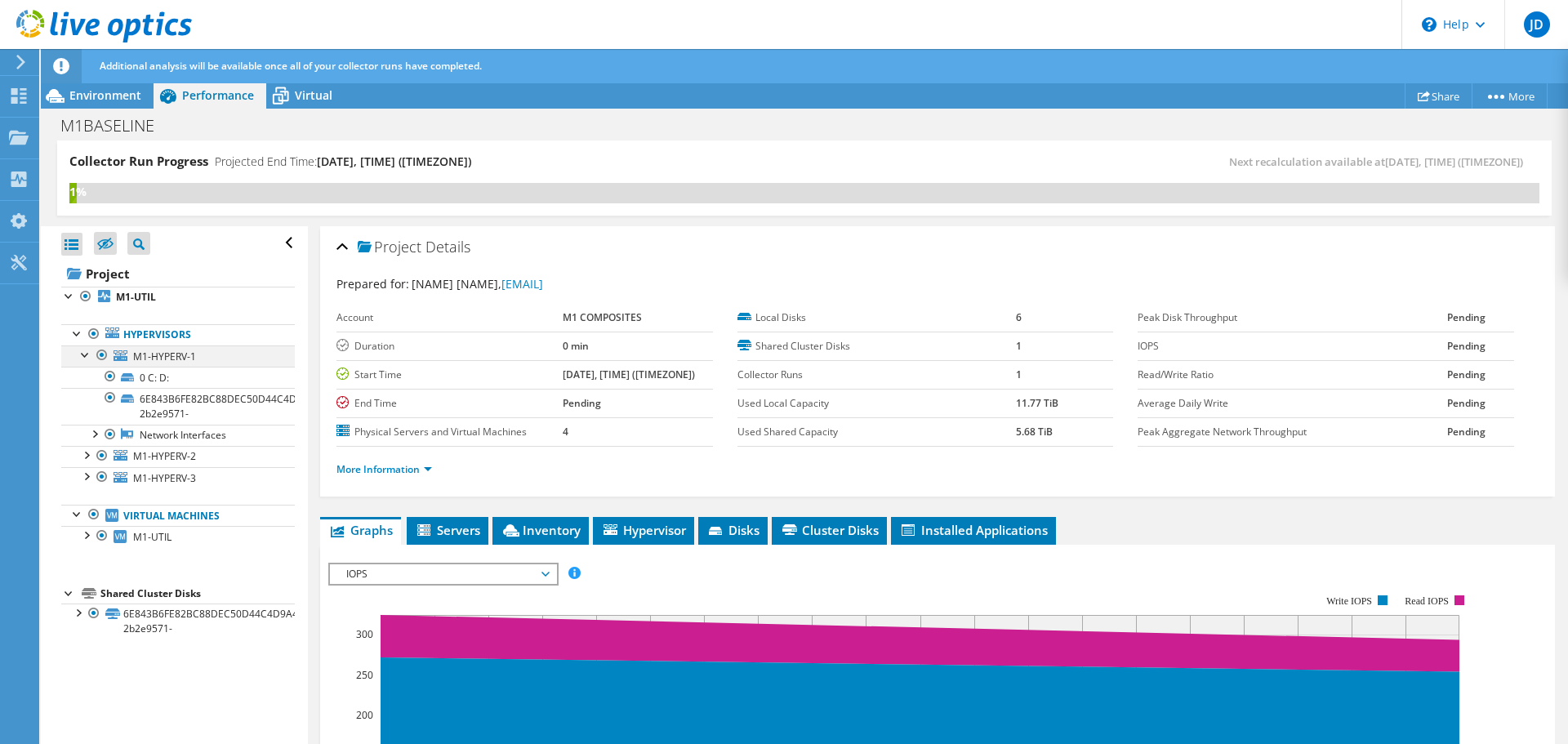 click at bounding box center [86, 354] 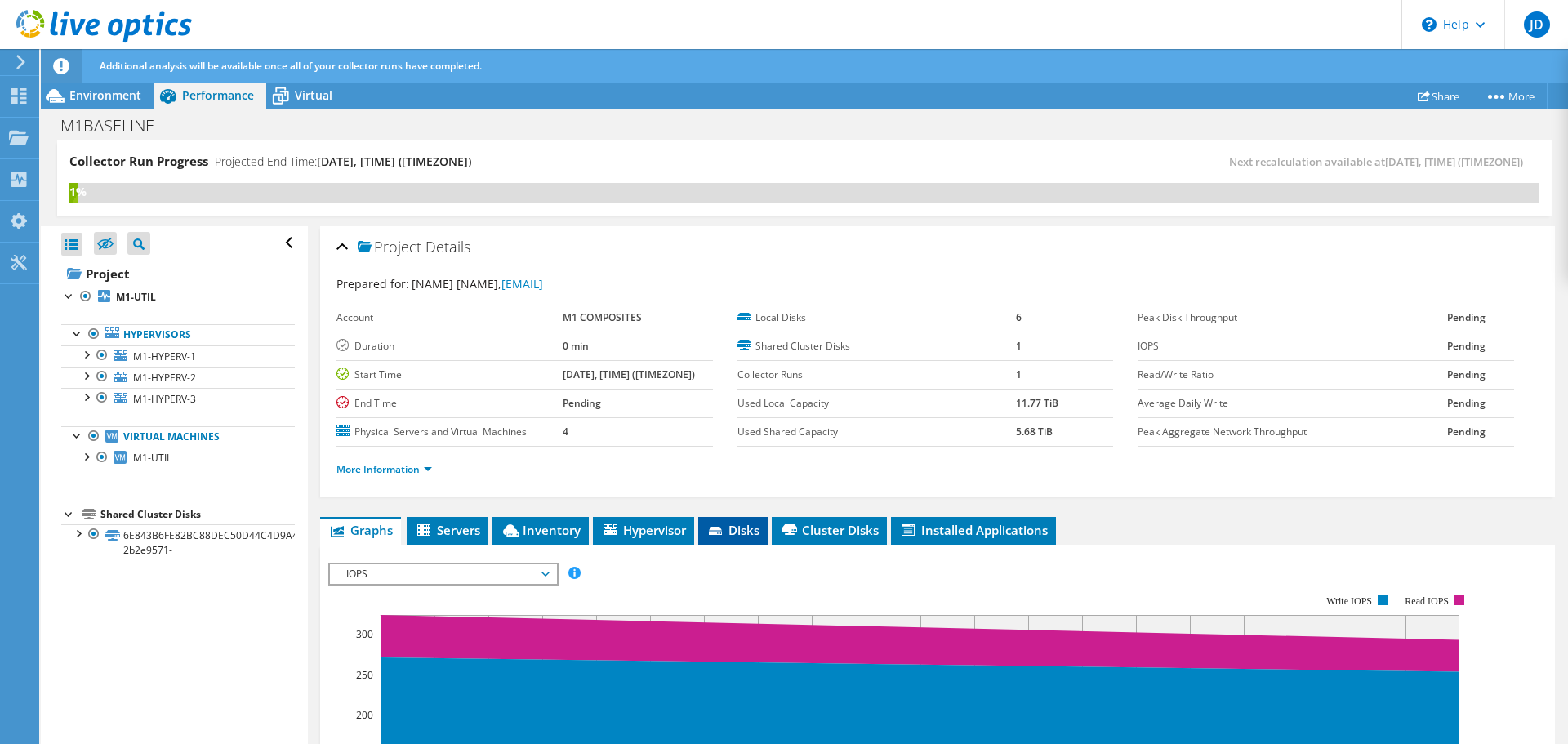 click on "Disks" at bounding box center [733, 530] 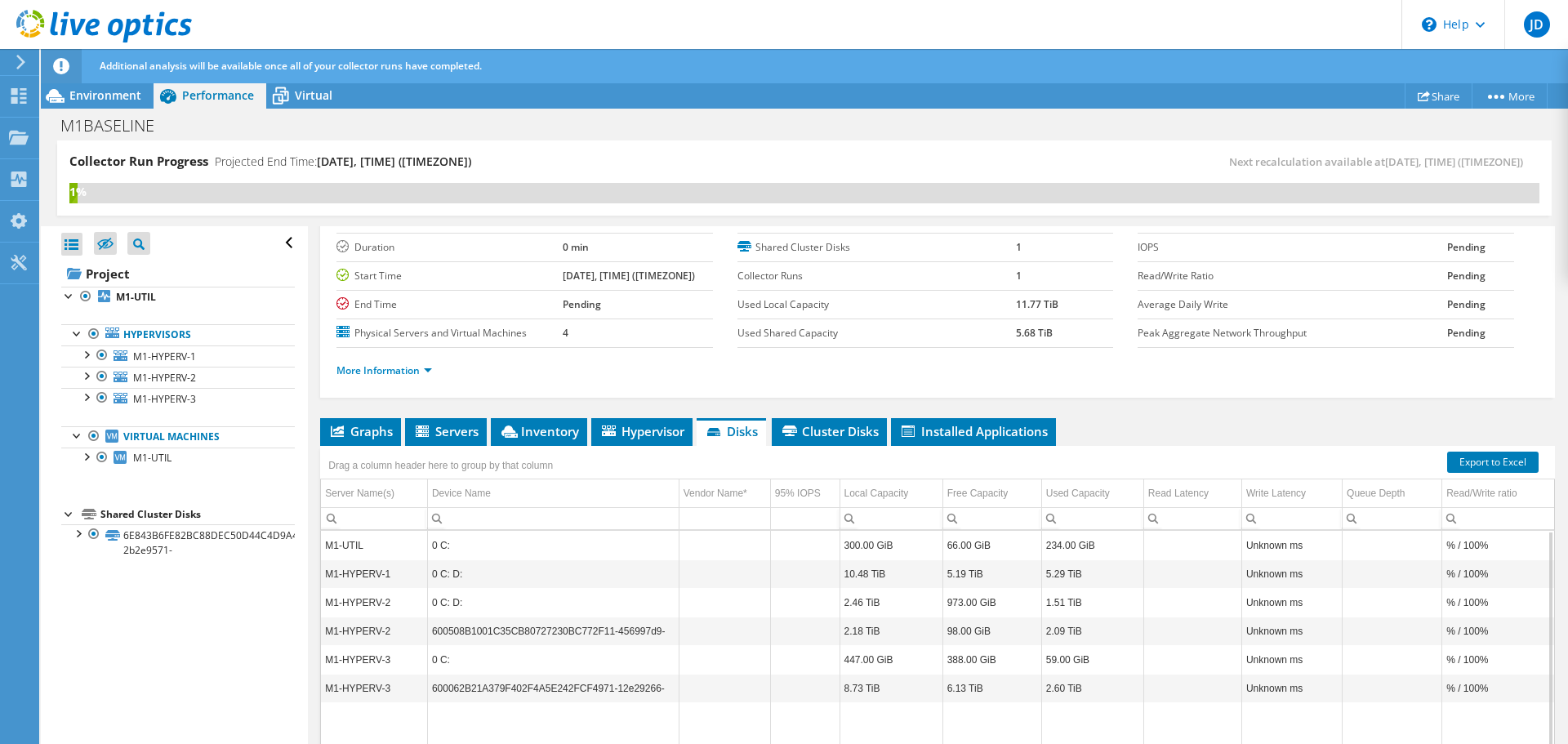 scroll, scrollTop: 0, scrollLeft: 0, axis: both 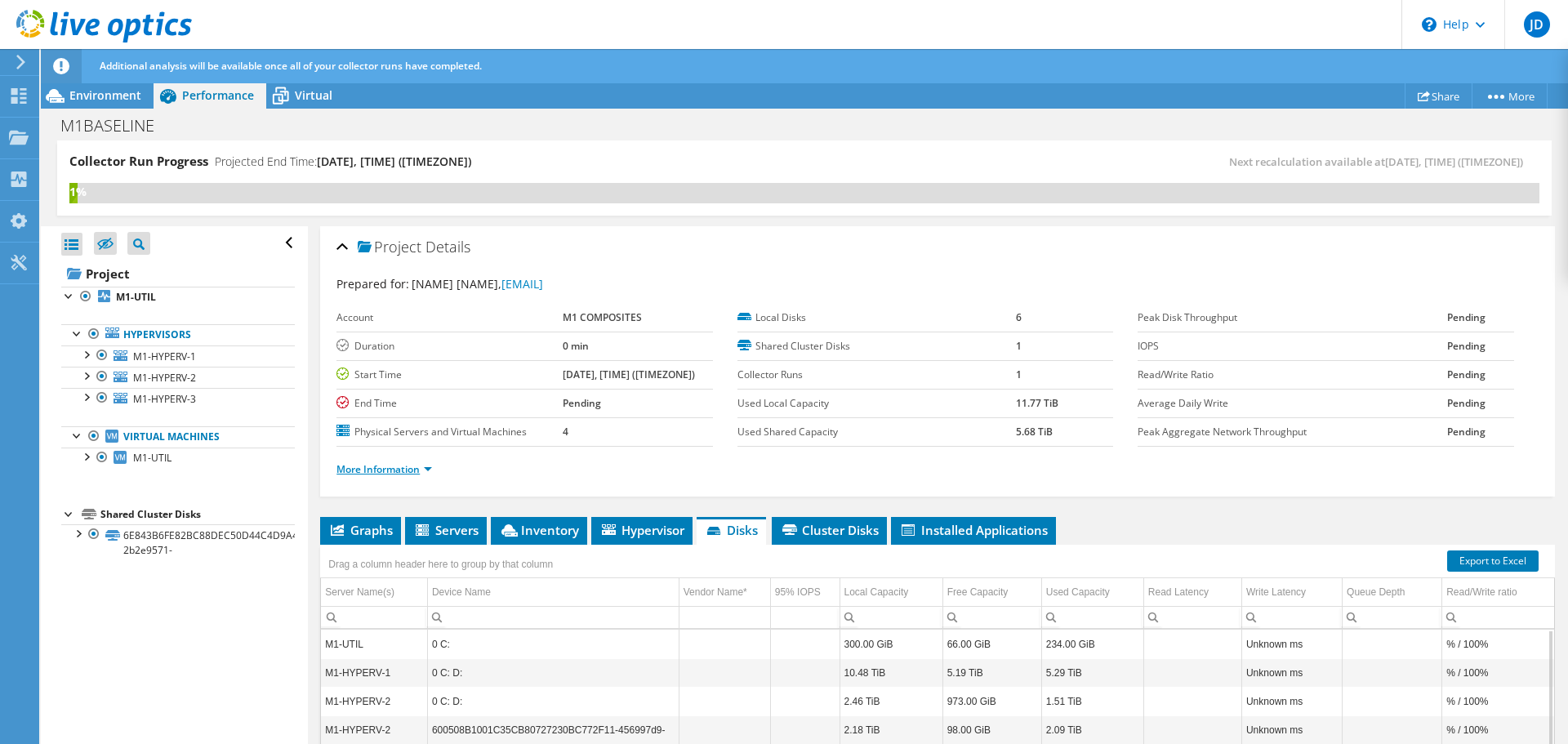 click on "More Information" at bounding box center [384, 469] 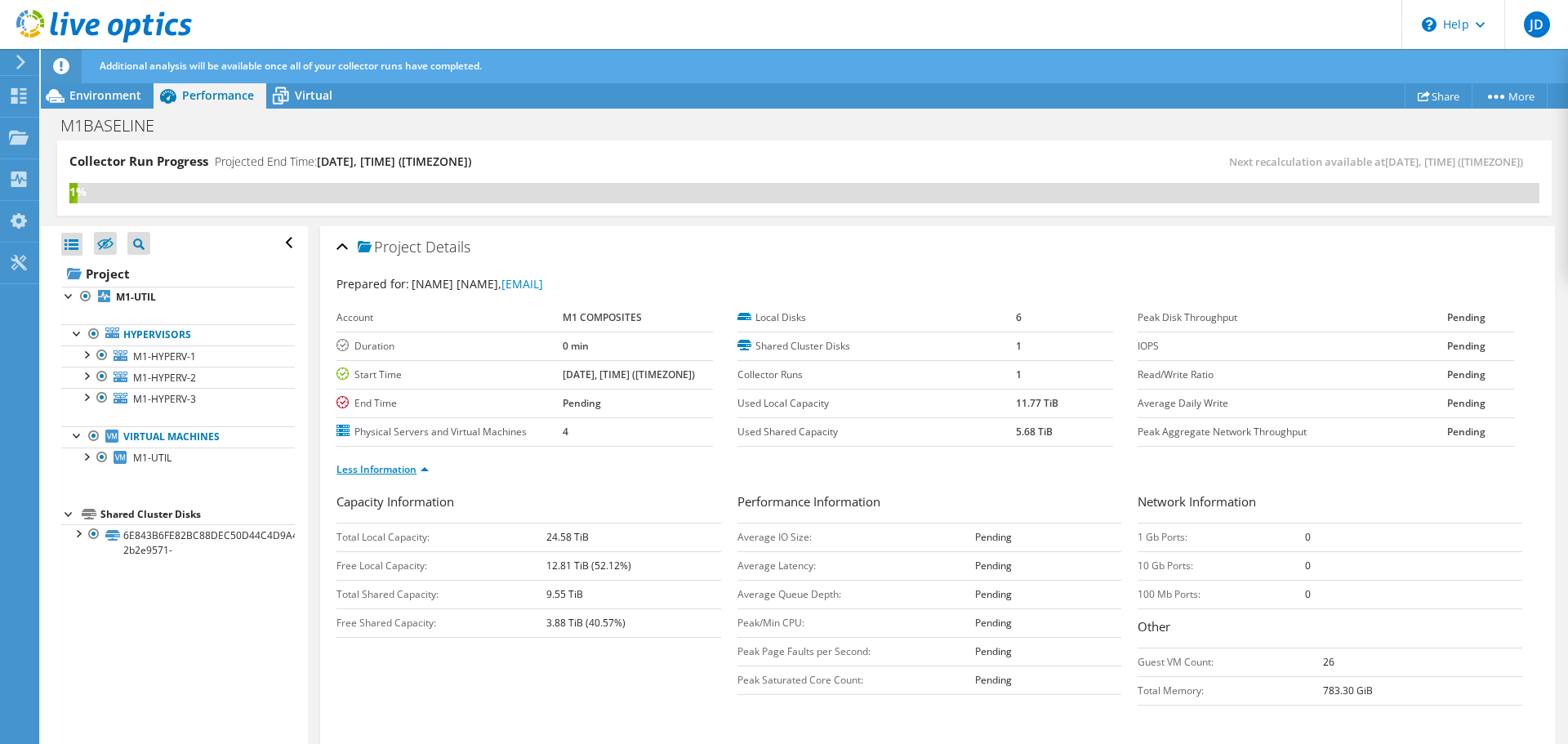 click on "Less Information" at bounding box center (387, 470) 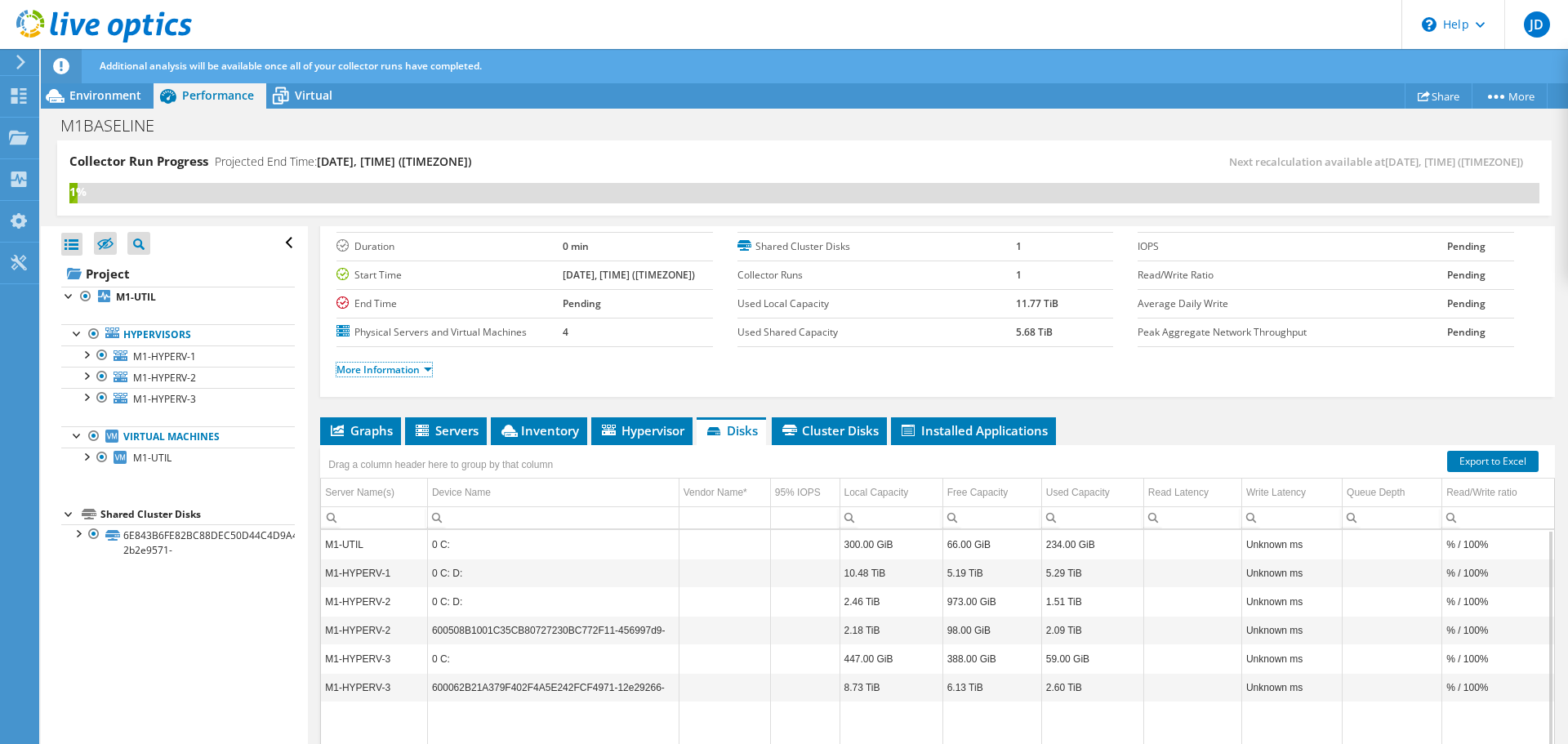 scroll, scrollTop: 0, scrollLeft: 0, axis: both 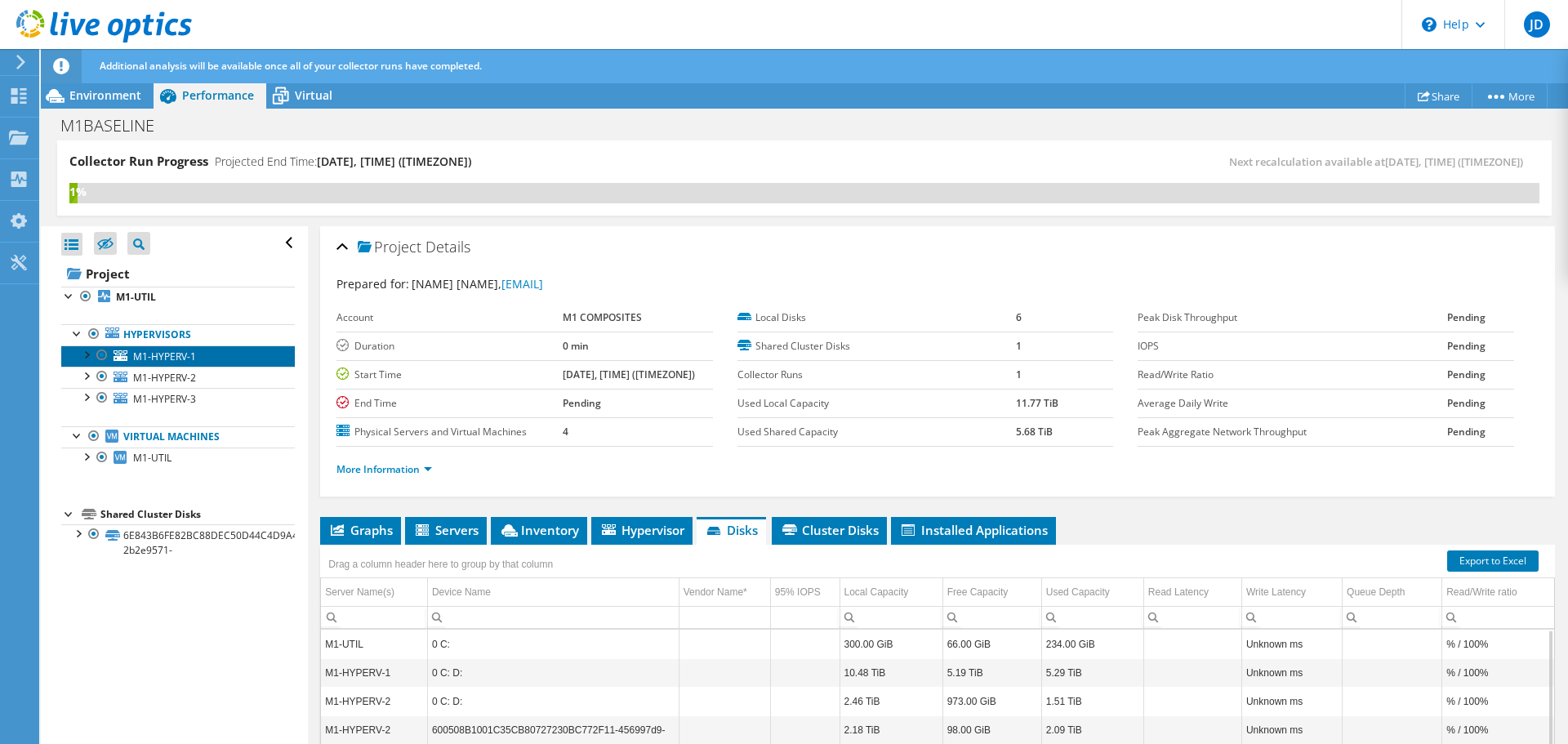 click on "M1-HYPERV-1" at bounding box center (164, 356) 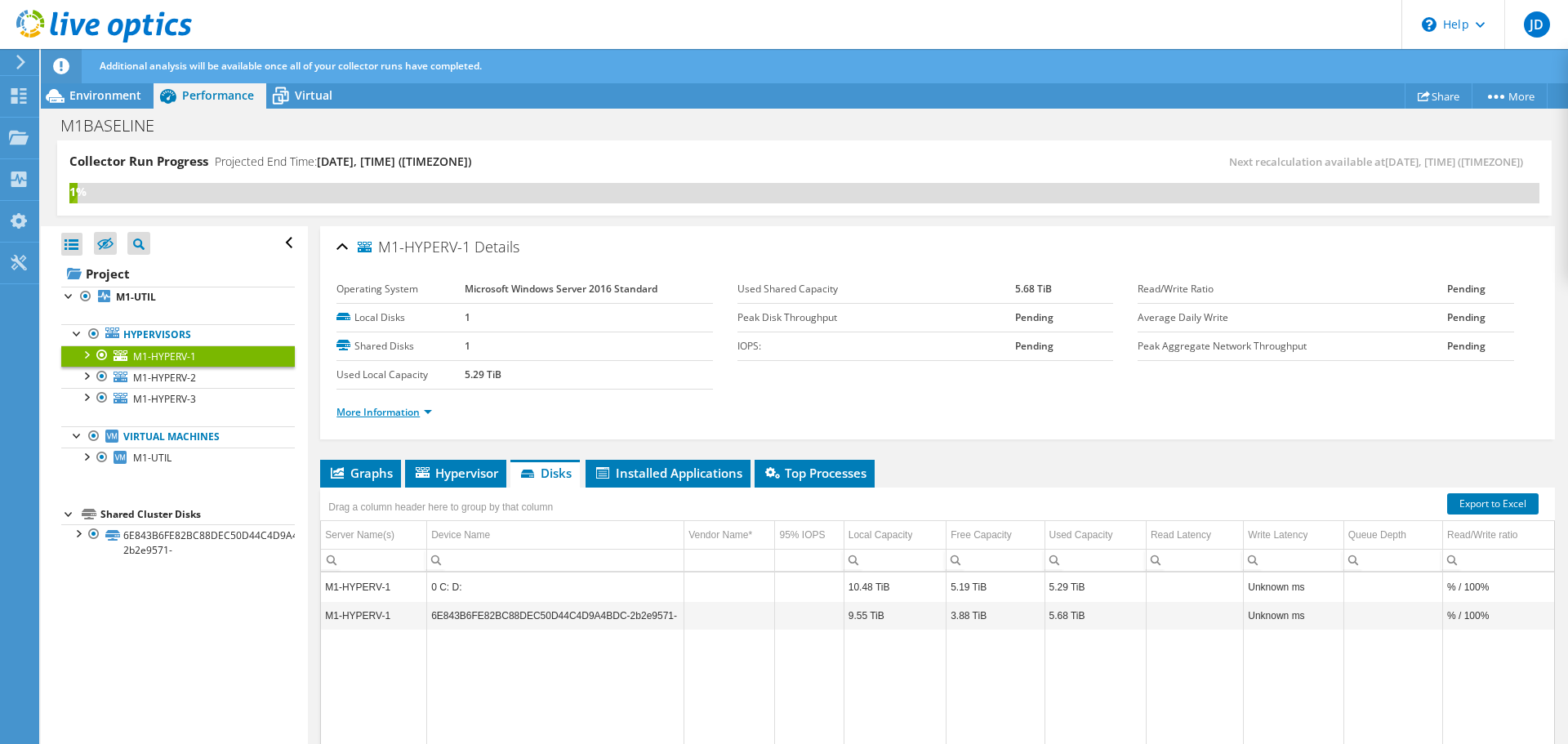 click on "More Information" at bounding box center [384, 412] 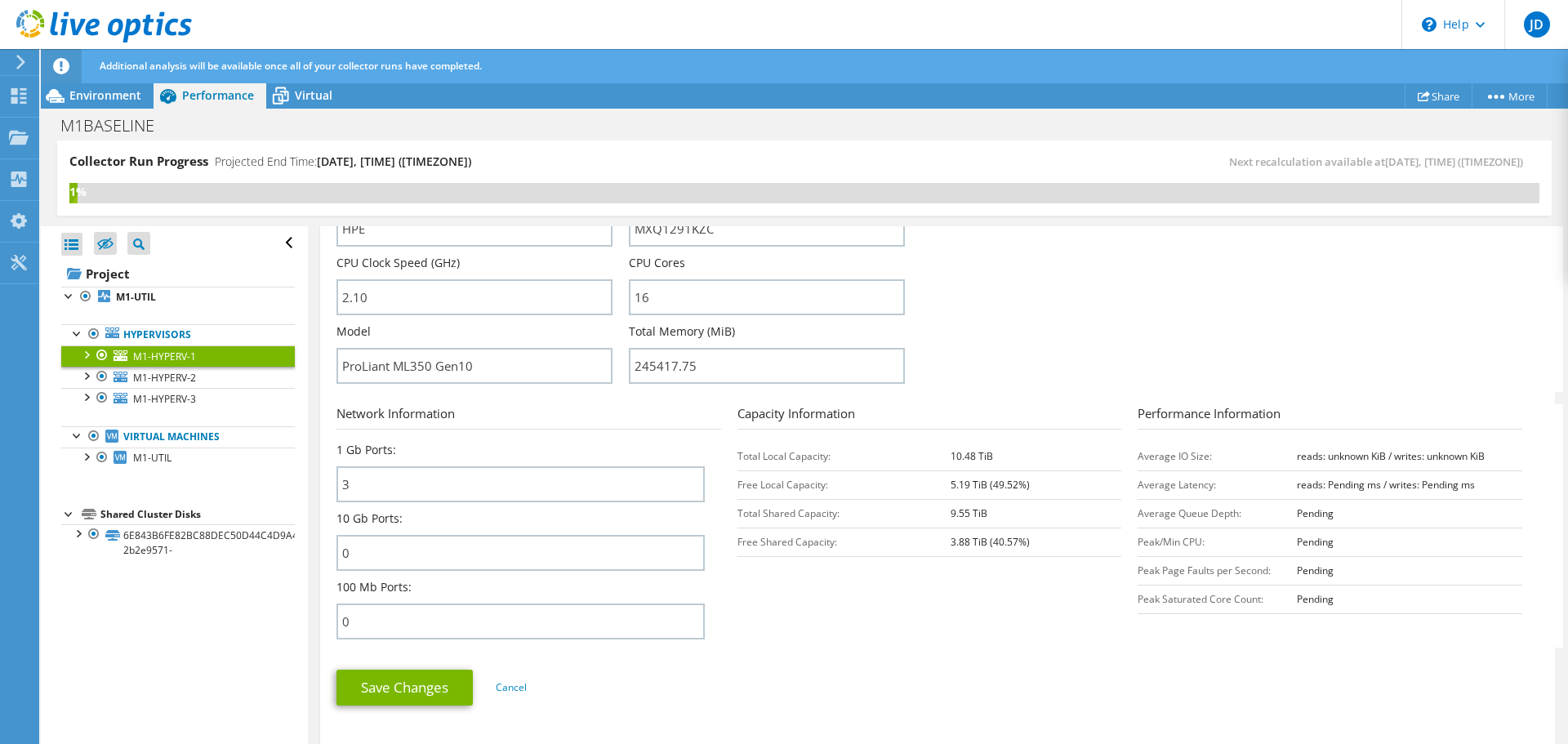 scroll, scrollTop: 490, scrollLeft: 0, axis: vertical 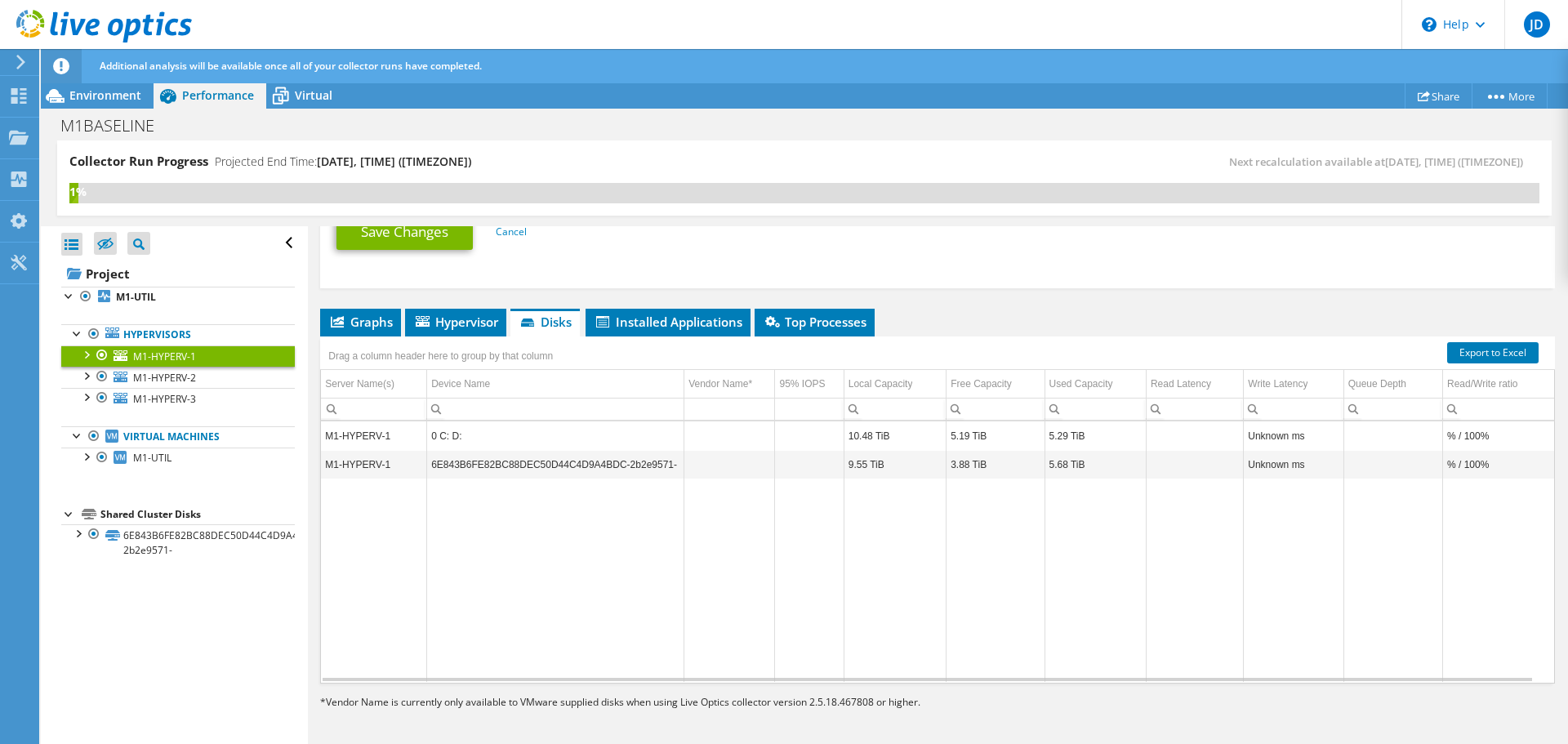 click on "9.55 TiB" at bounding box center [894, 464] 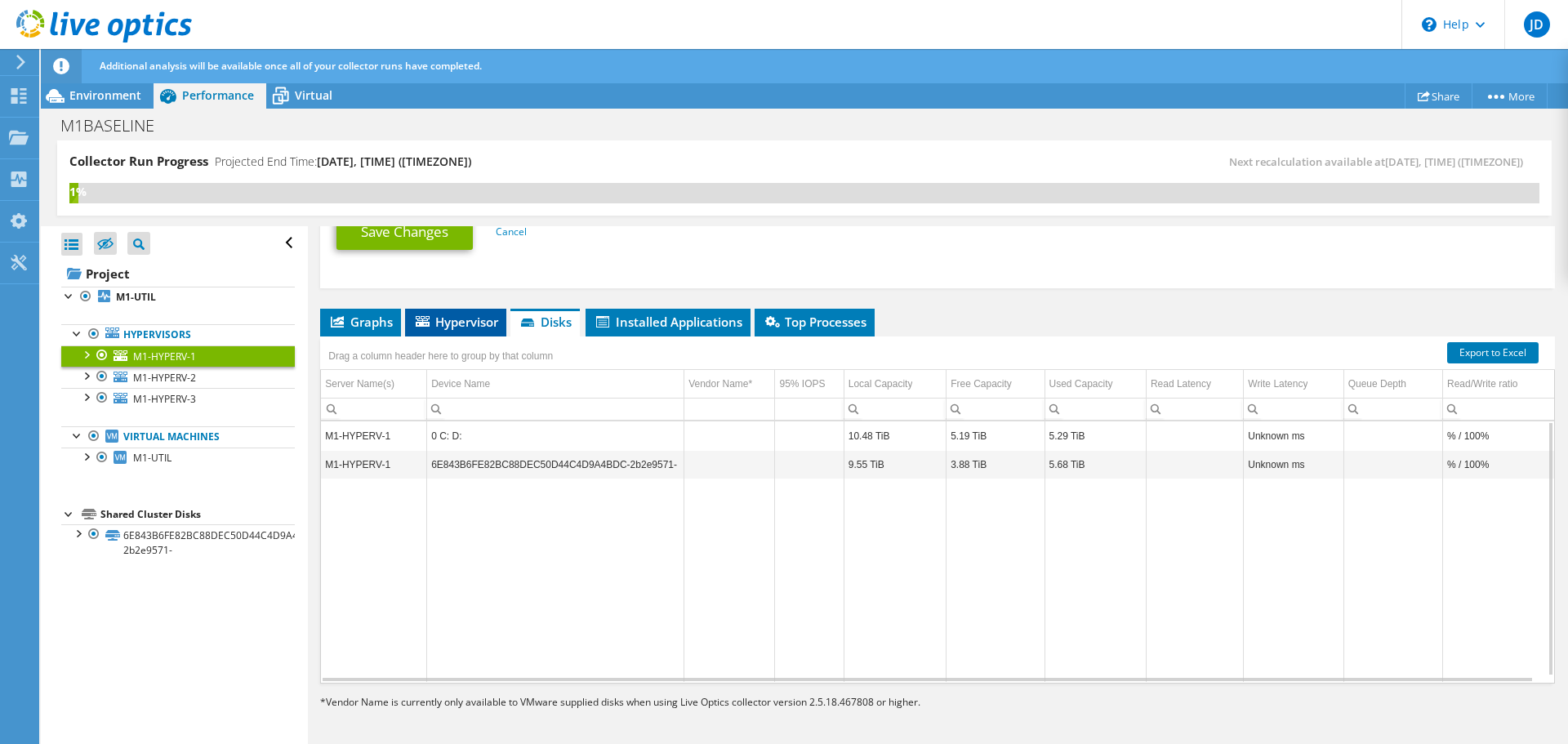 click on "Hypervisor" at bounding box center [456, 322] 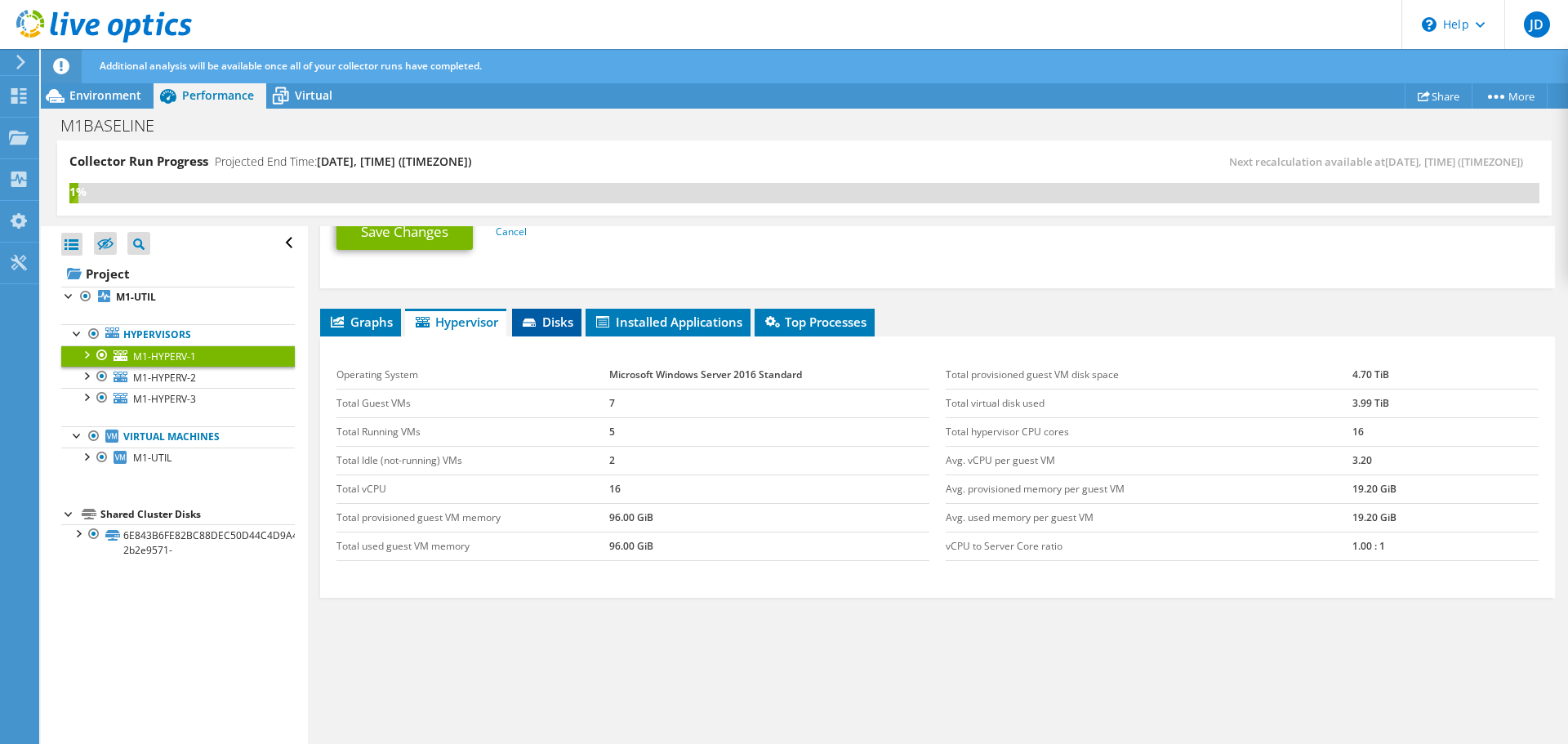 click on "Disks" at bounding box center [546, 322] 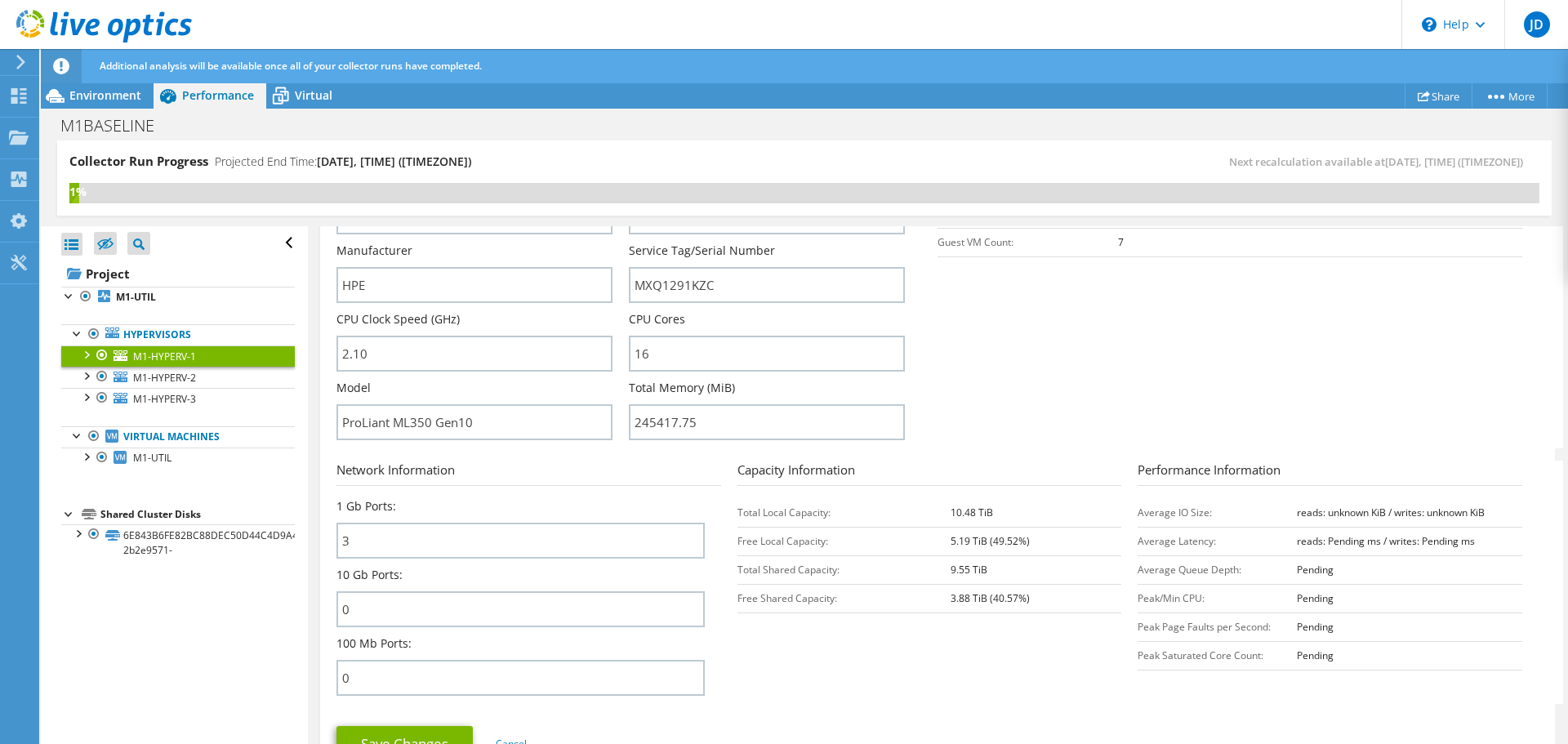 scroll, scrollTop: 320, scrollLeft: 0, axis: vertical 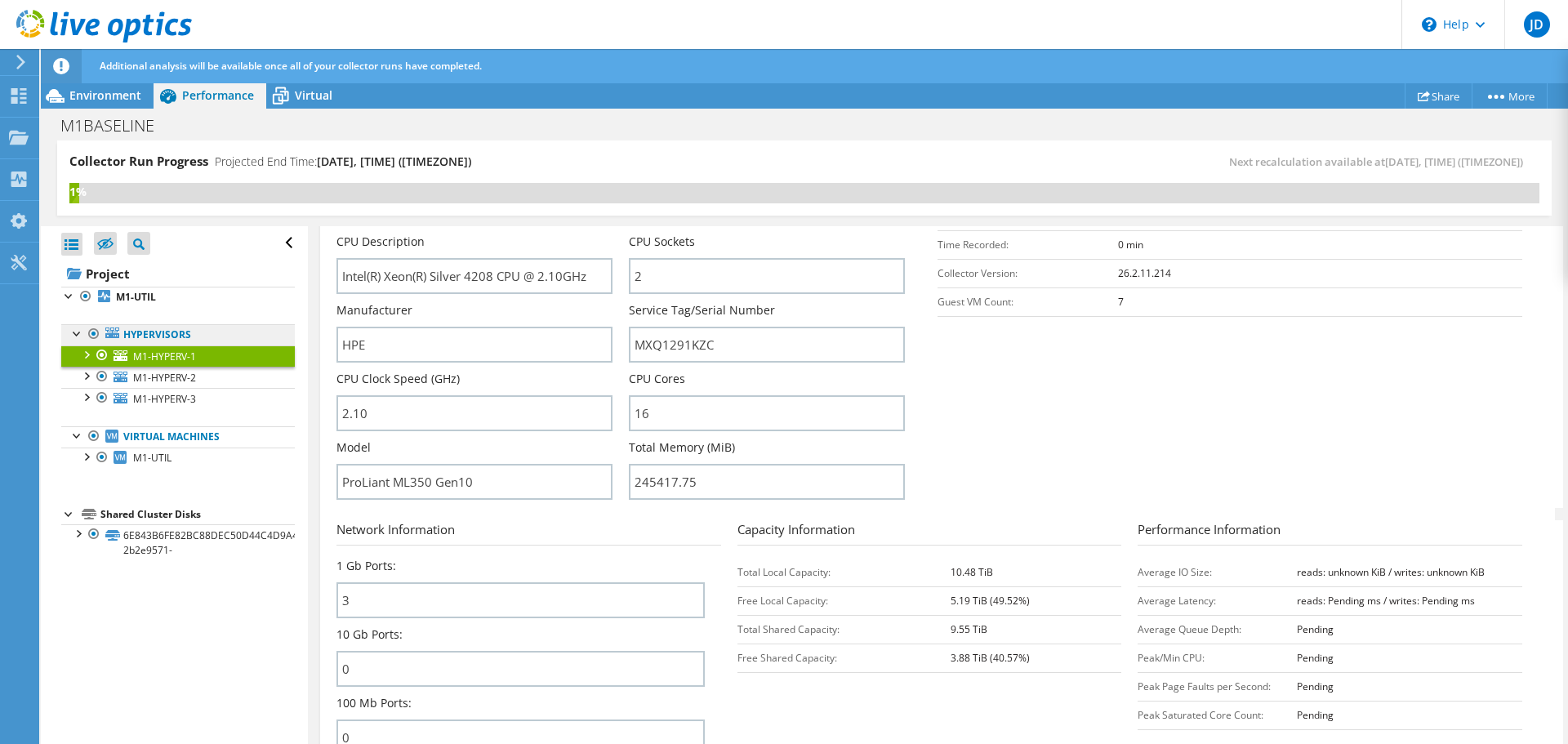click on "Hypervisors" at bounding box center (178, 335) 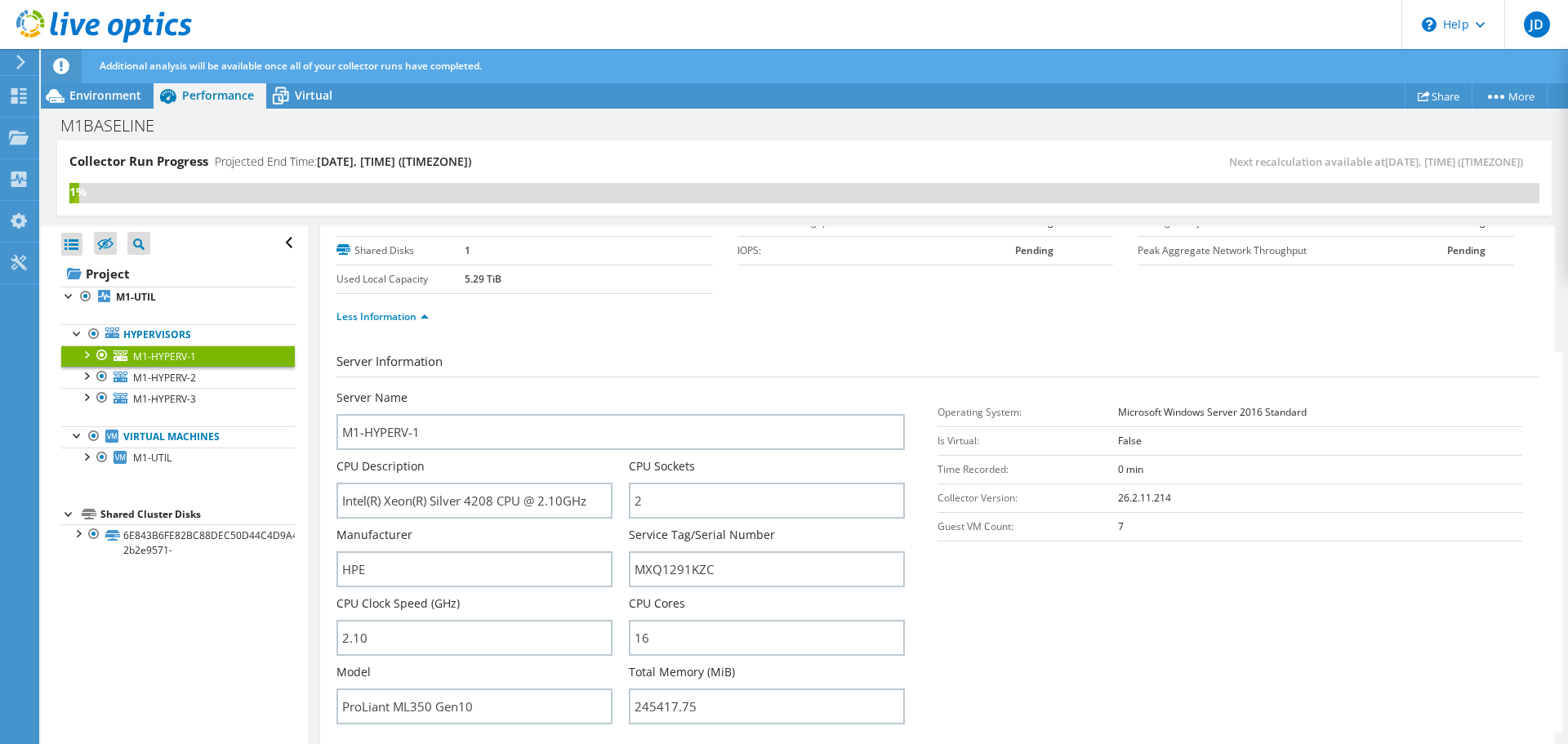 scroll, scrollTop: 0, scrollLeft: 0, axis: both 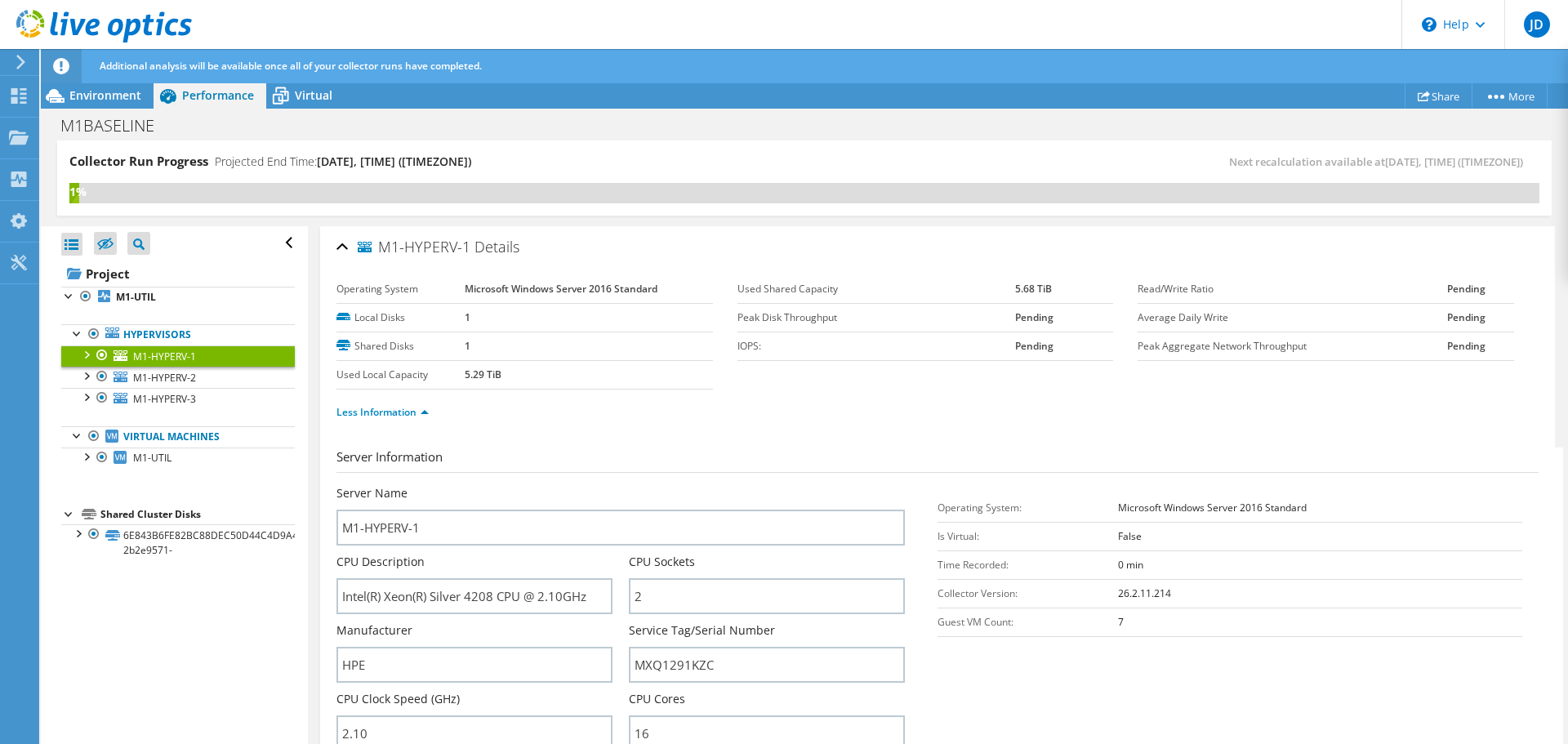 click on "M1-HYPERV-1
Details" at bounding box center (938, 247) 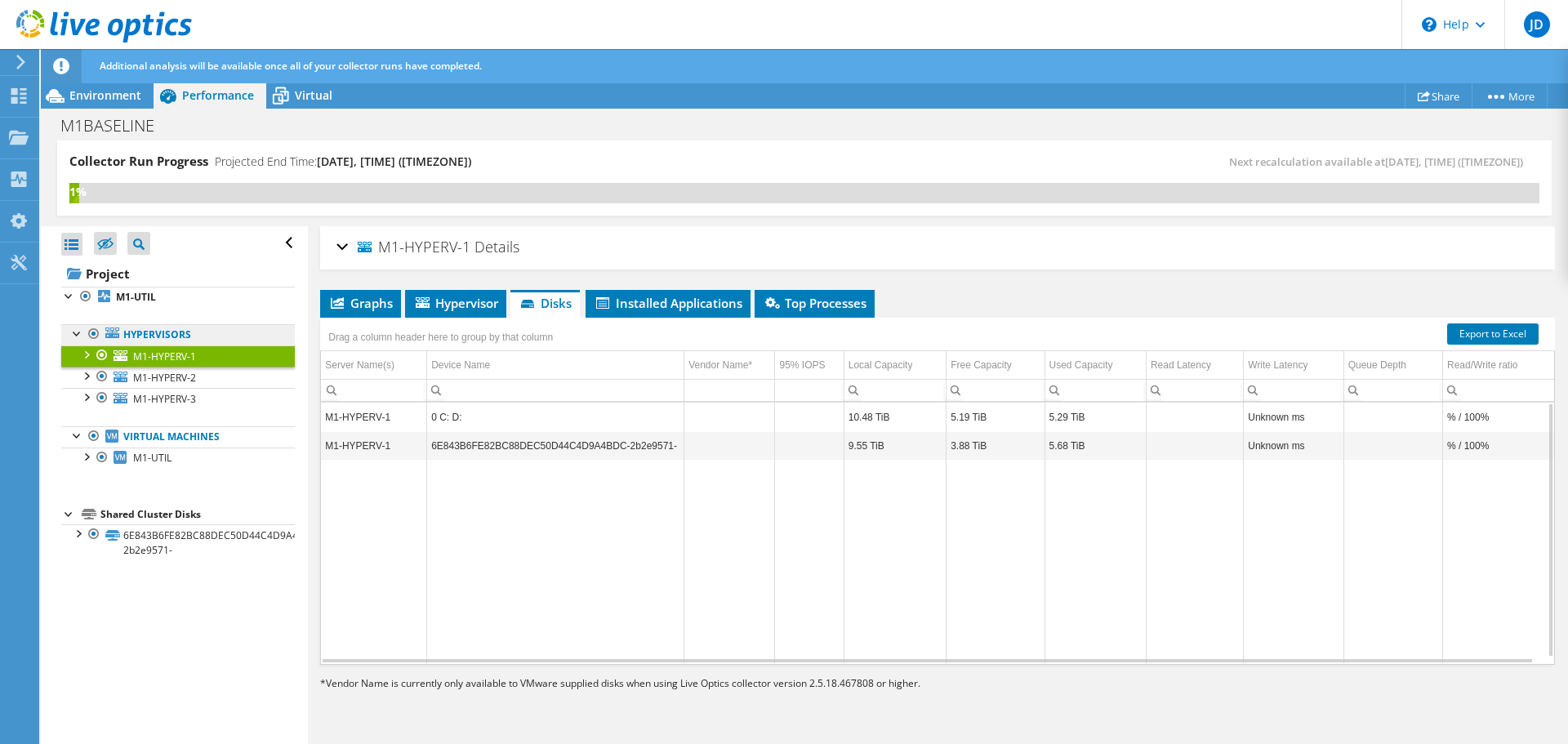 click on "Hypervisors" at bounding box center (178, 335) 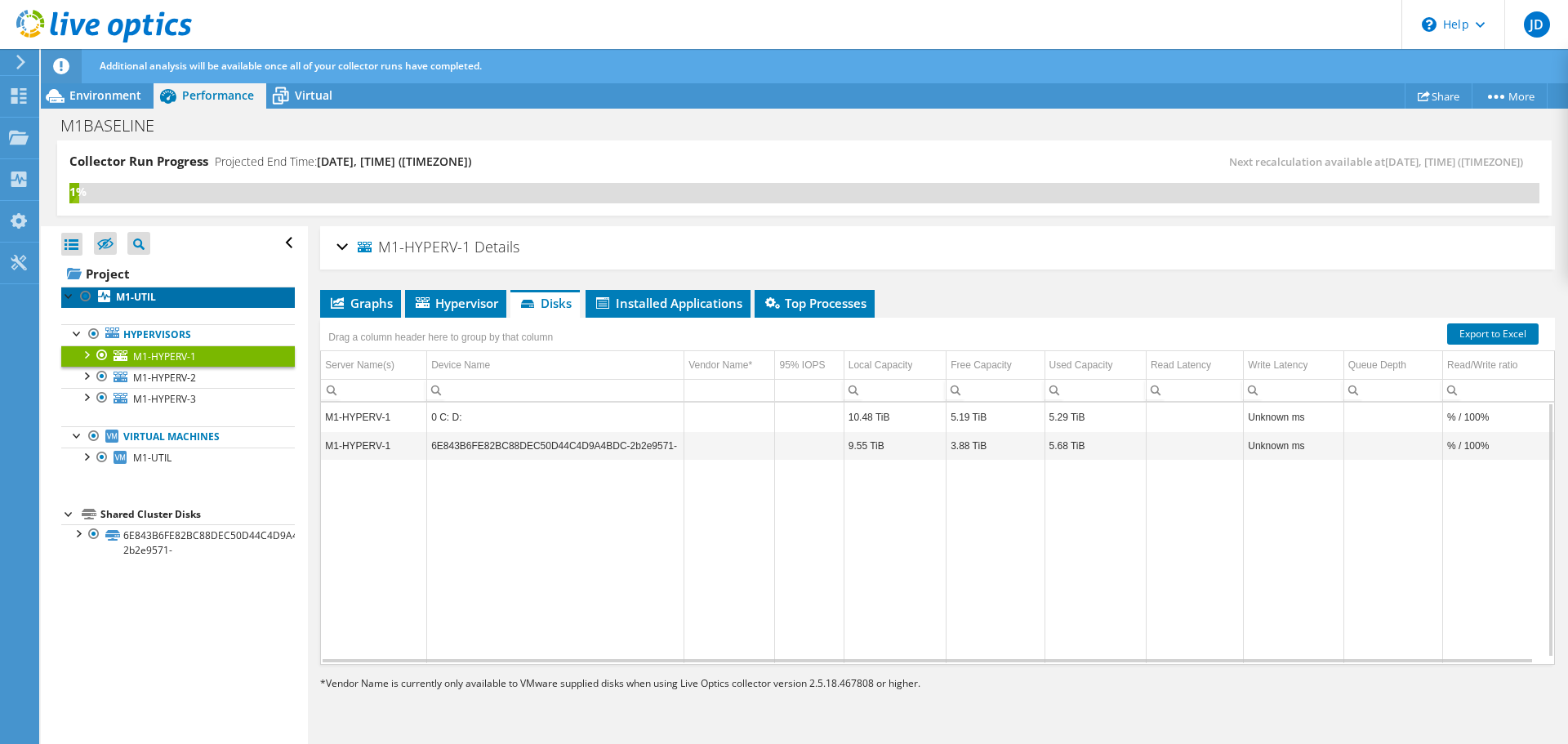 click on "M1-UTIL" at bounding box center (178, 297) 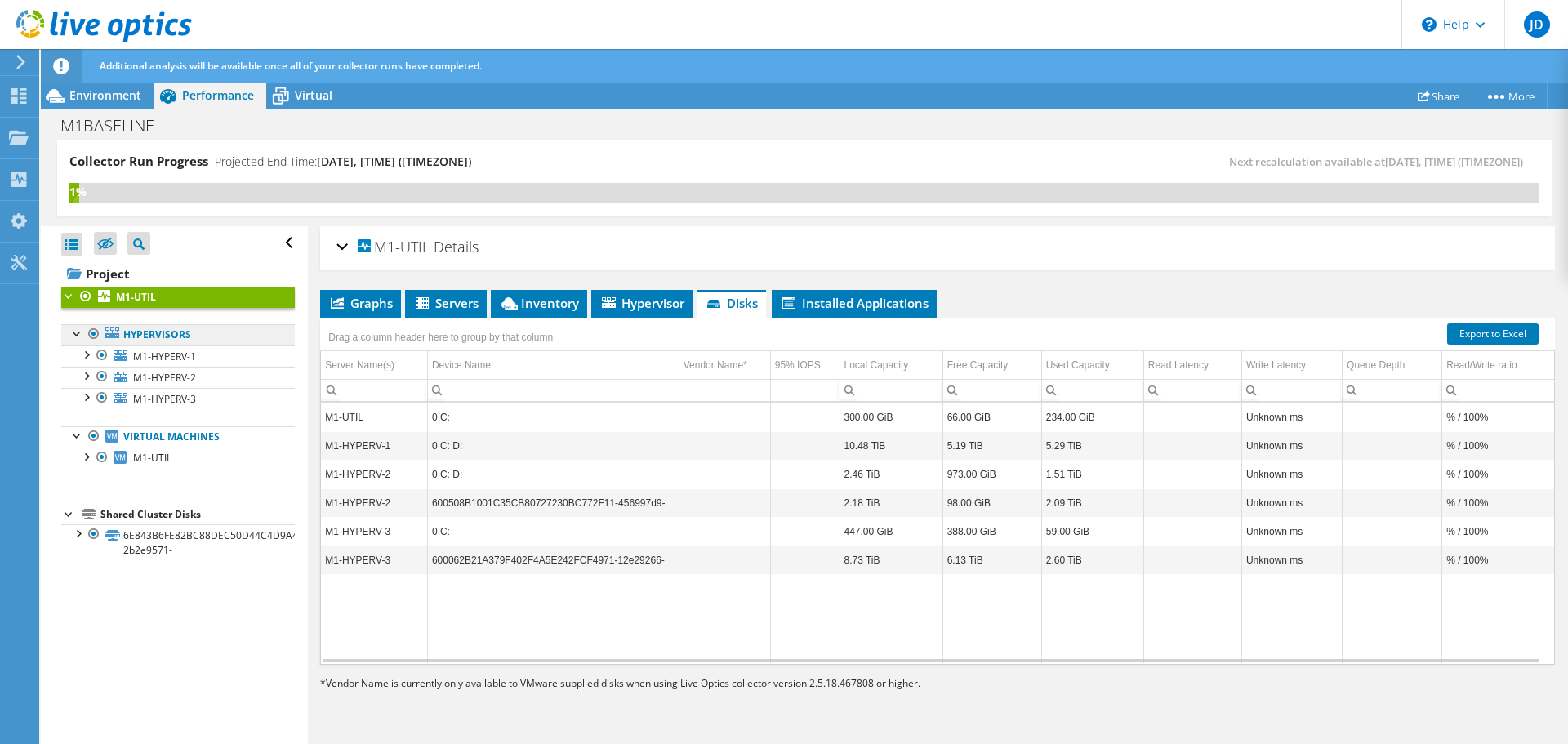 click on "Hypervisors" at bounding box center (178, 335) 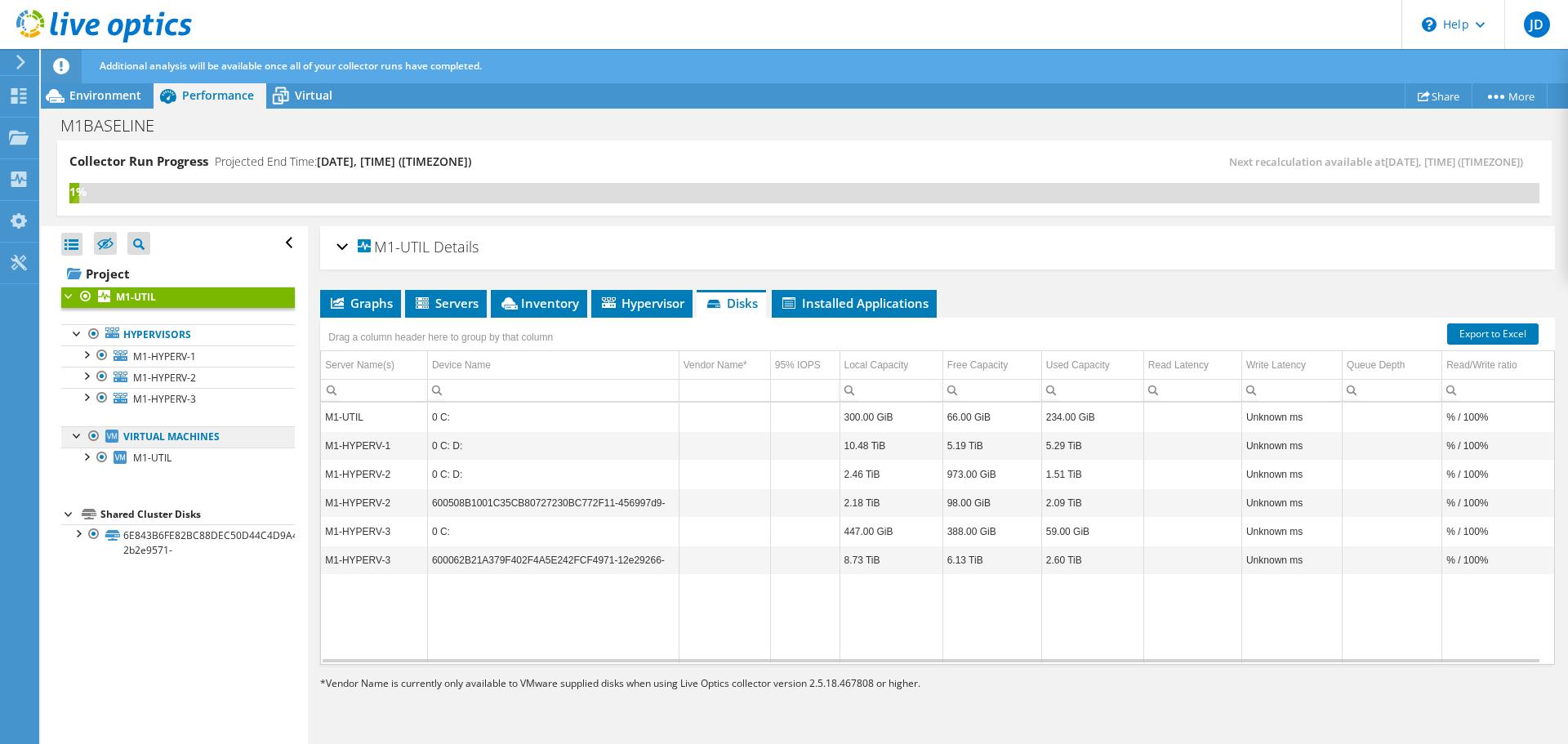 click on "Virtual Machines" at bounding box center [178, 437] 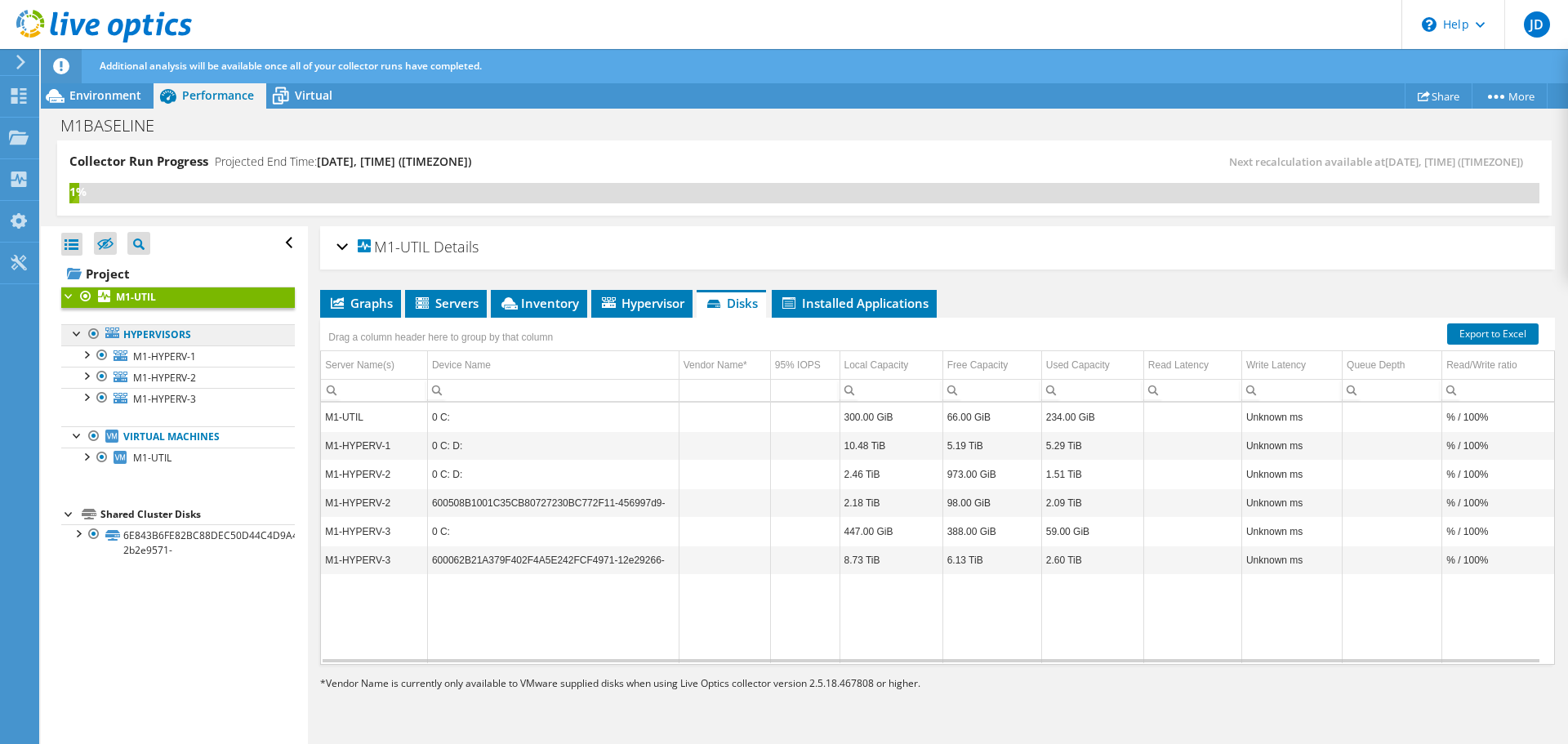click on "Hypervisors" at bounding box center (178, 335) 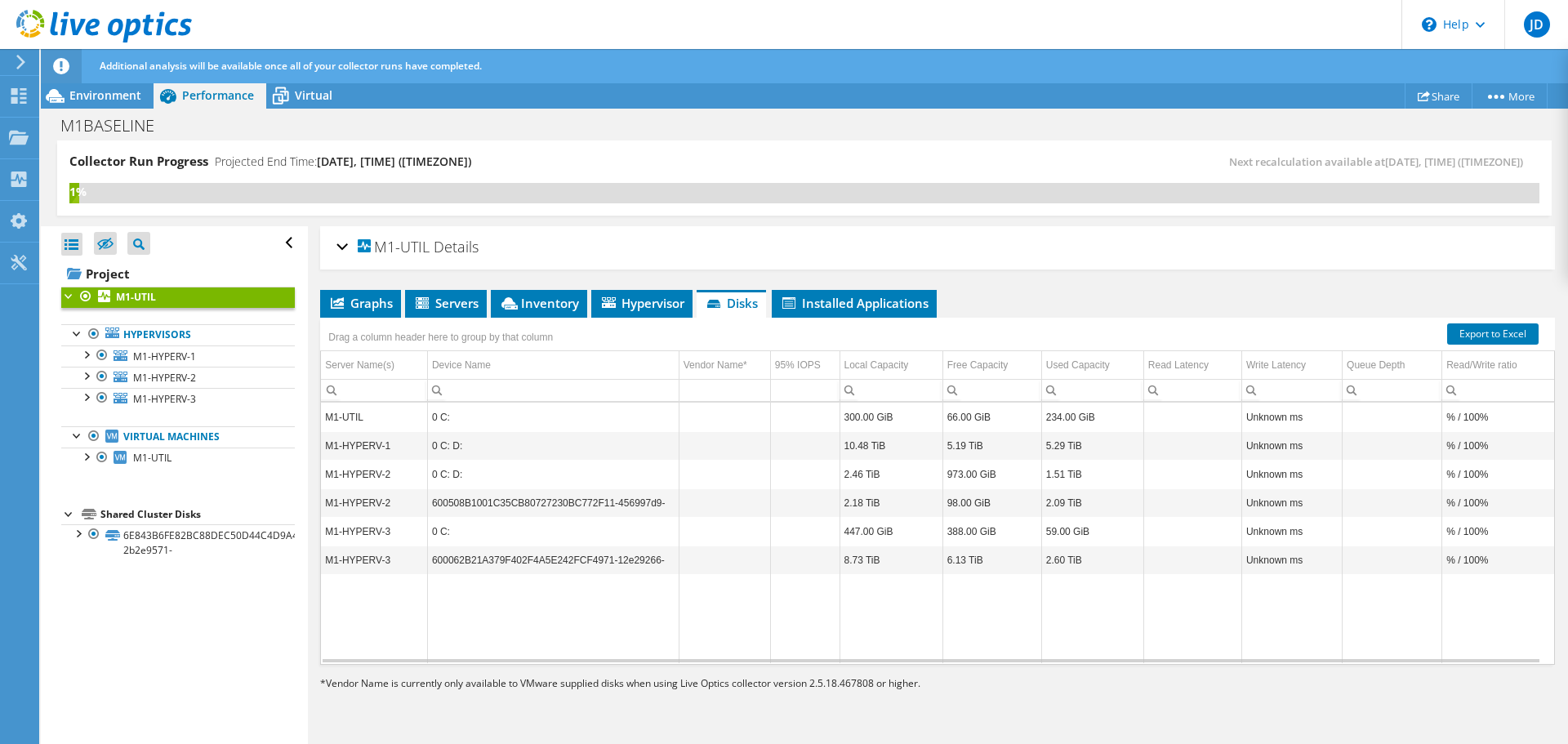 click on "M1-UTIL
Details" at bounding box center (938, 247) 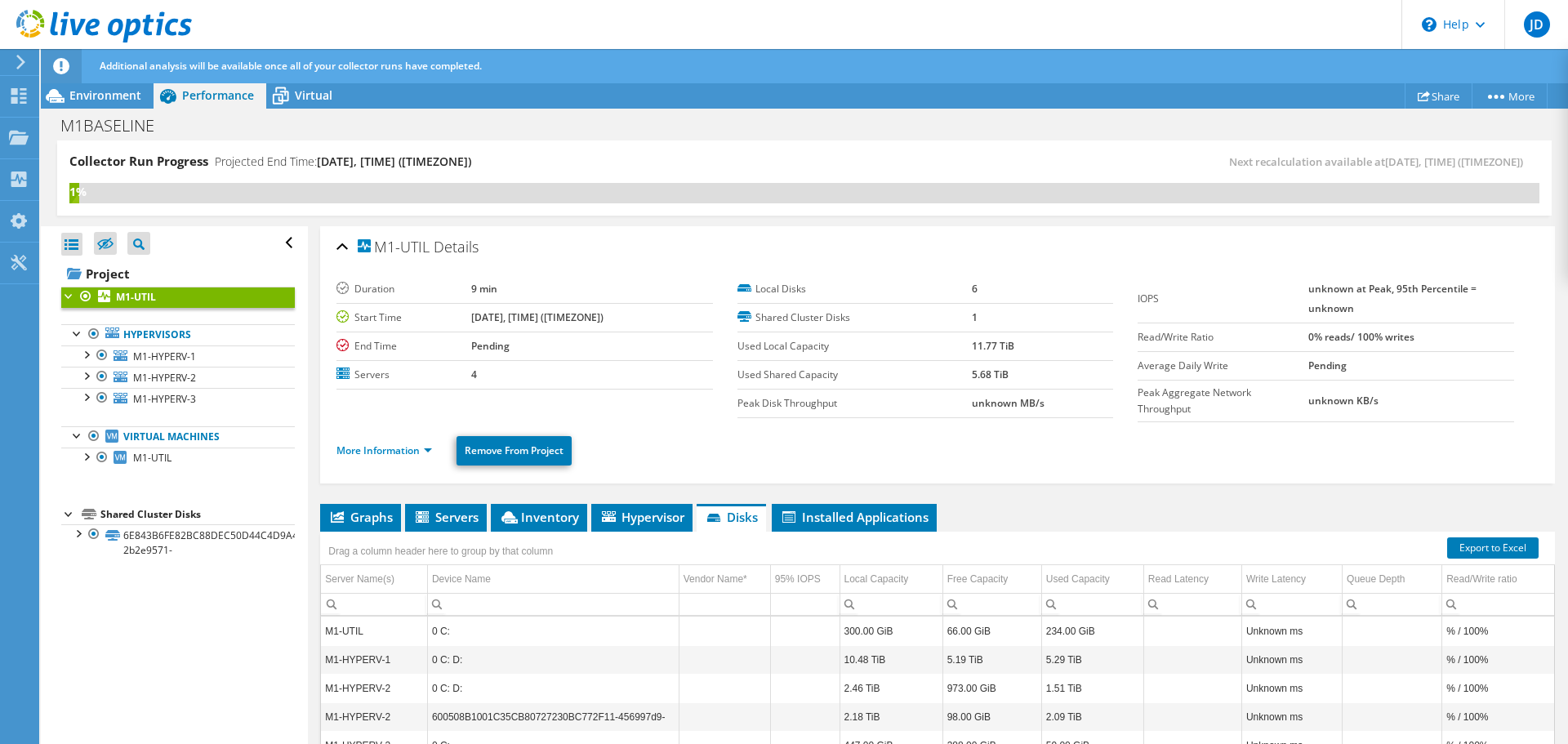 click on "M1-UTIL
Details" at bounding box center (938, 247) 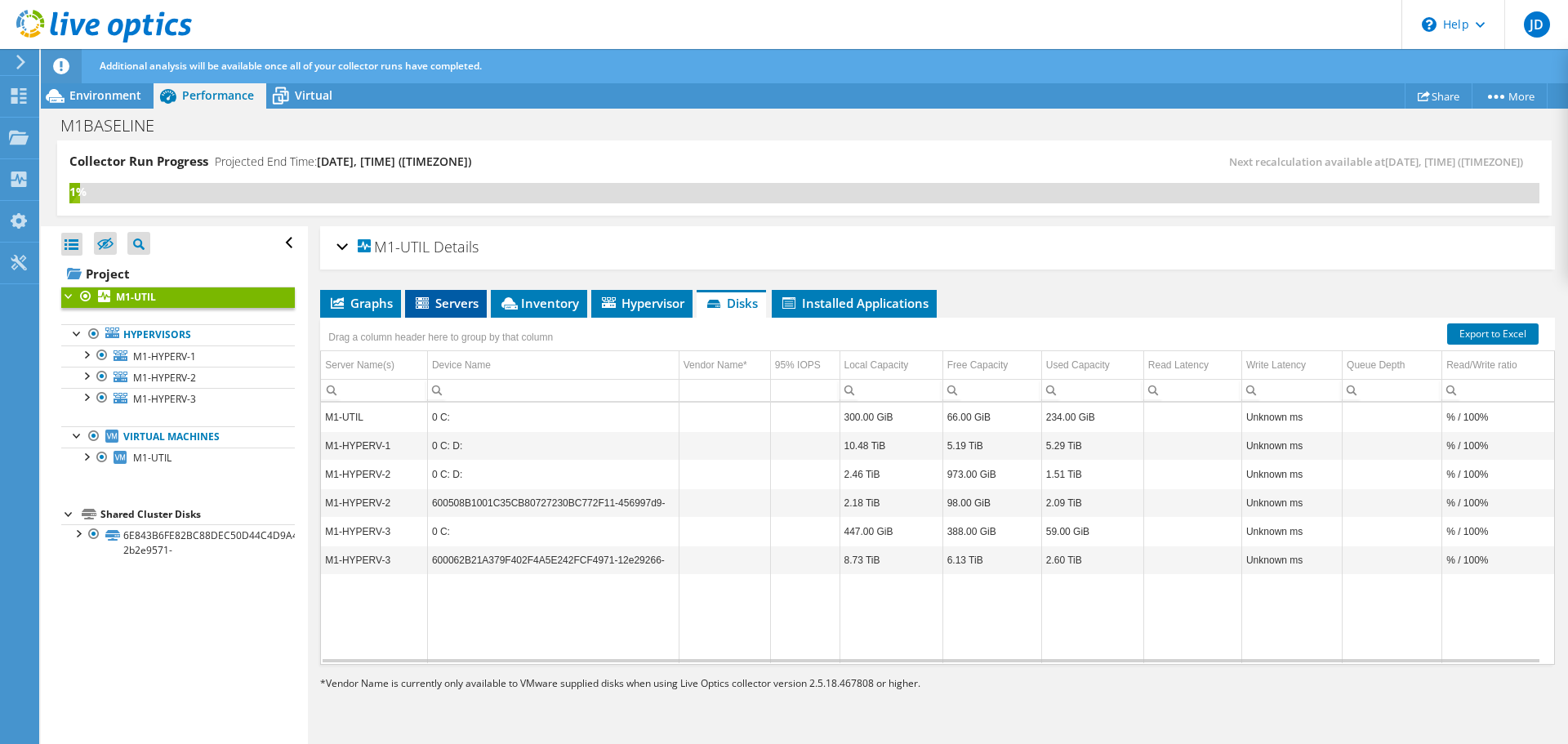 click 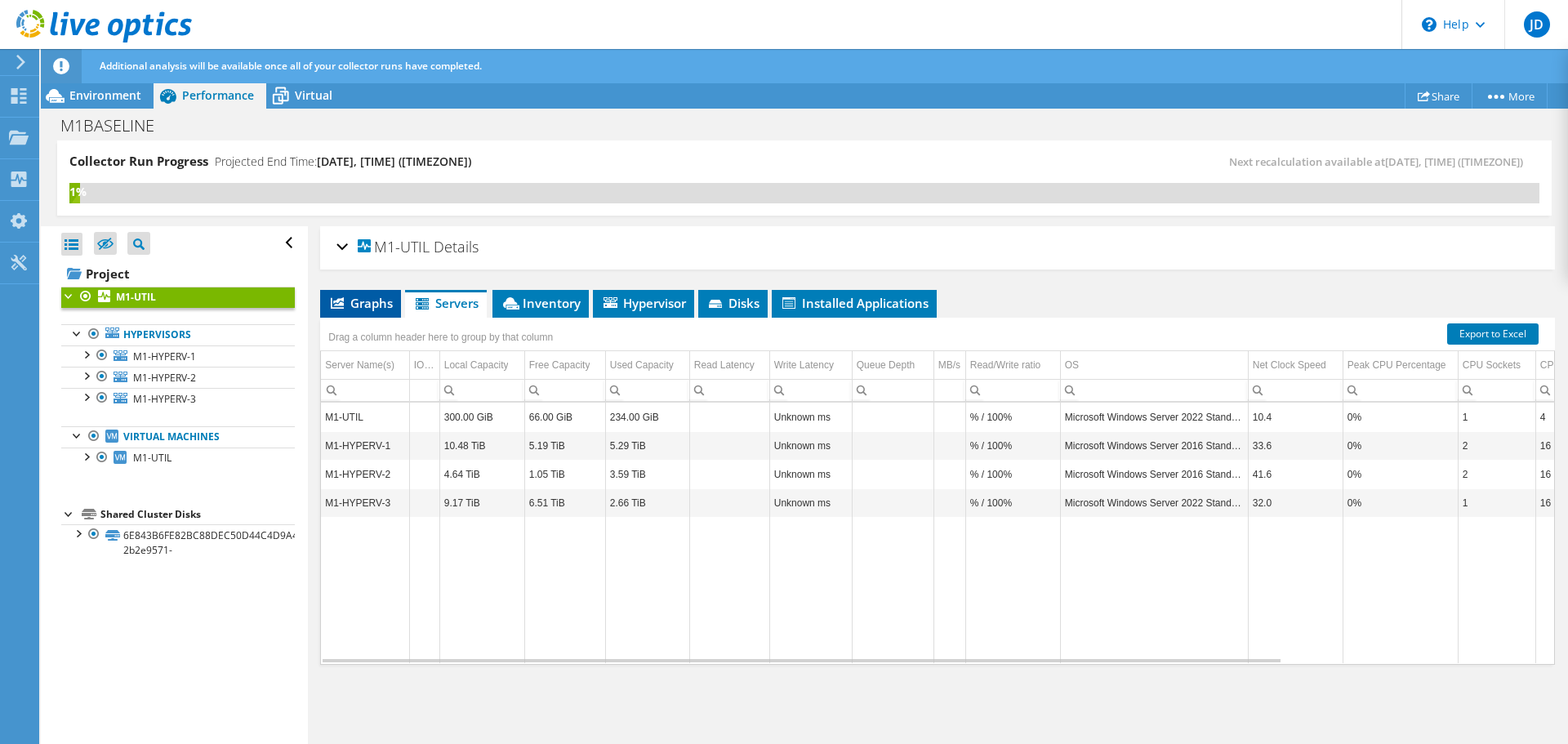 click on "Graphs" at bounding box center (360, 303) 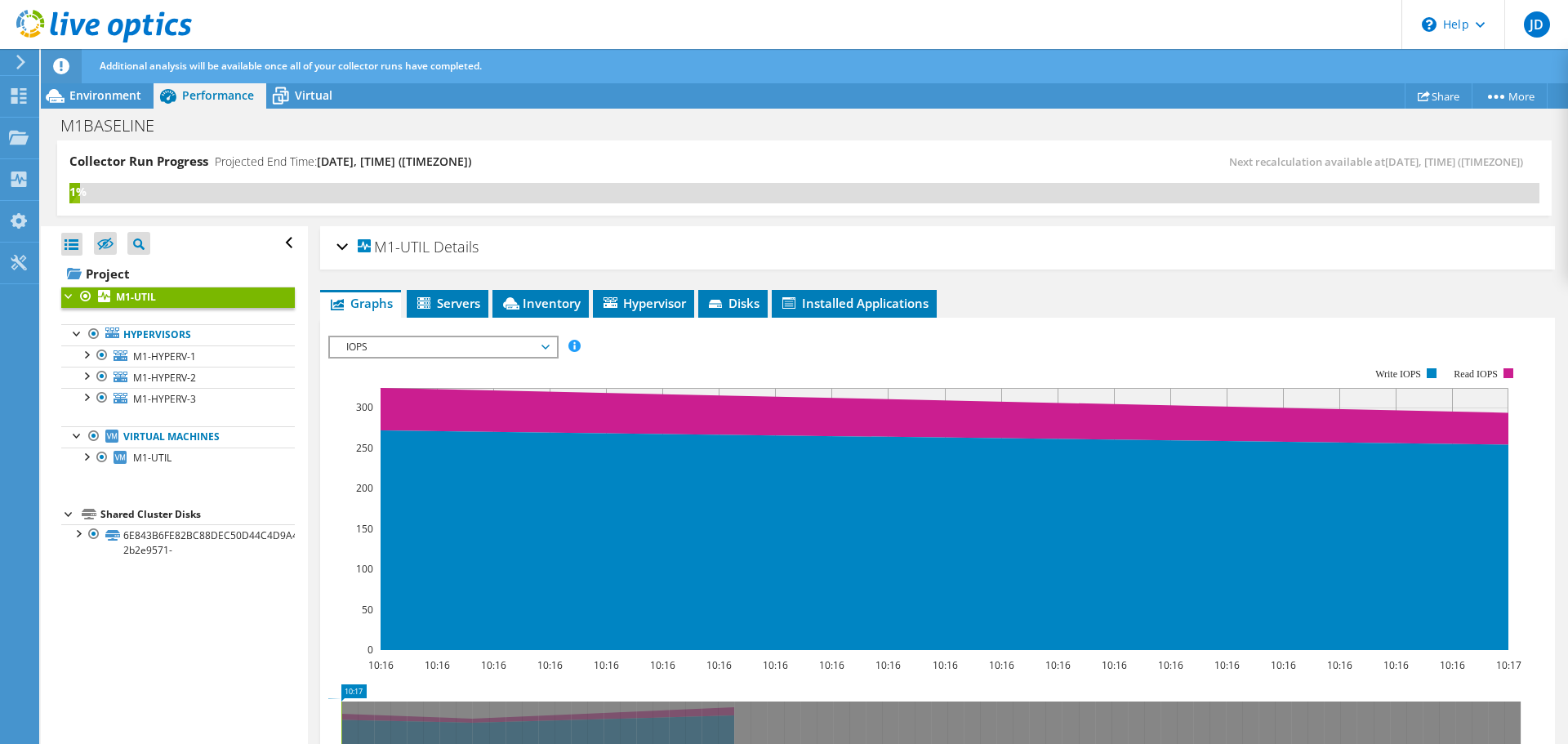 click on "IOPS" at bounding box center (443, 347) 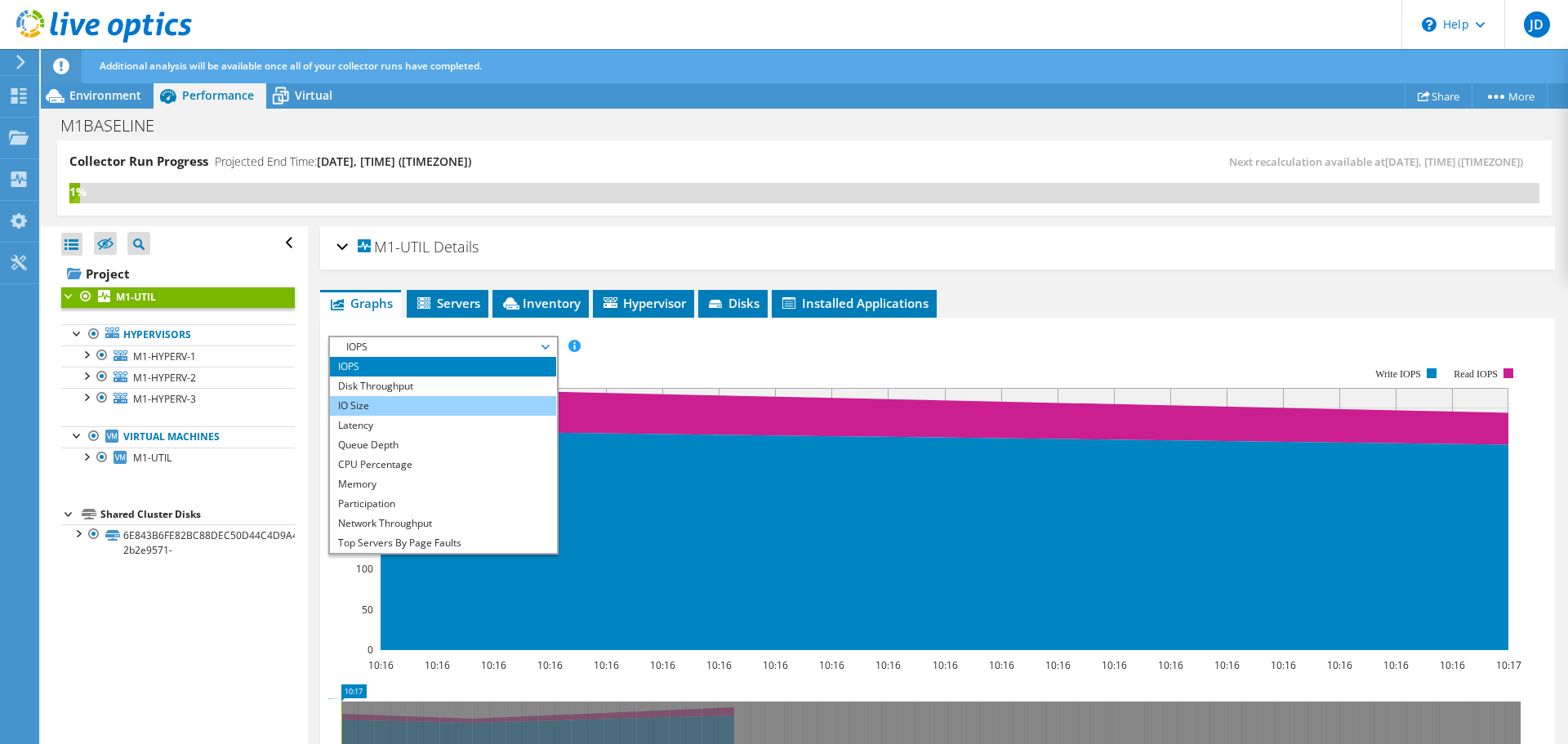 drag, startPoint x: 473, startPoint y: 392, endPoint x: 470, endPoint y: 401, distance: 9.486833 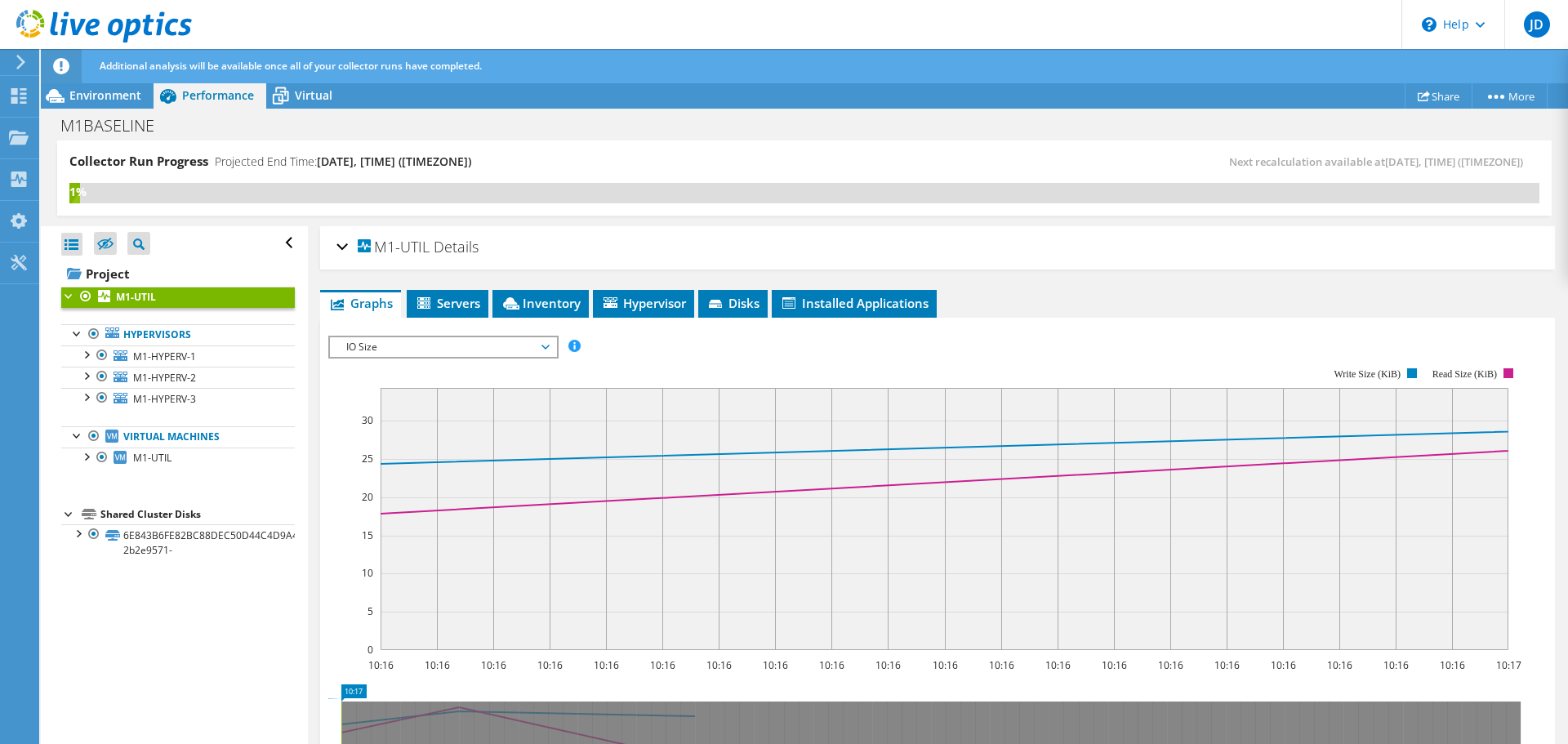 drag, startPoint x: 470, startPoint y: 401, endPoint x: 408, endPoint y: 350, distance: 80.2808 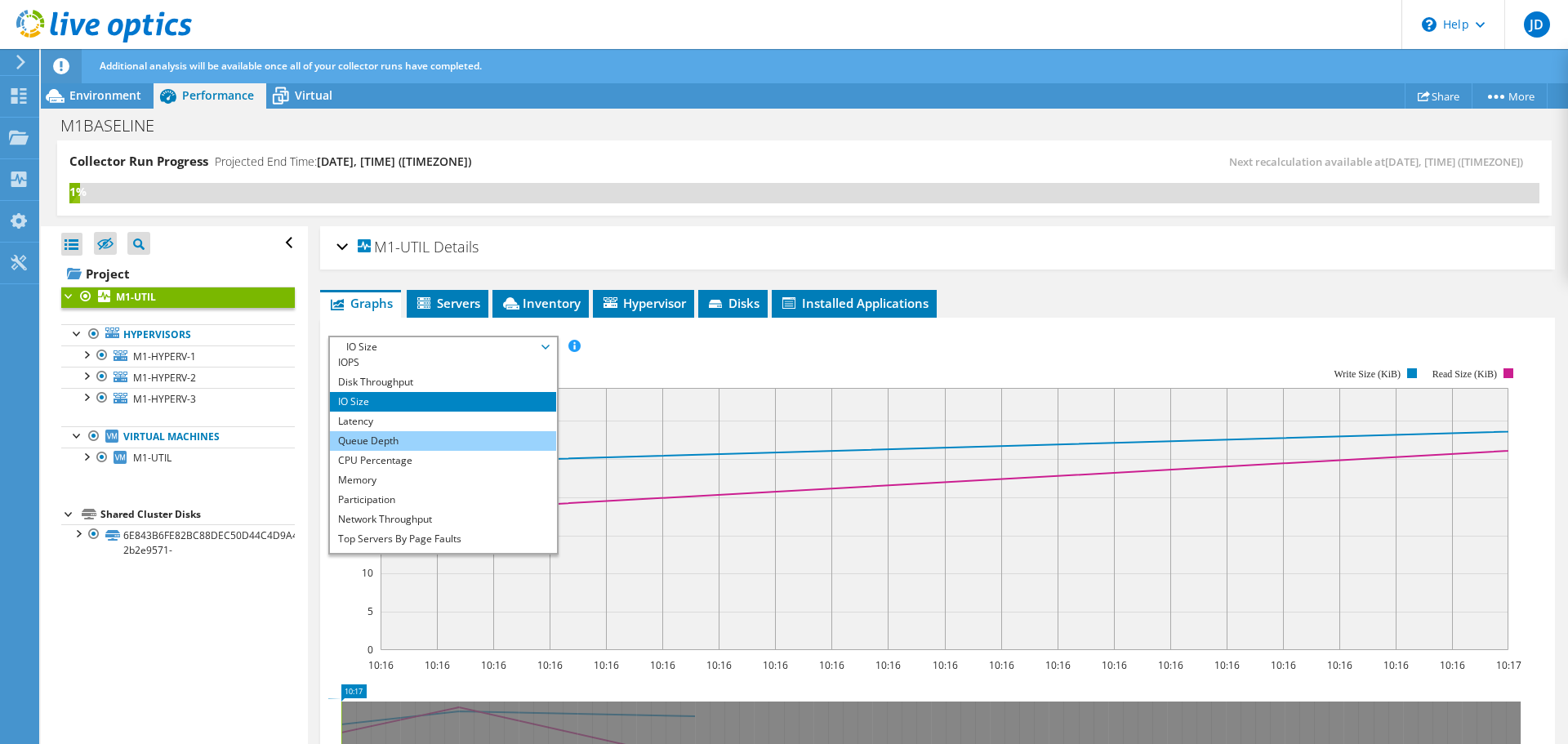 scroll, scrollTop: 0, scrollLeft: 0, axis: both 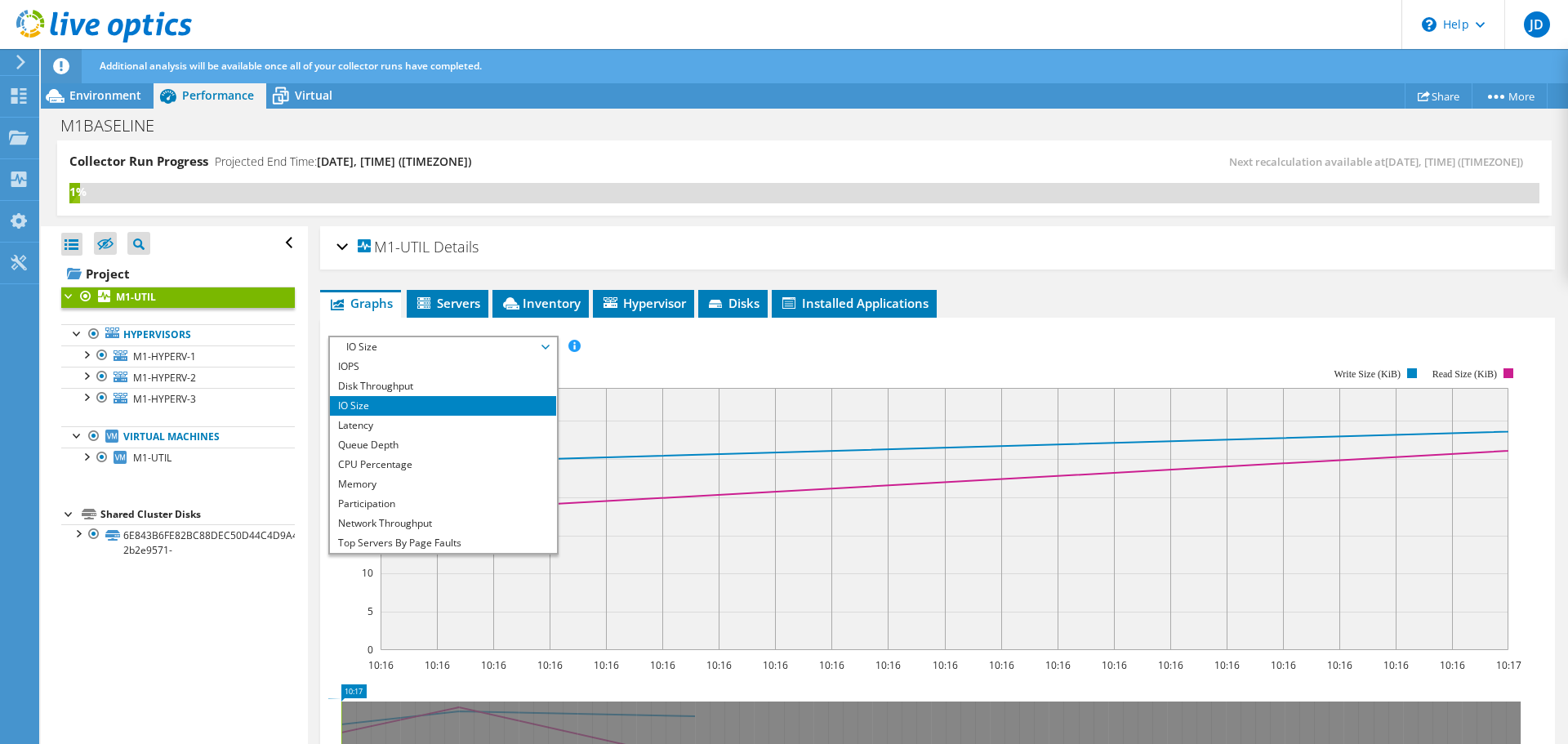 click on "IO Size" at bounding box center (443, 347) 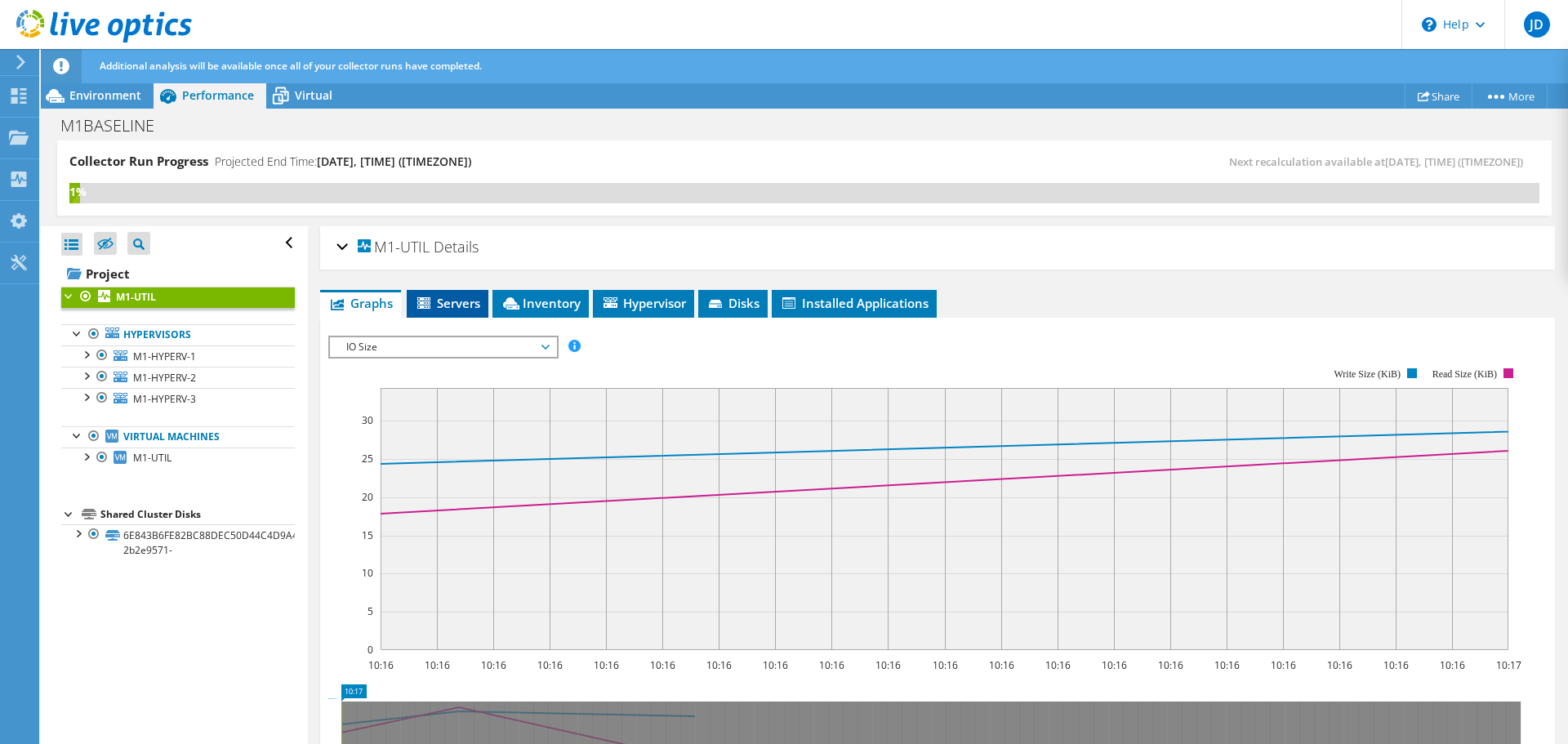 click on "Servers" at bounding box center (448, 303) 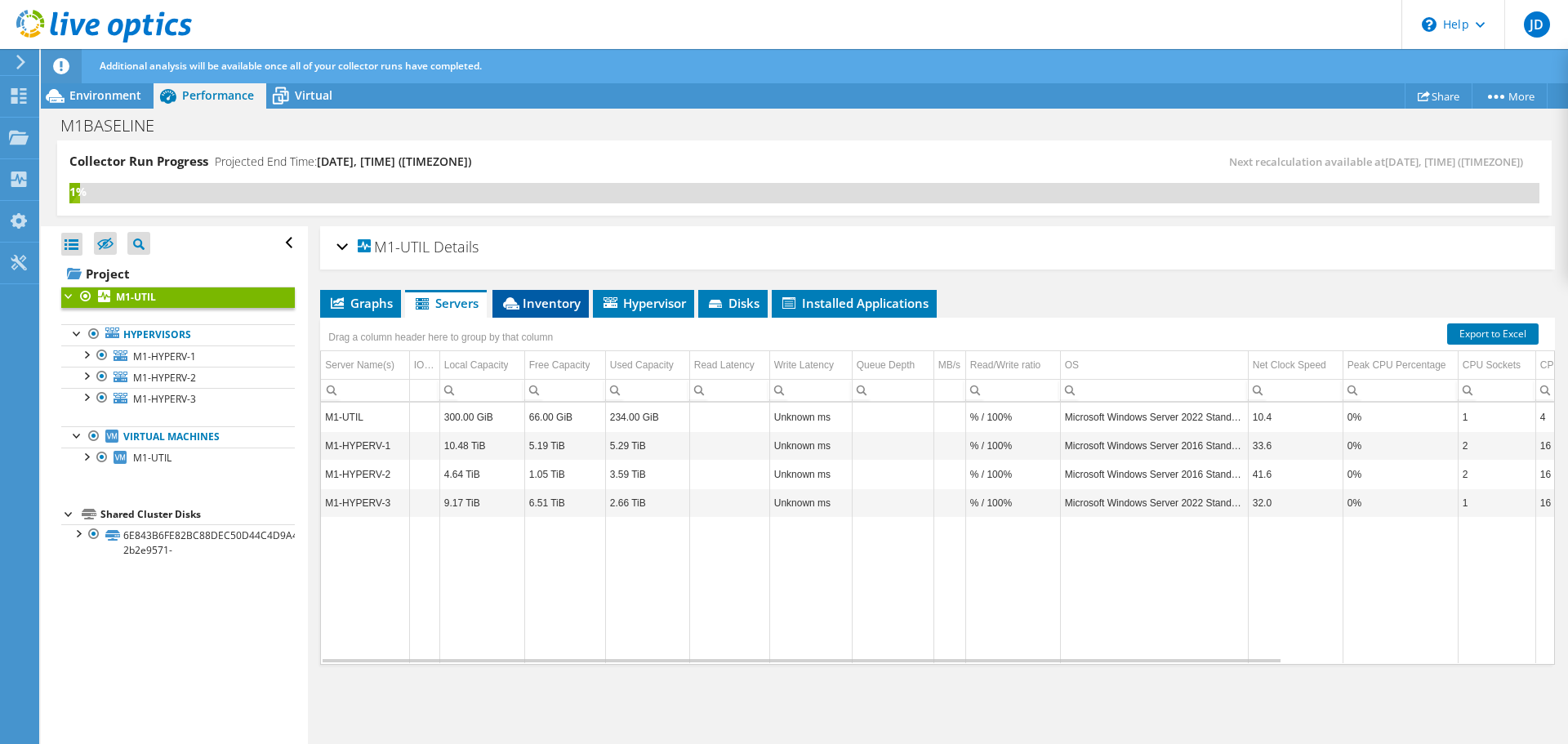 click 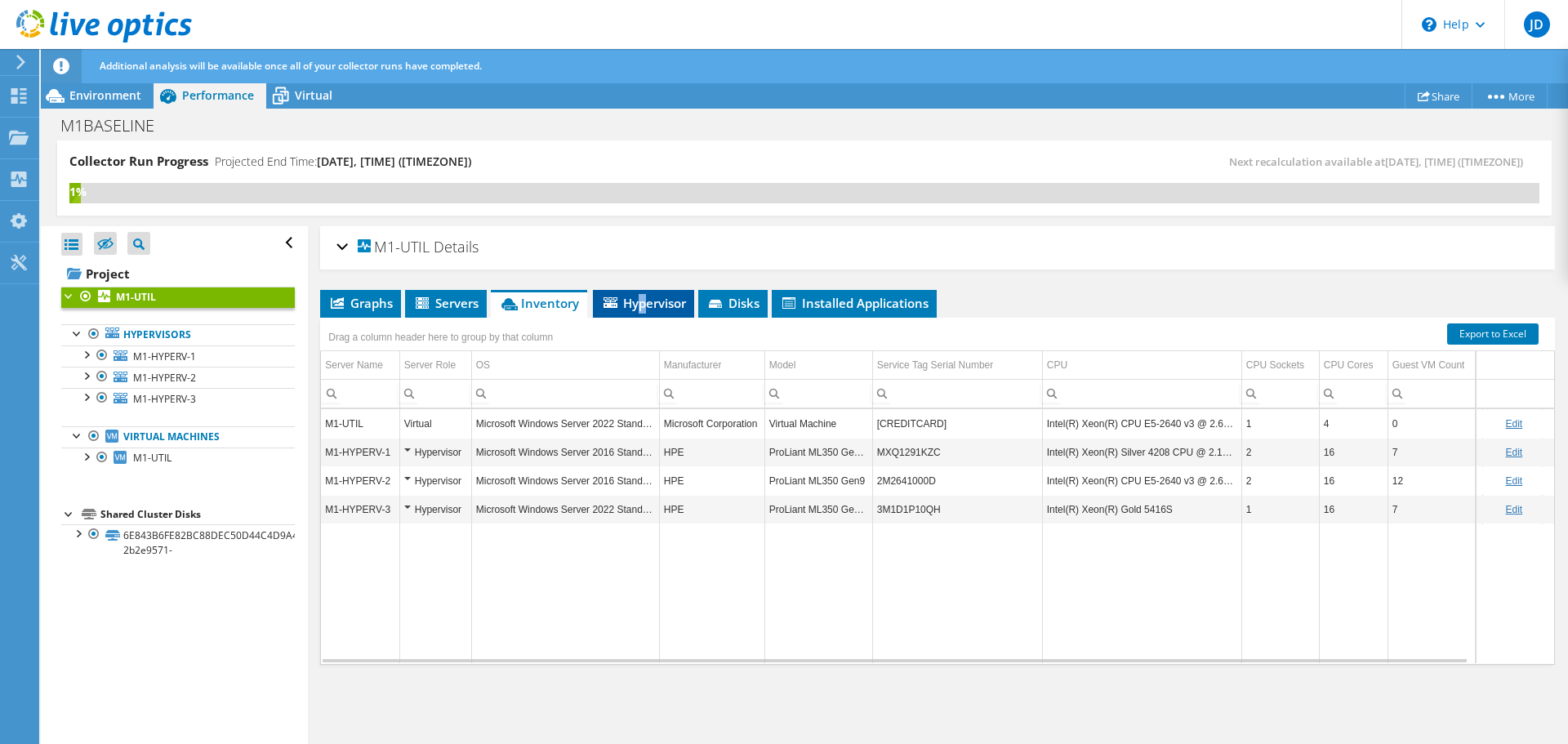 click on "Hypervisor" at bounding box center [644, 303] 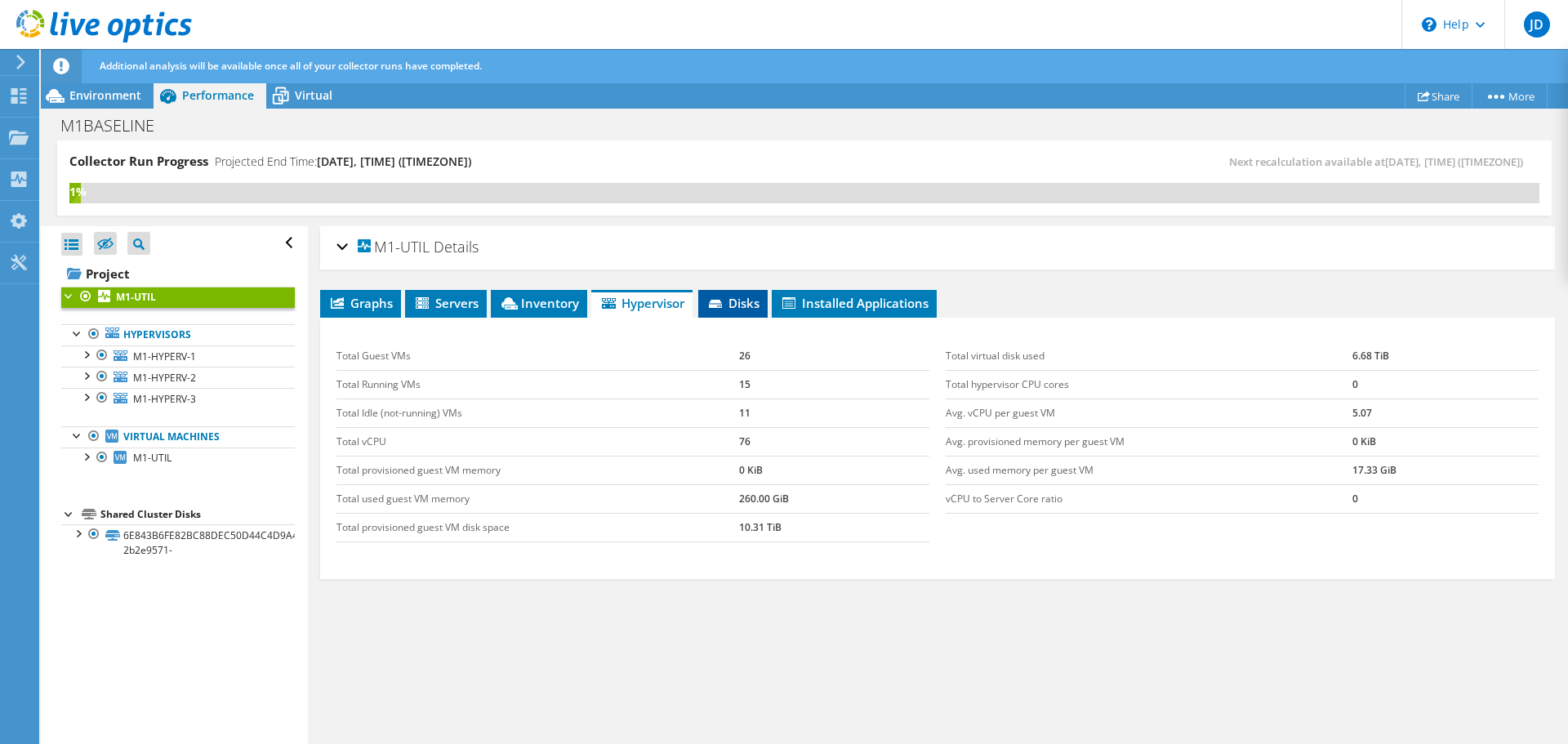 click 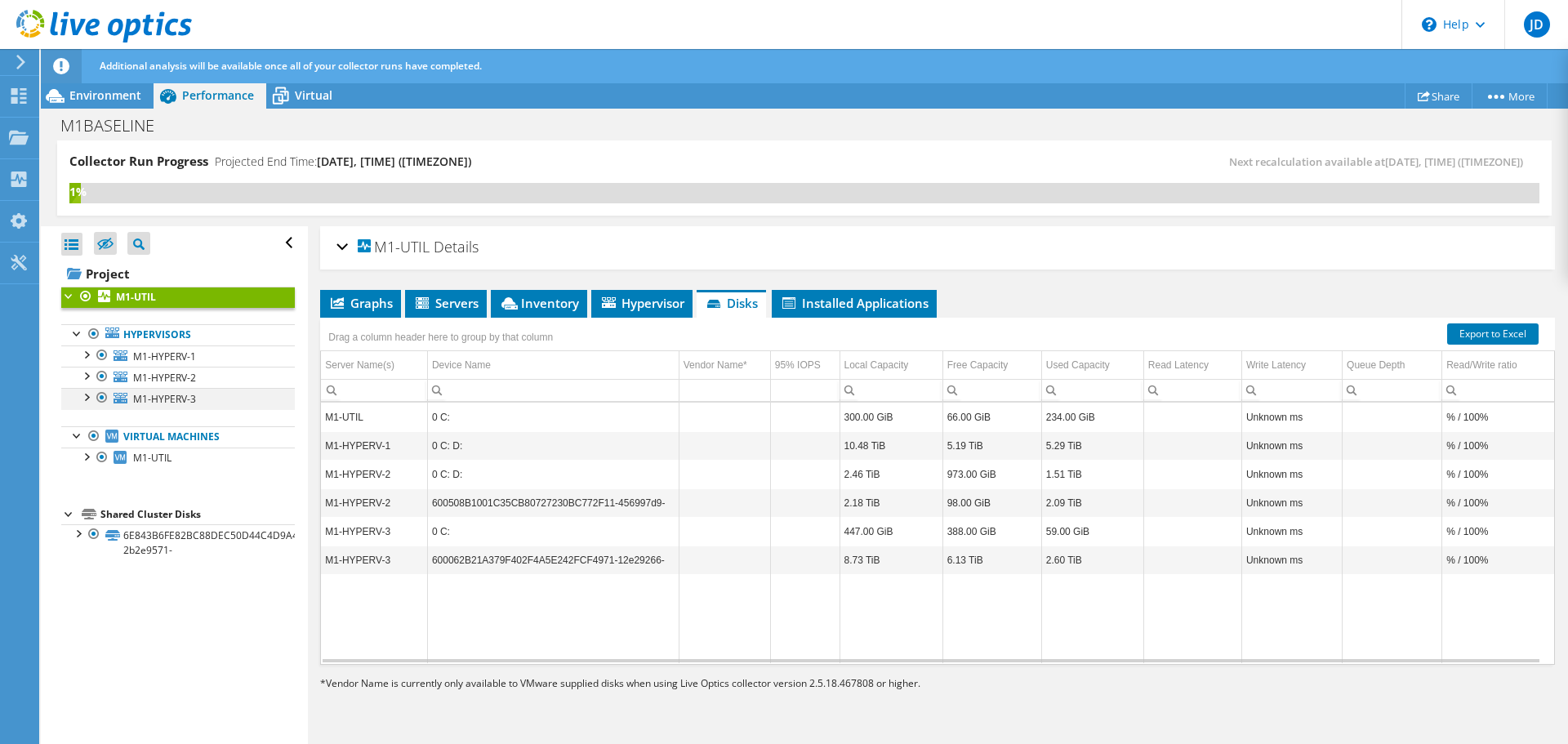 click at bounding box center (86, 396) 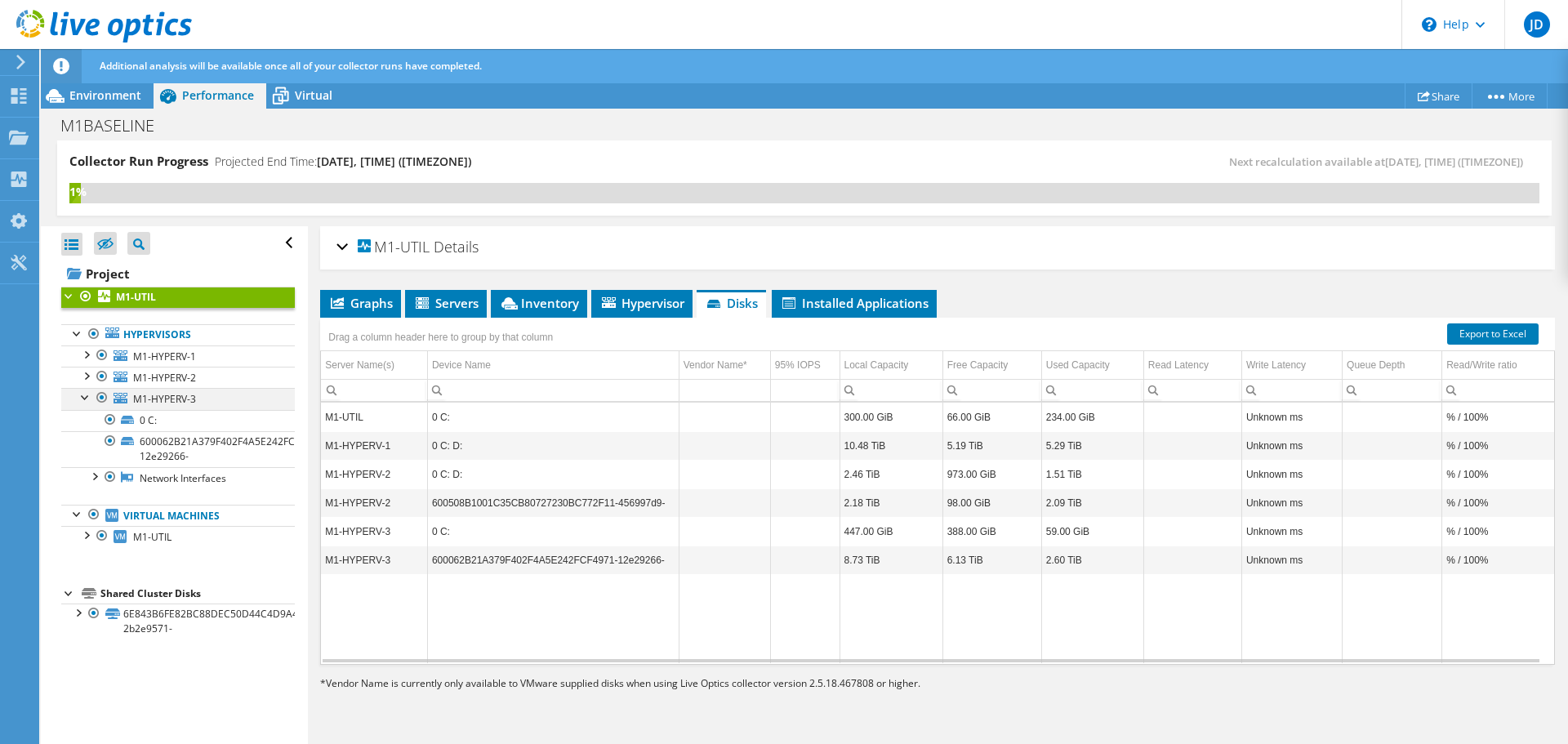 click at bounding box center (86, 396) 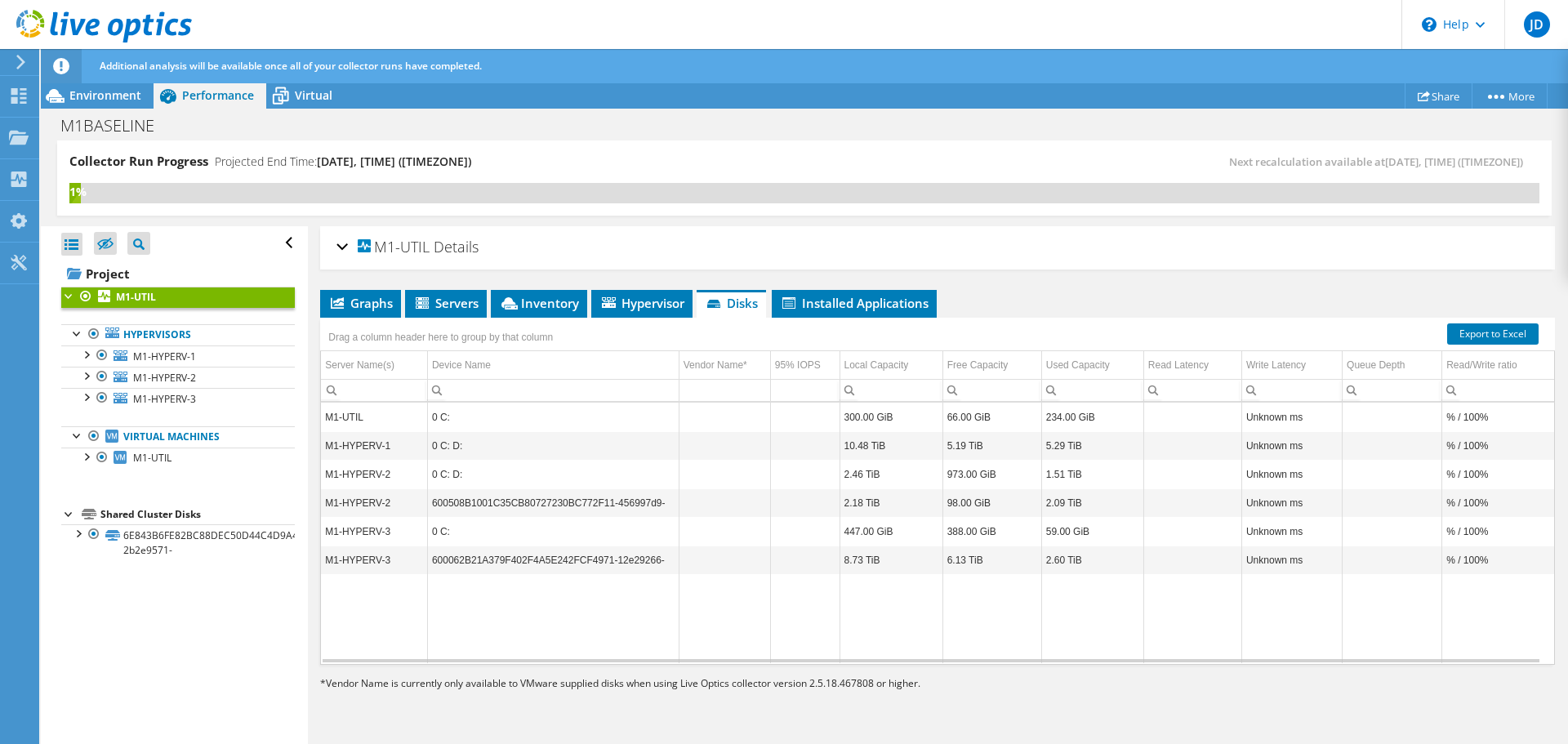 click on "Shared Cluster Disks" at bounding box center [198, 515] 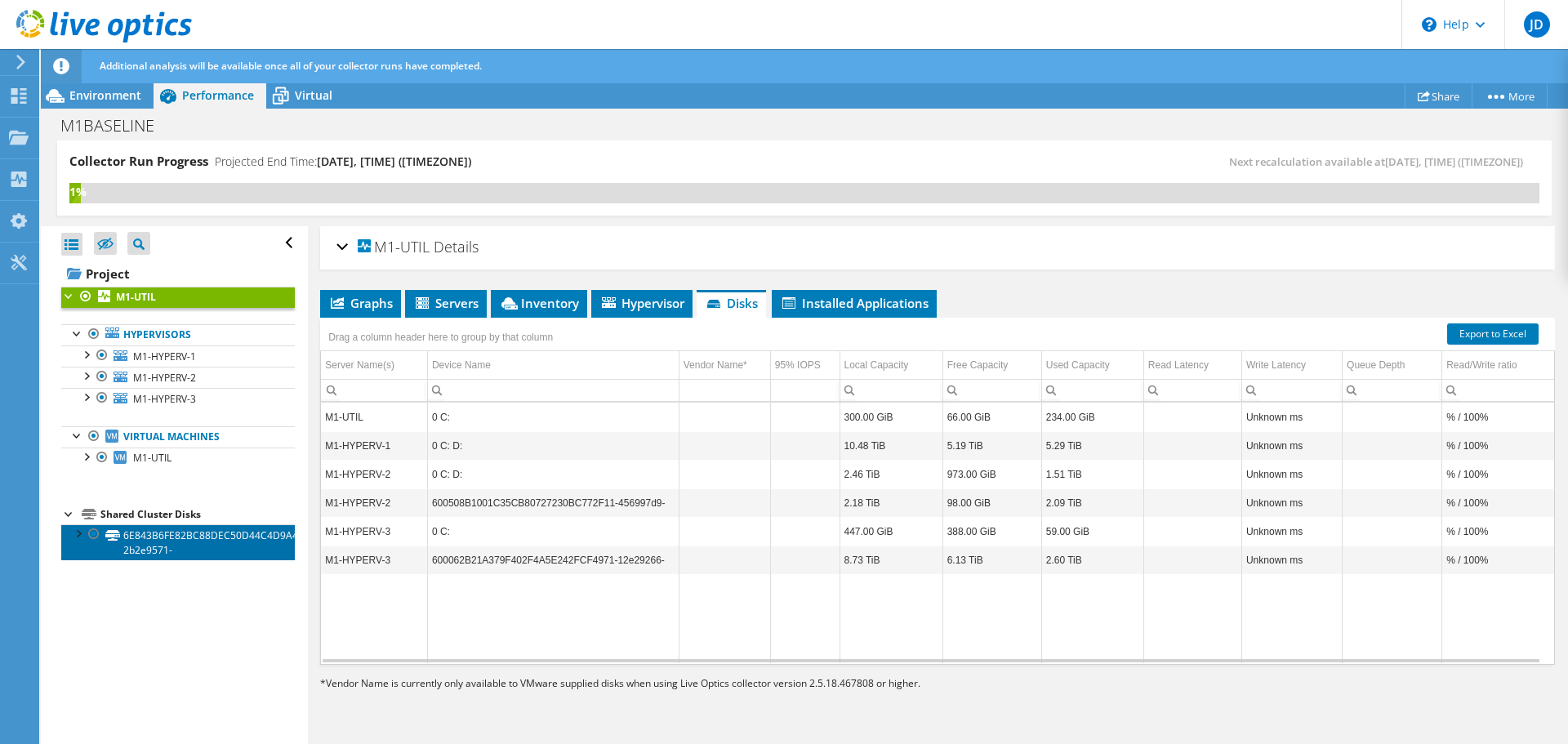 click on "6E843B6FE82BC88DEC50D44C4D9A4BDC-2b2e9571-" at bounding box center [178, 542] 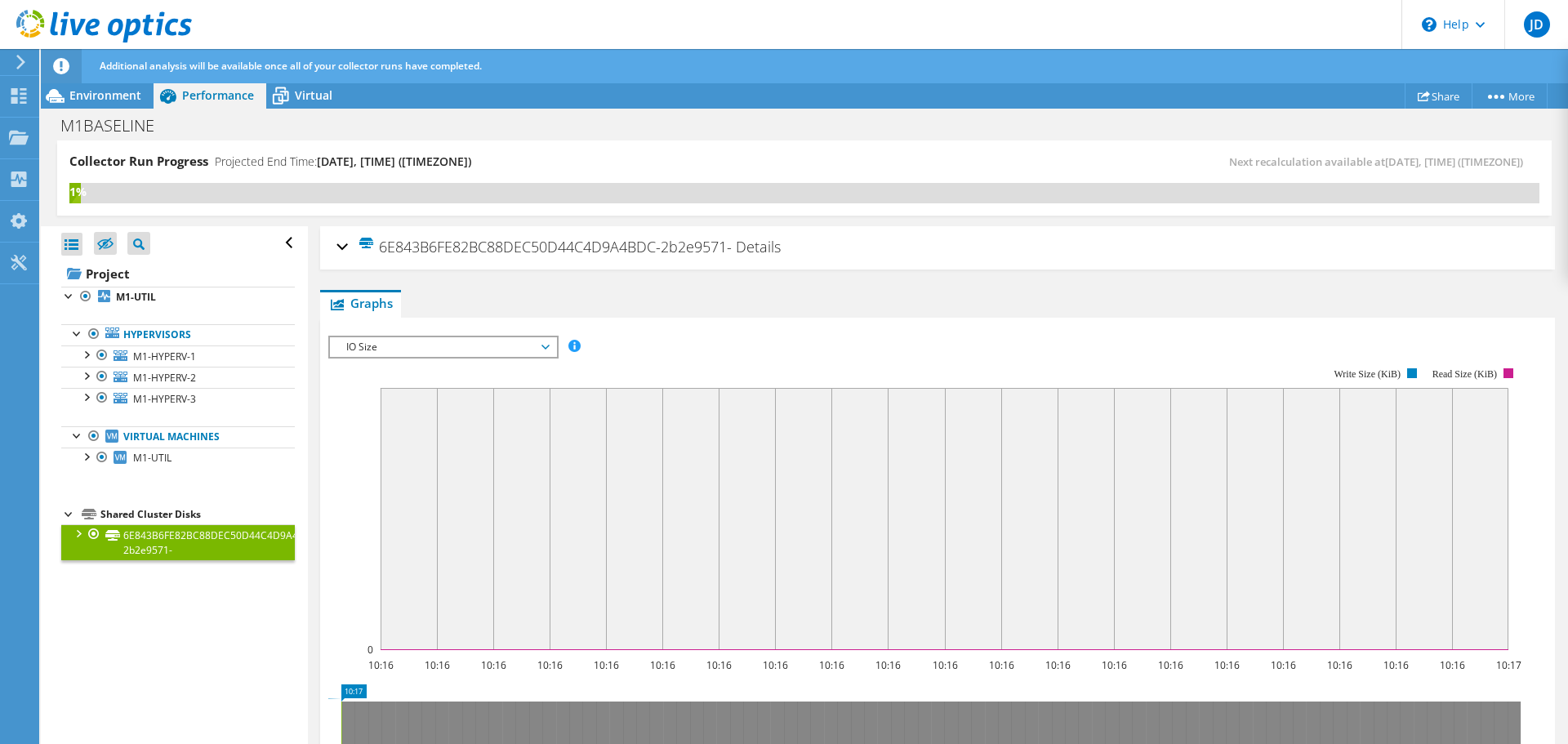 click on "6E843B6FE82BC88DEC50D44C4D9A4BDC-2b2e9571-
Details" at bounding box center (938, 247) 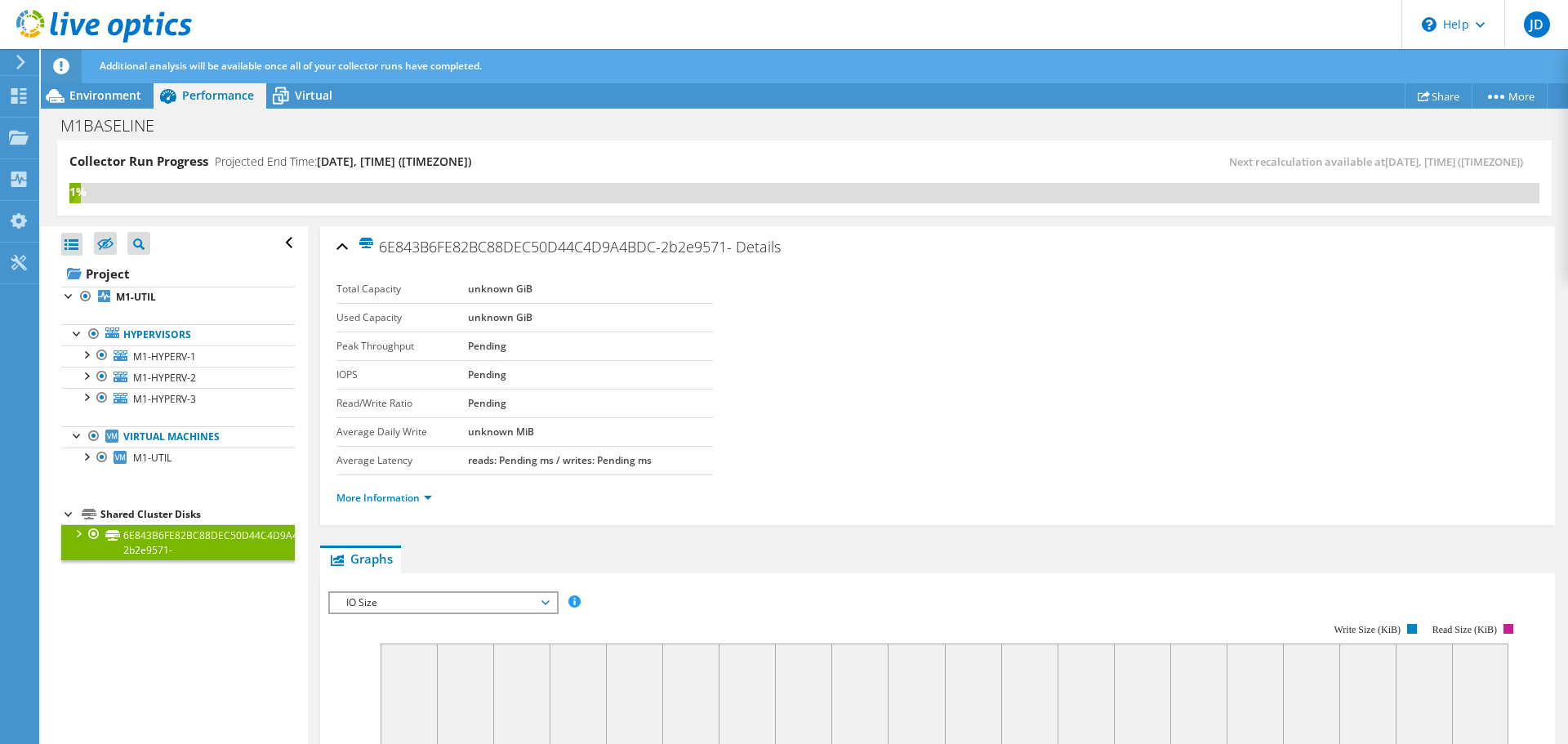 click on "6E843B6FE82BC88DEC50D44C4D9A4BDC-2b2e9571-
Details" at bounding box center (938, 247) 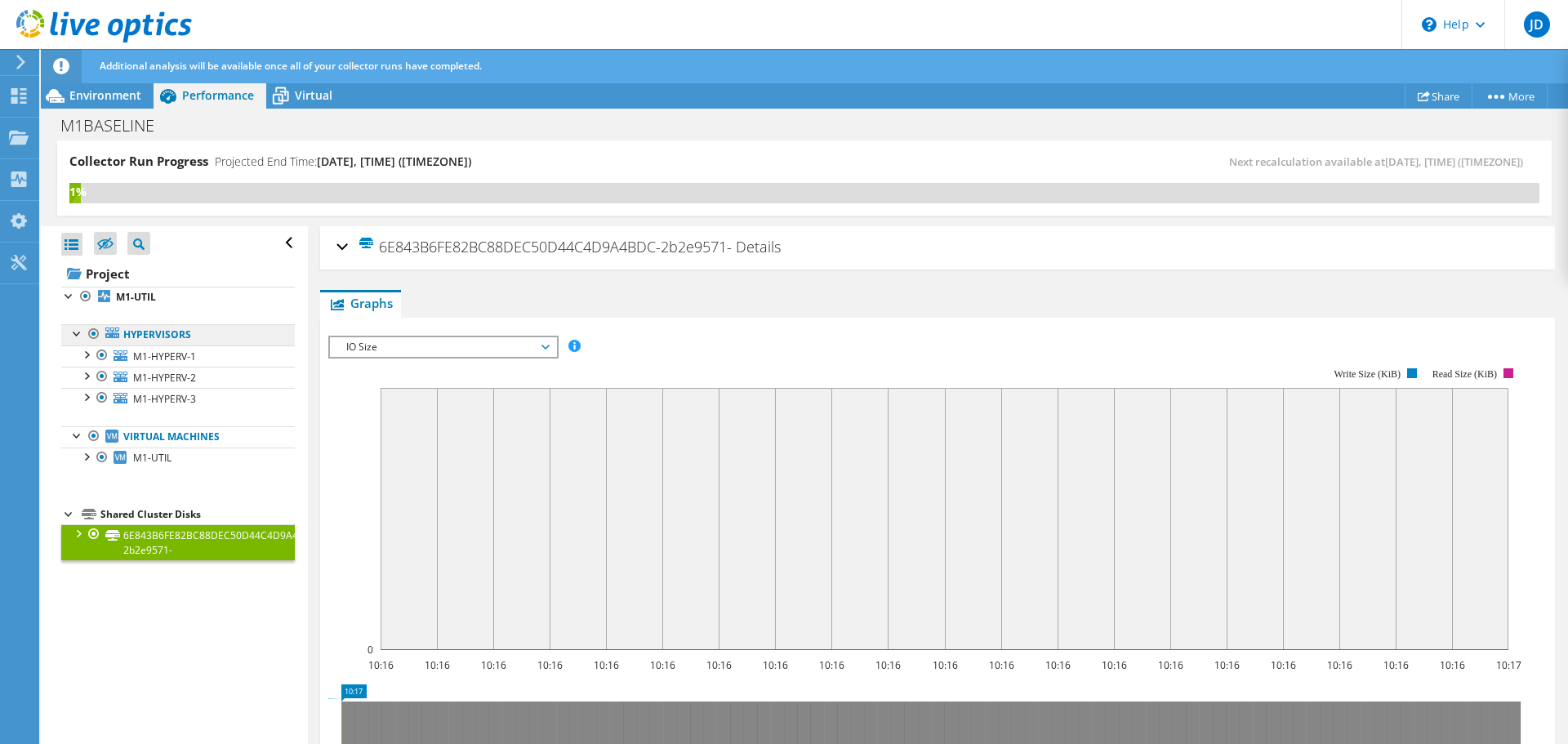 click on "Hypervisors" at bounding box center (178, 335) 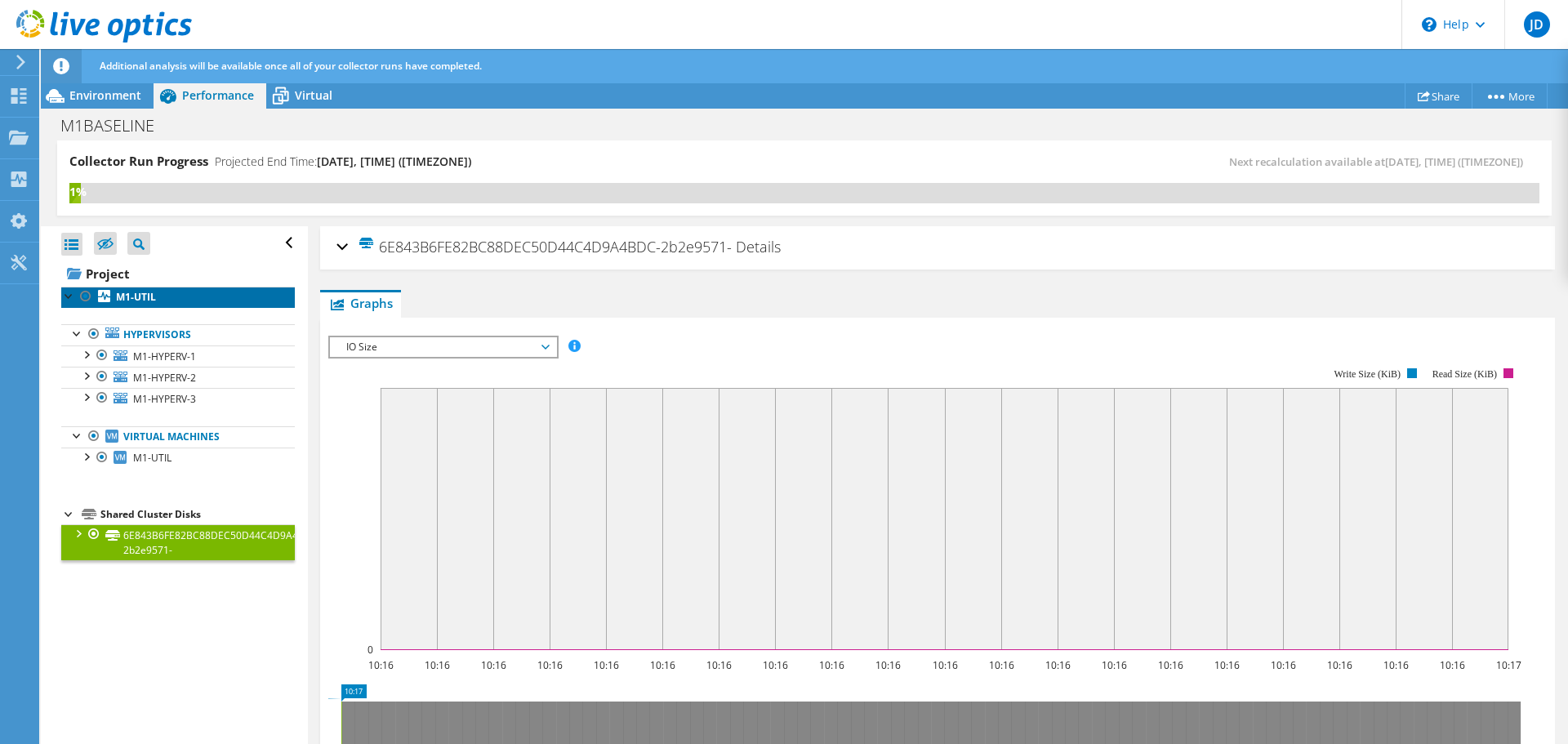 click on "M1-UTIL" at bounding box center [136, 296] 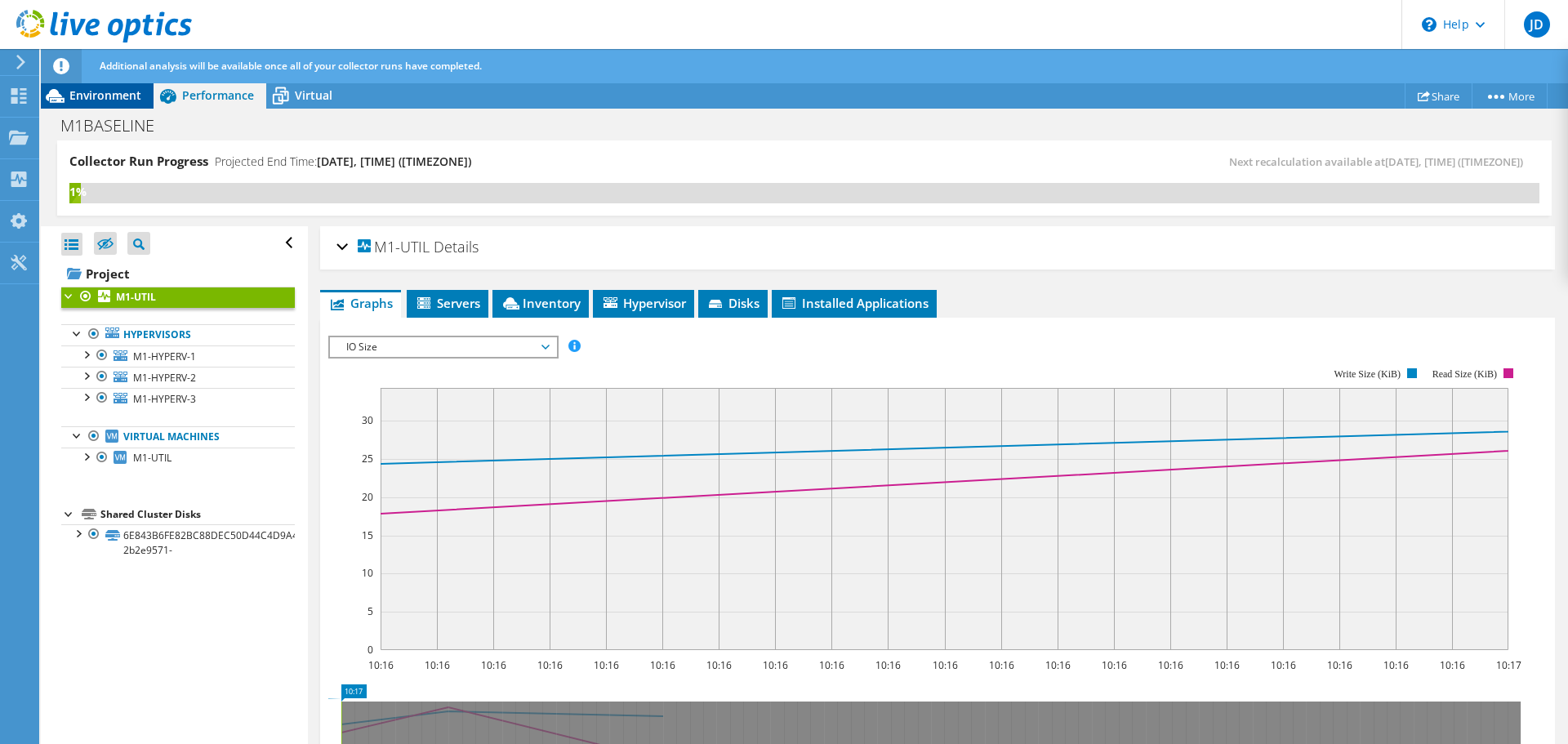 click on "Environment" at bounding box center [105, 95] 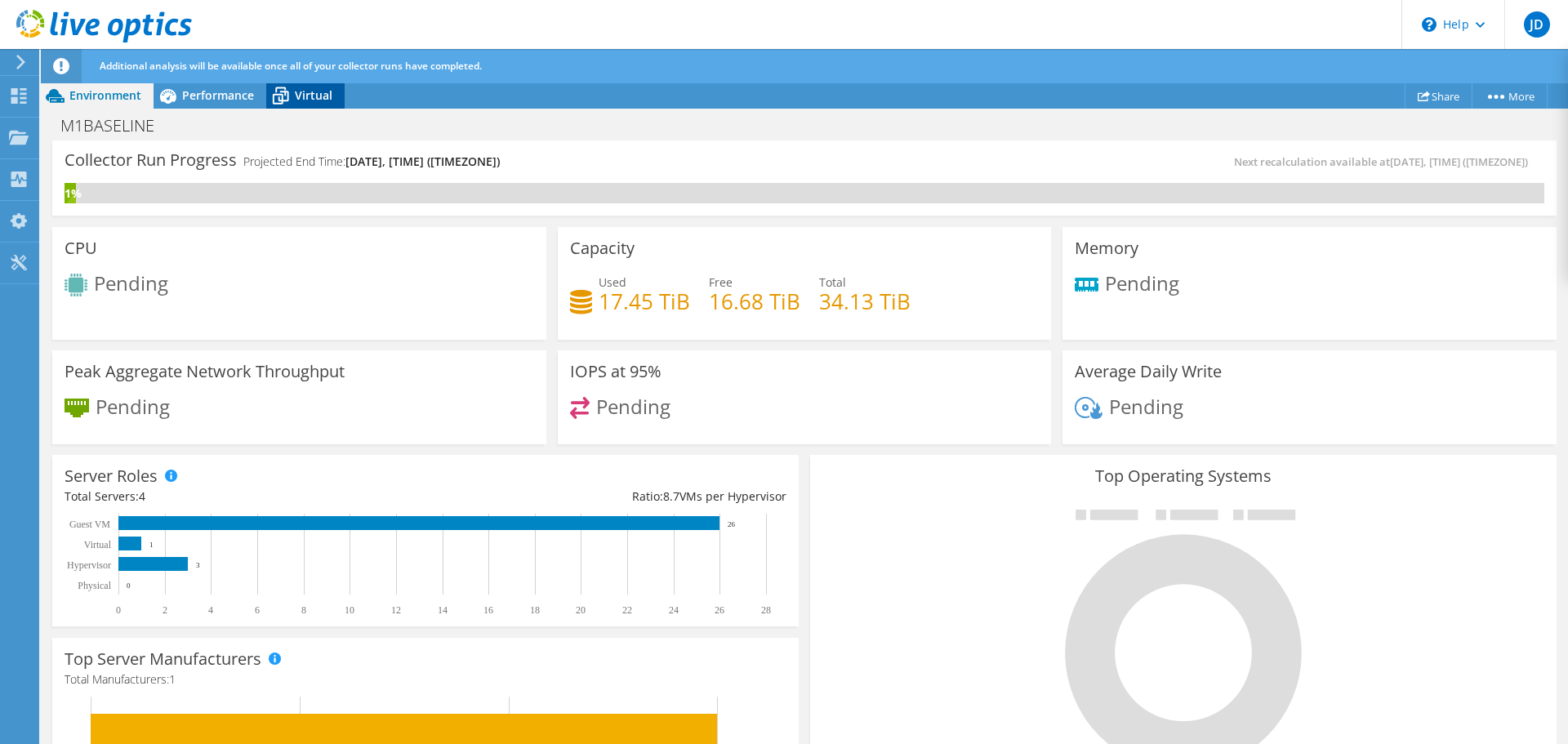 click on "Virtual" at bounding box center [314, 95] 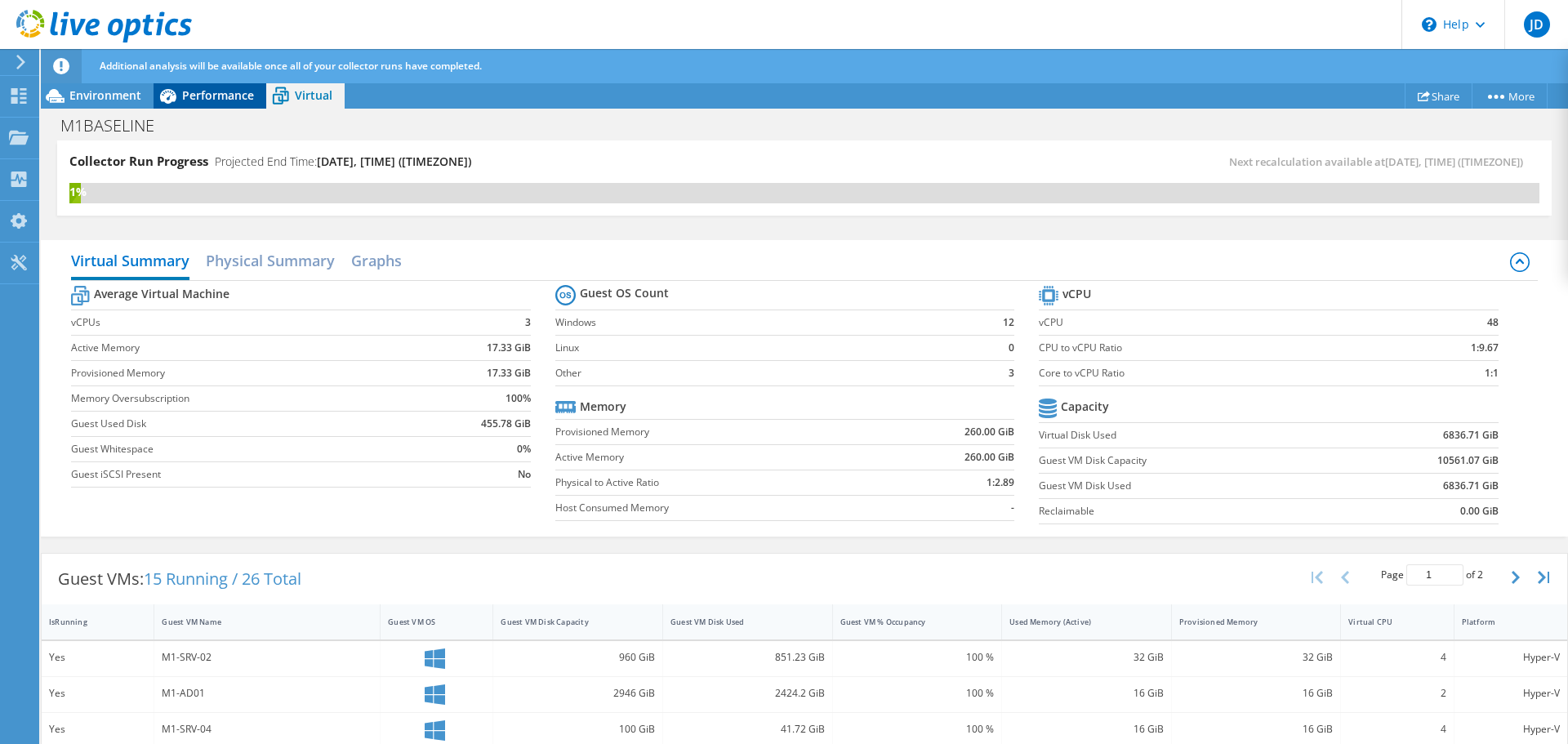 click on "Performance" at bounding box center (218, 95) 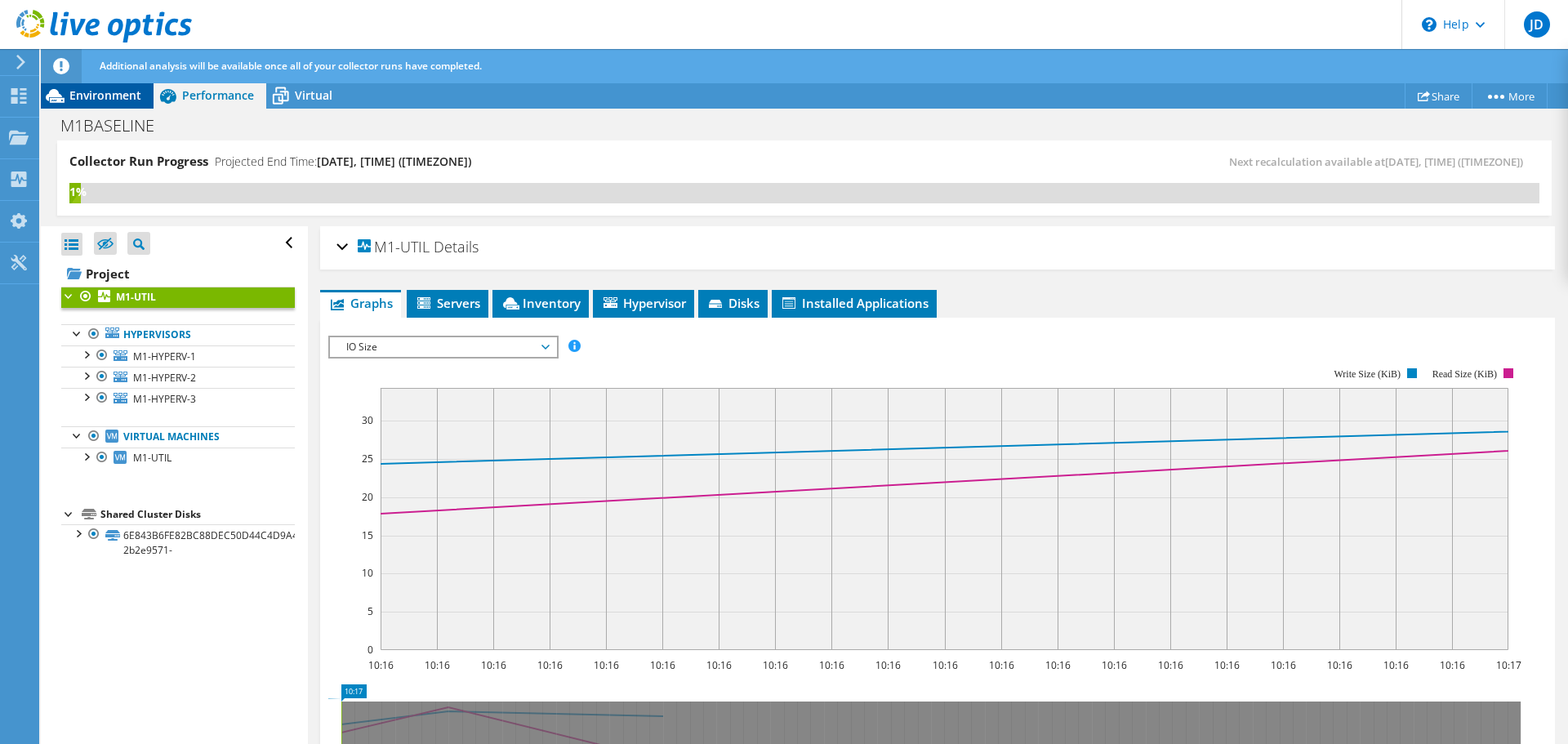 click on "Environment" at bounding box center [105, 95] 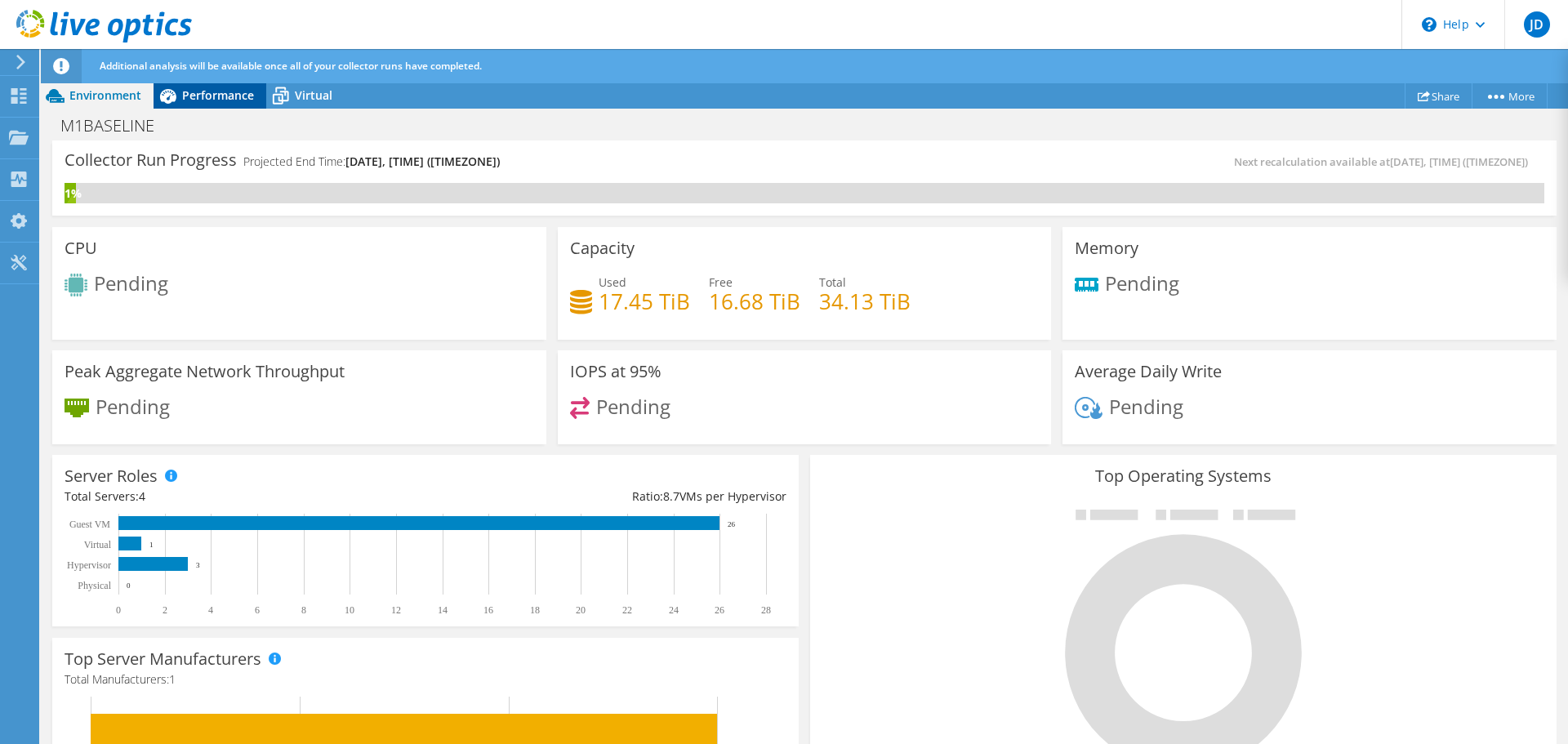 click on "Performance" at bounding box center (218, 95) 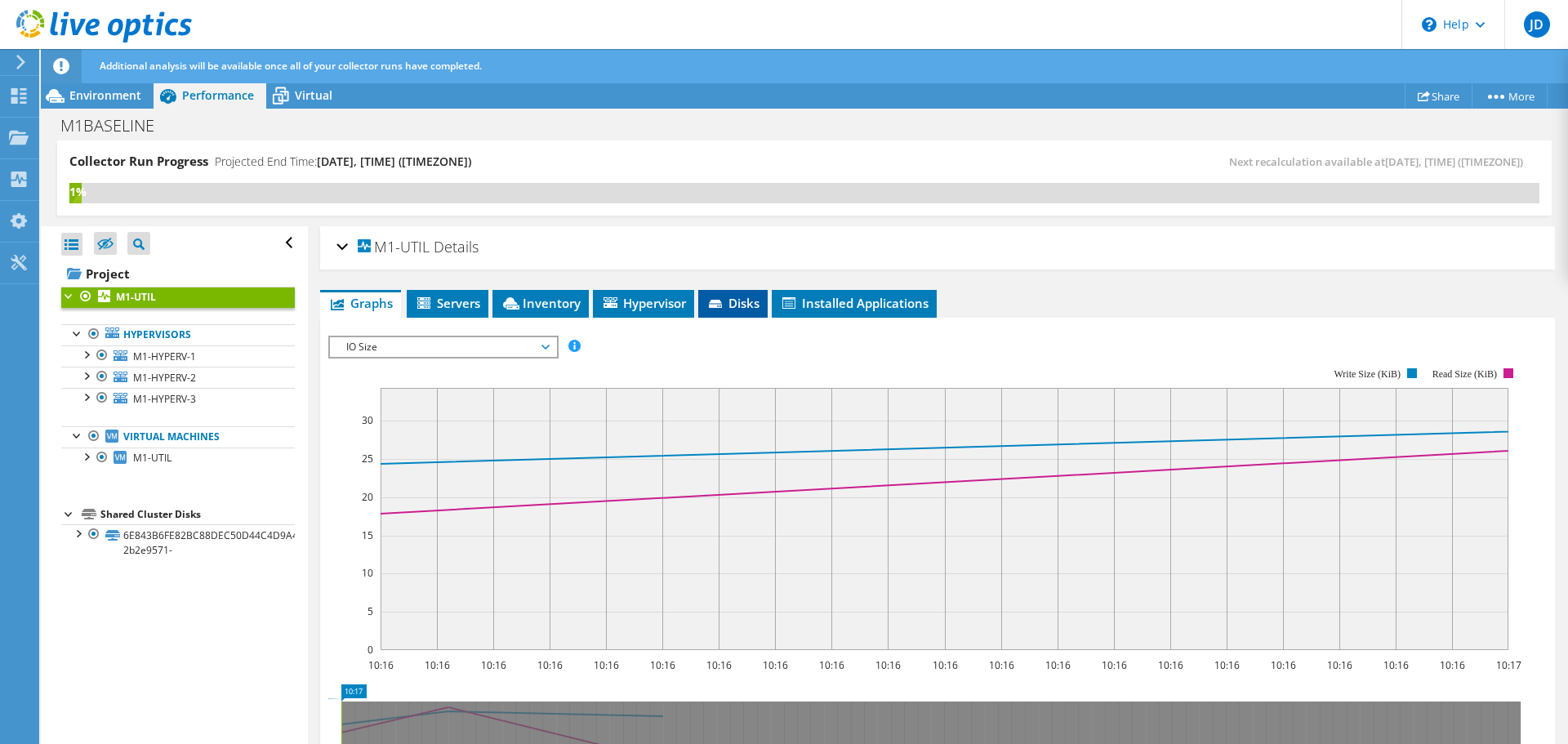 click on "Disks" at bounding box center [733, 303] 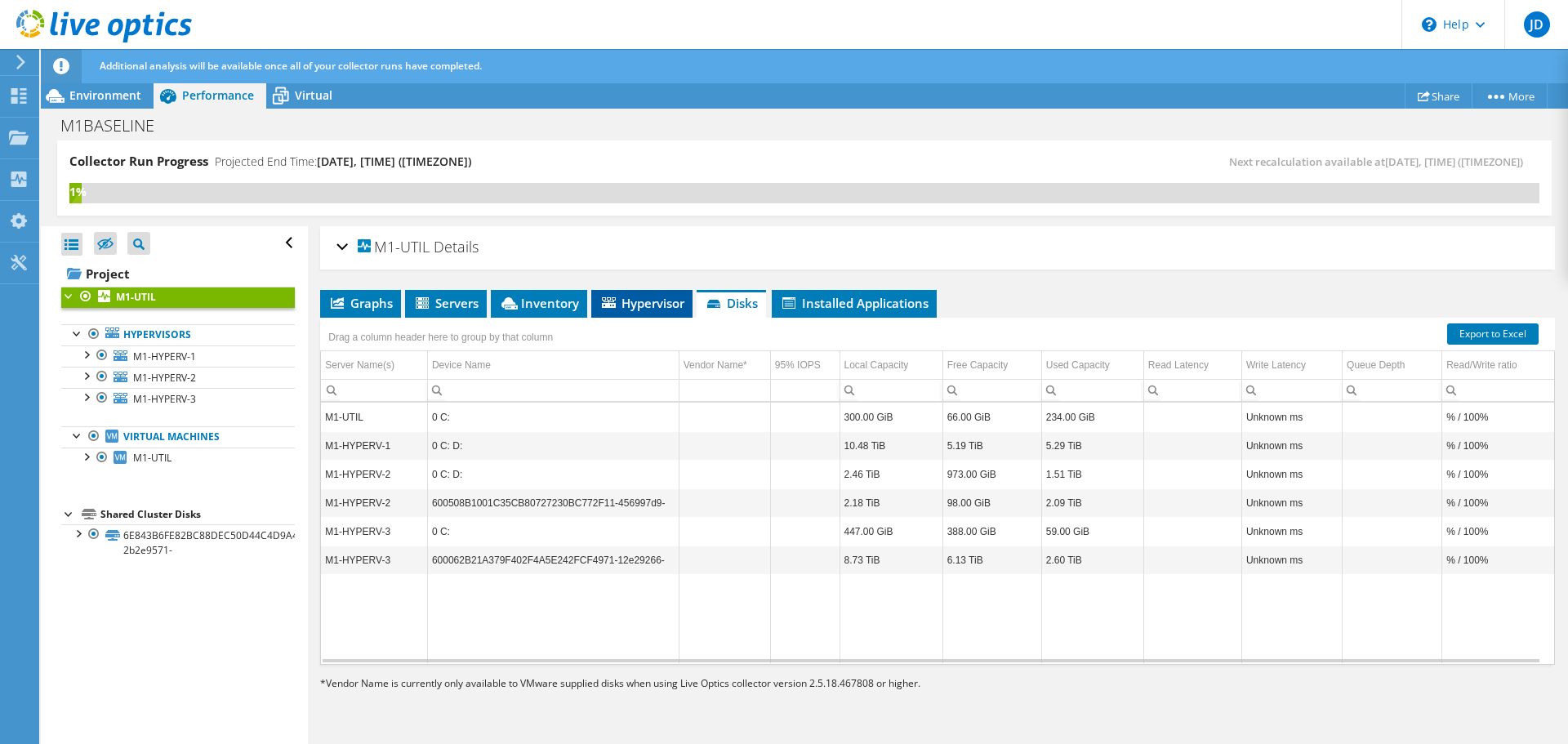 click on "Hypervisor" at bounding box center [642, 303] 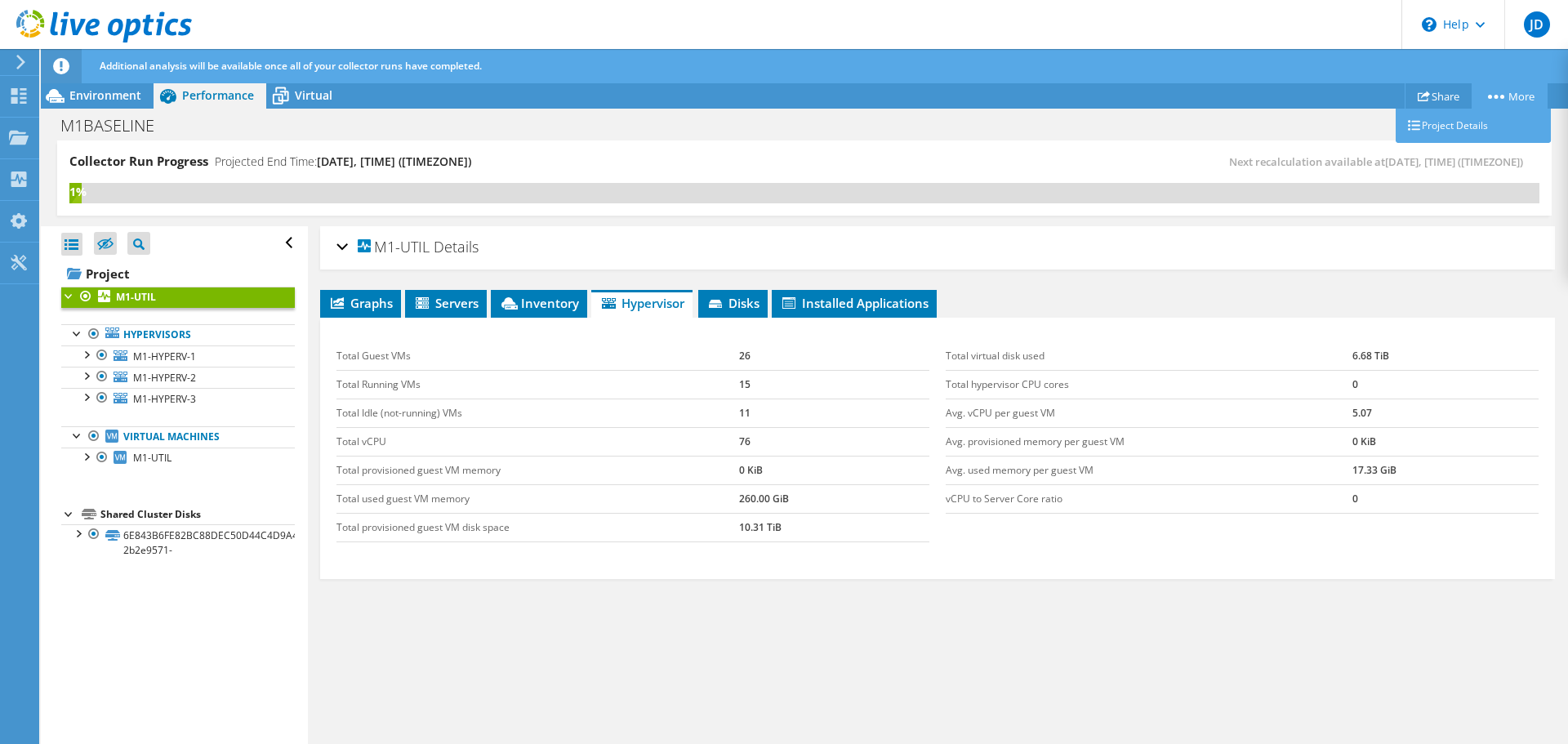 click on "More" at bounding box center [1509, 96] 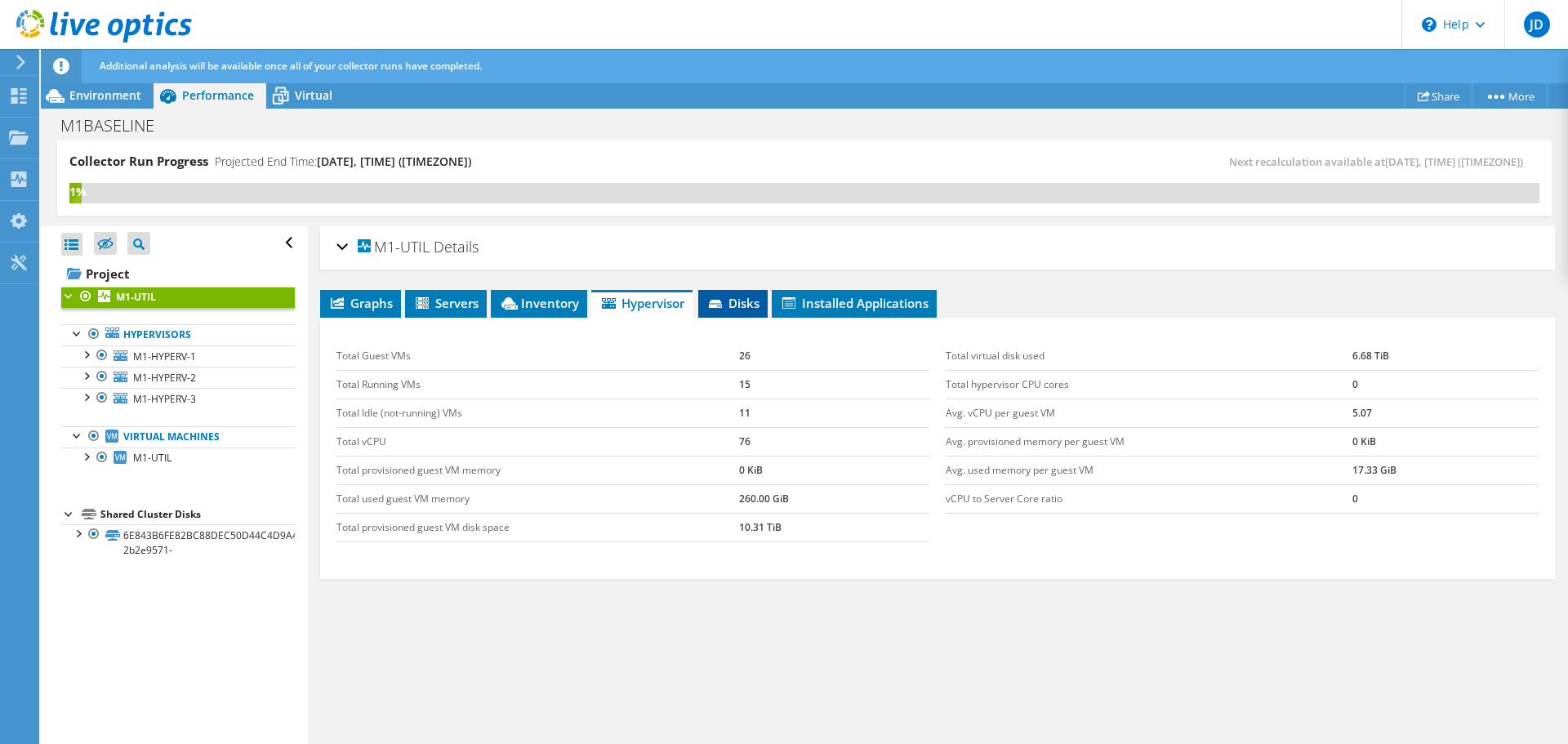 click 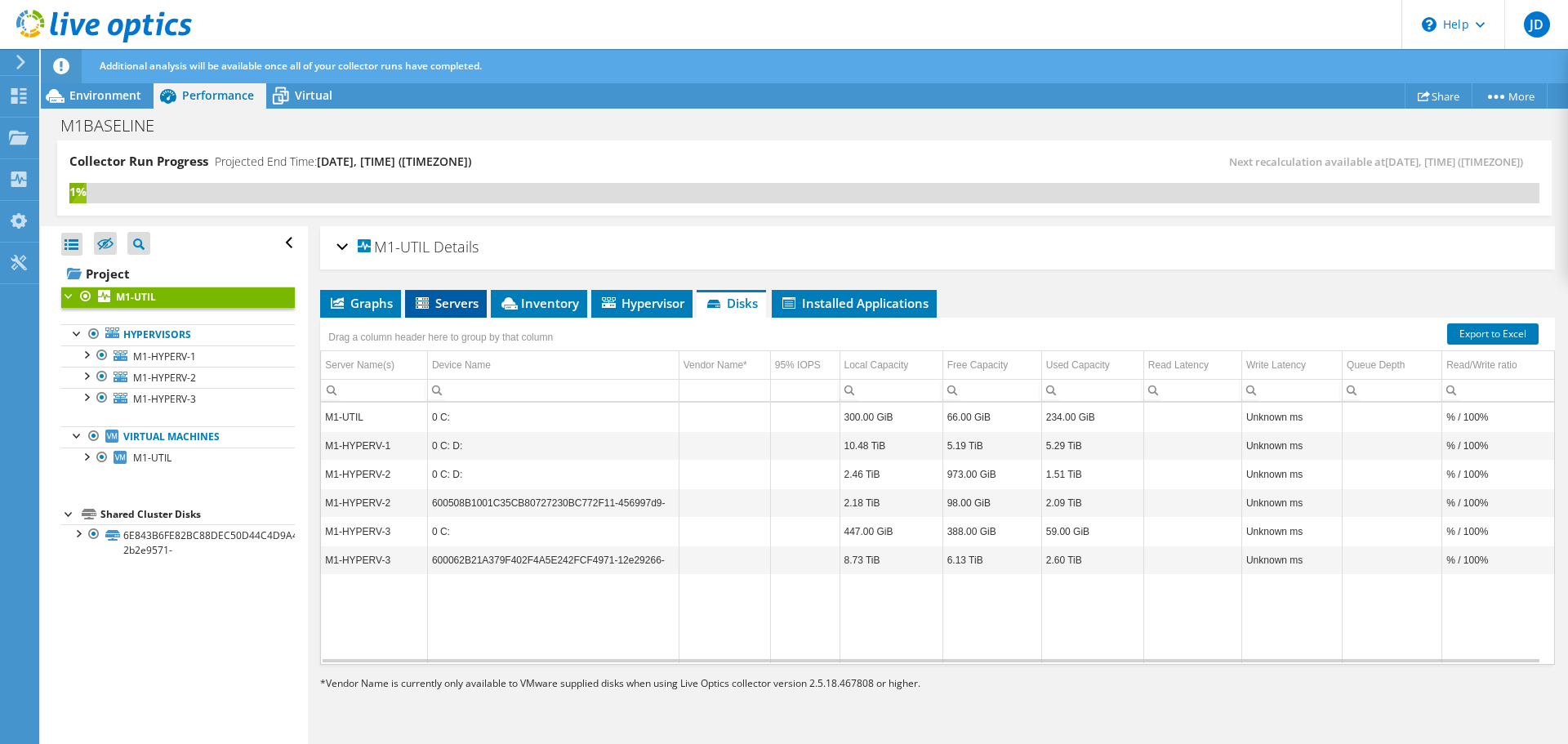 click on "Servers" at bounding box center (446, 303) 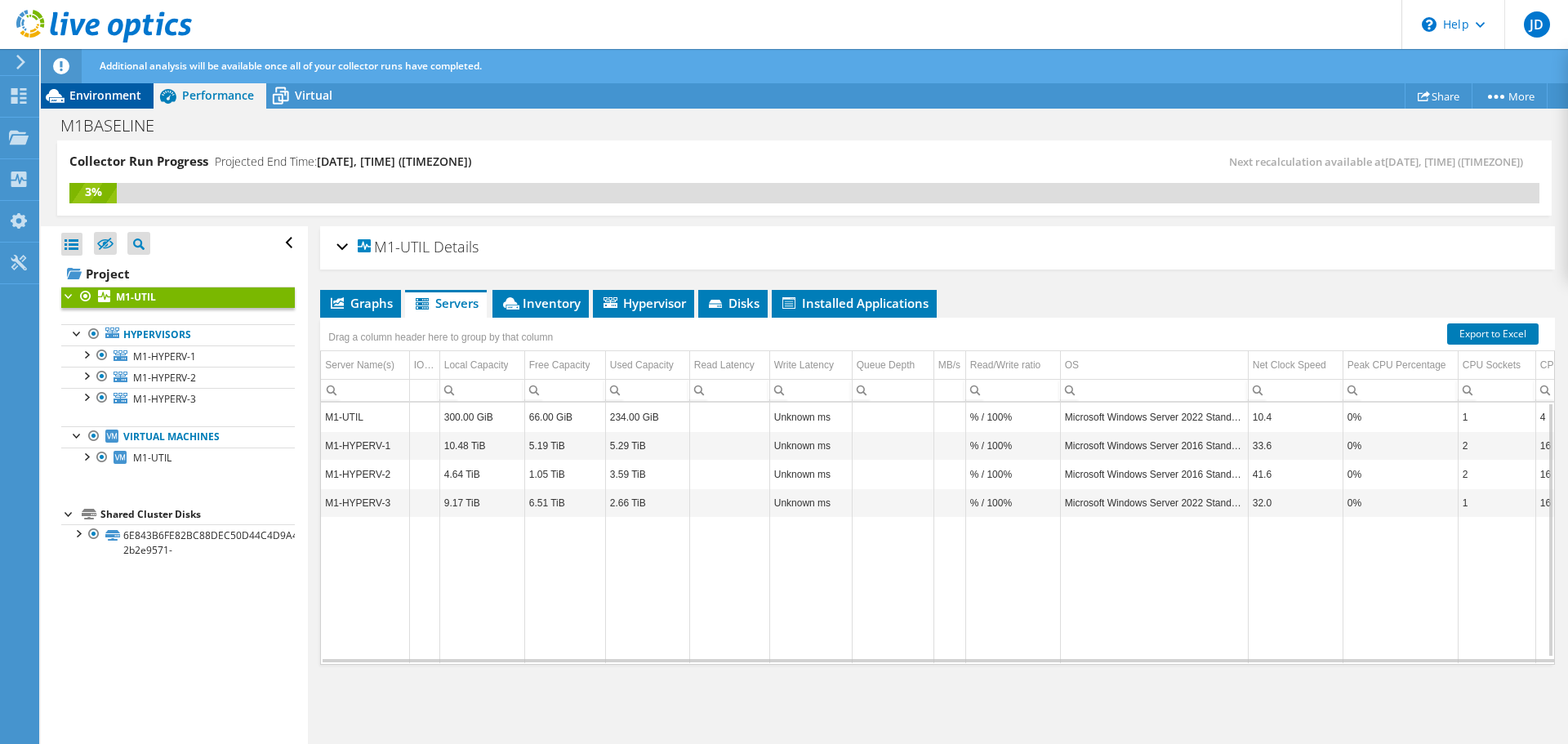 drag, startPoint x: 95, startPoint y: 97, endPoint x: 107, endPoint y: 93, distance: 12.649111 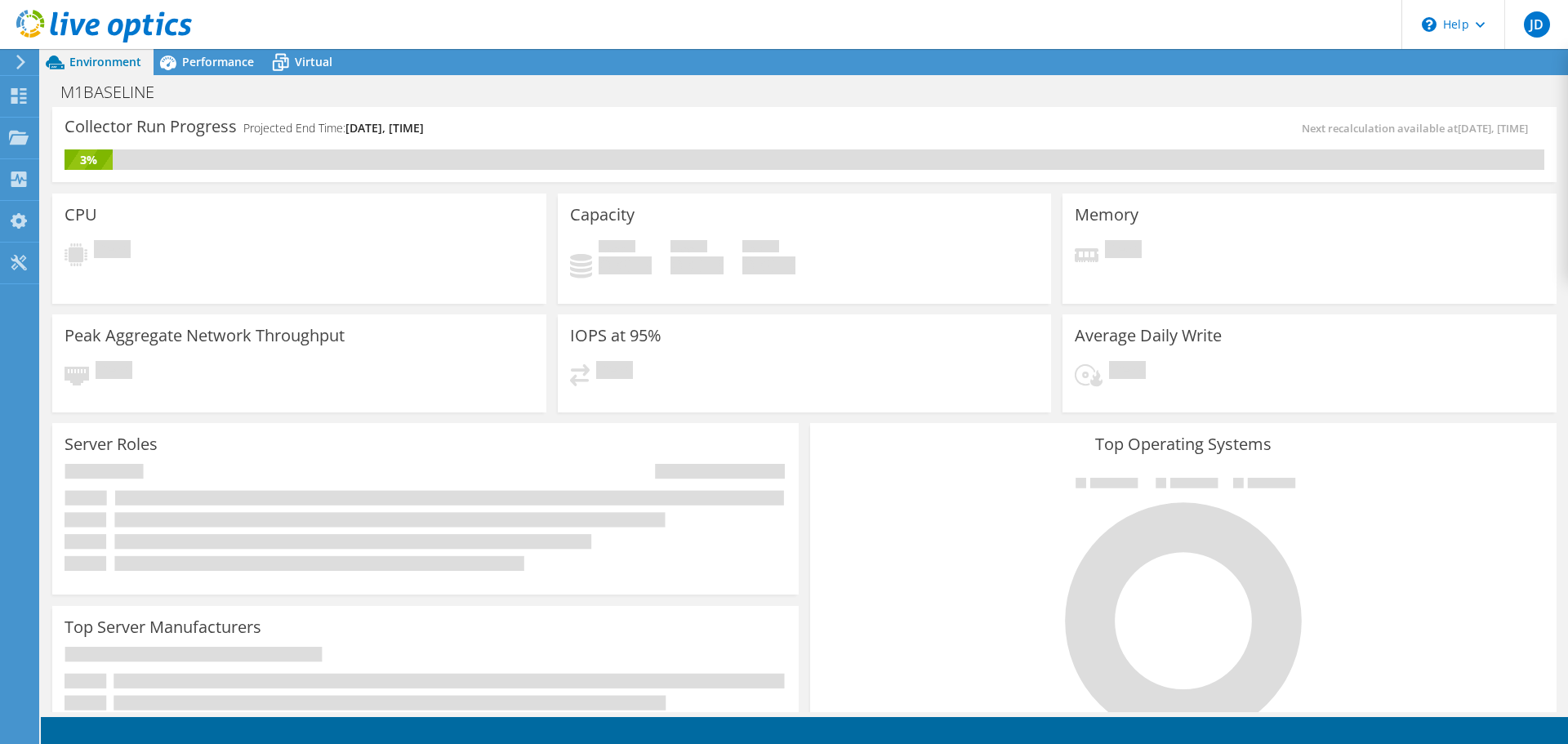 scroll, scrollTop: 0, scrollLeft: 0, axis: both 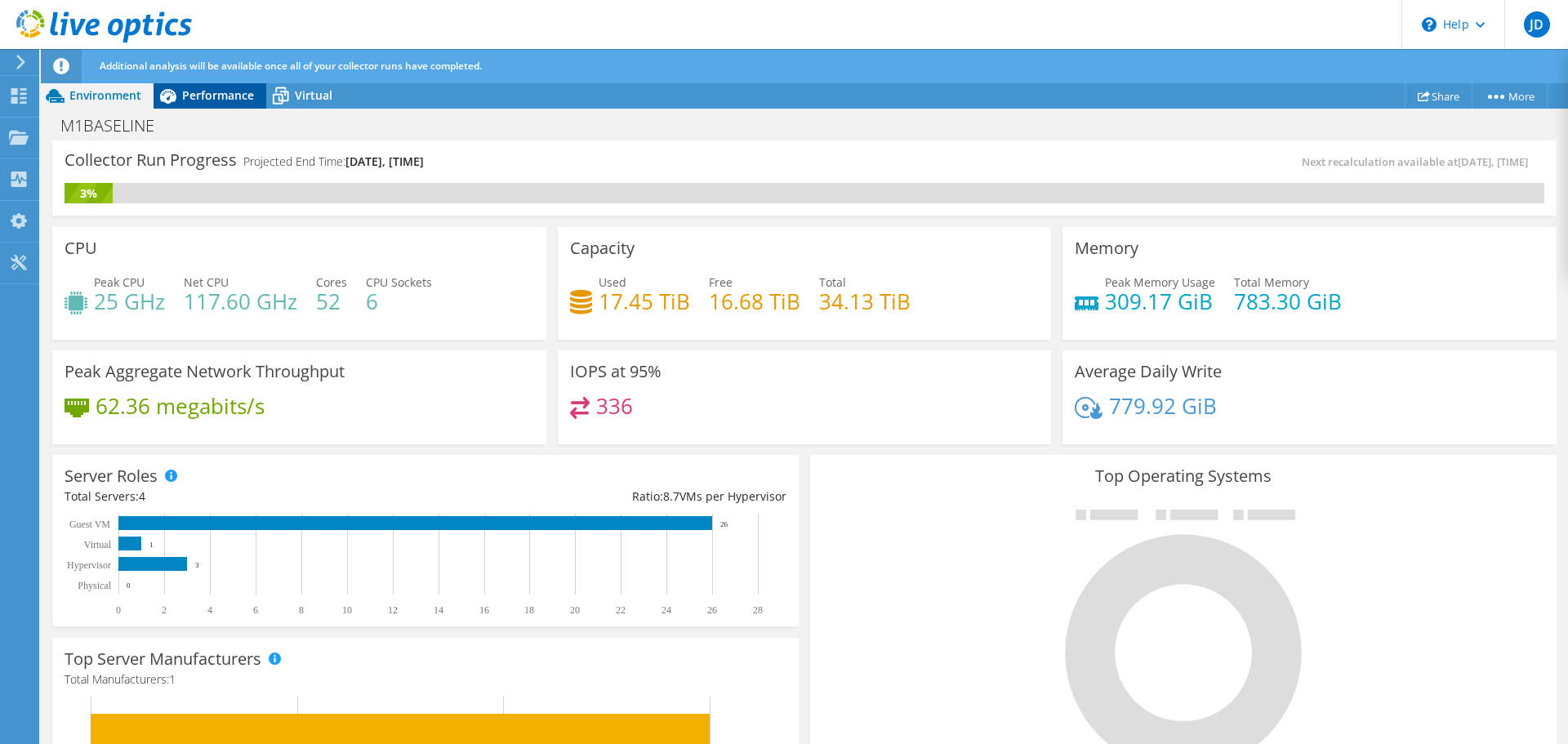 click on "Performance" at bounding box center [218, 95] 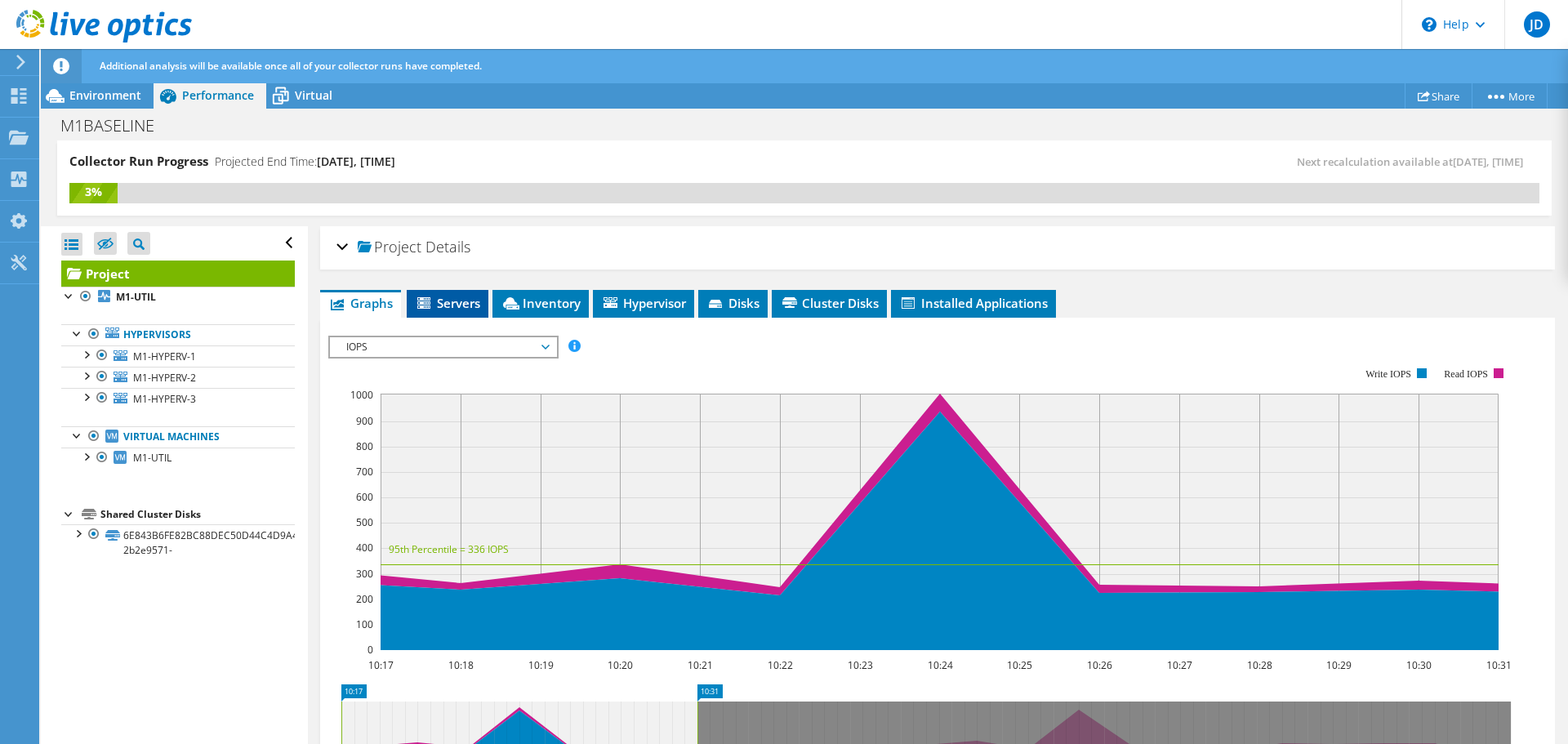 click on "Servers" at bounding box center [448, 303] 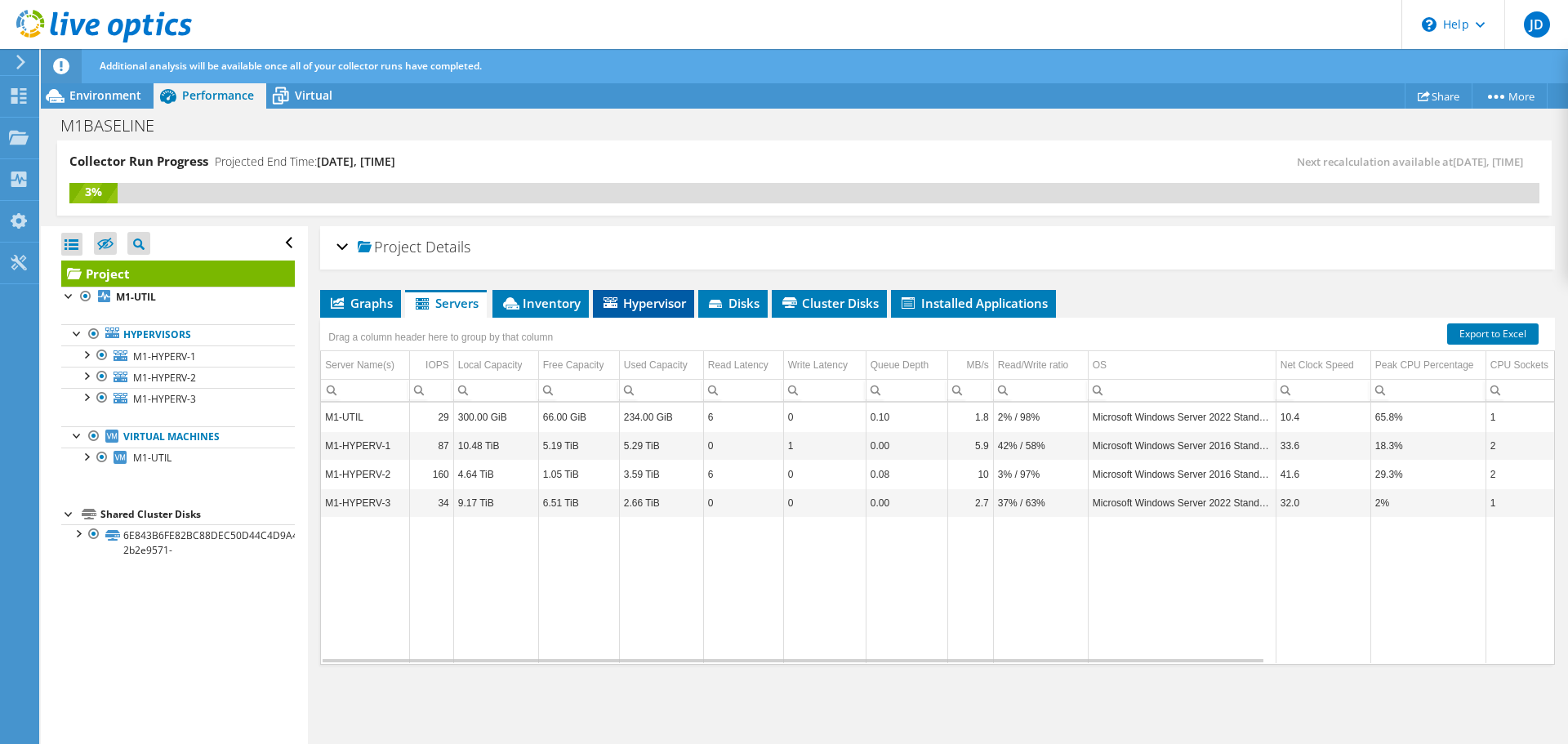 click on "Hypervisor" at bounding box center (644, 303) 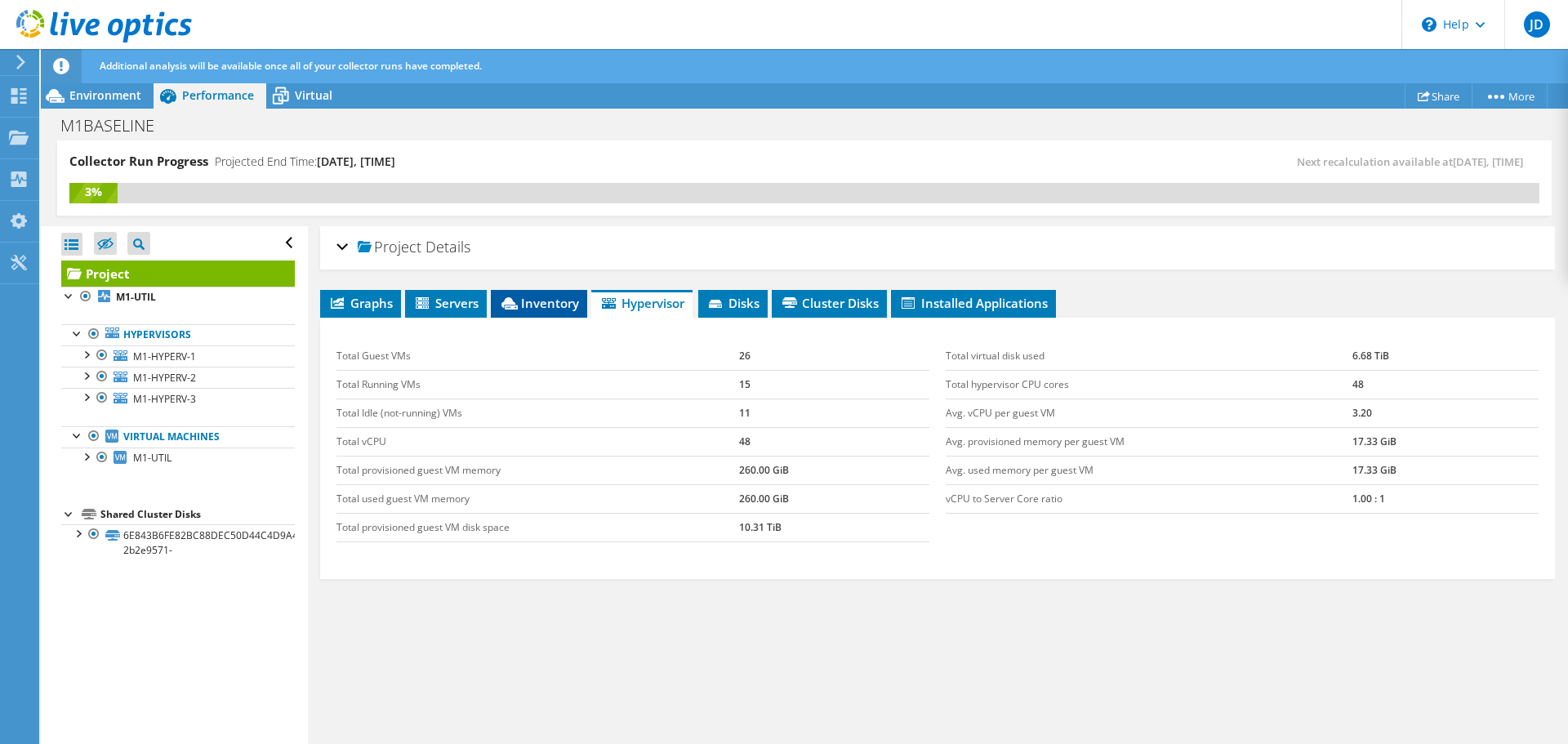 click on "Inventory" at bounding box center (539, 303) 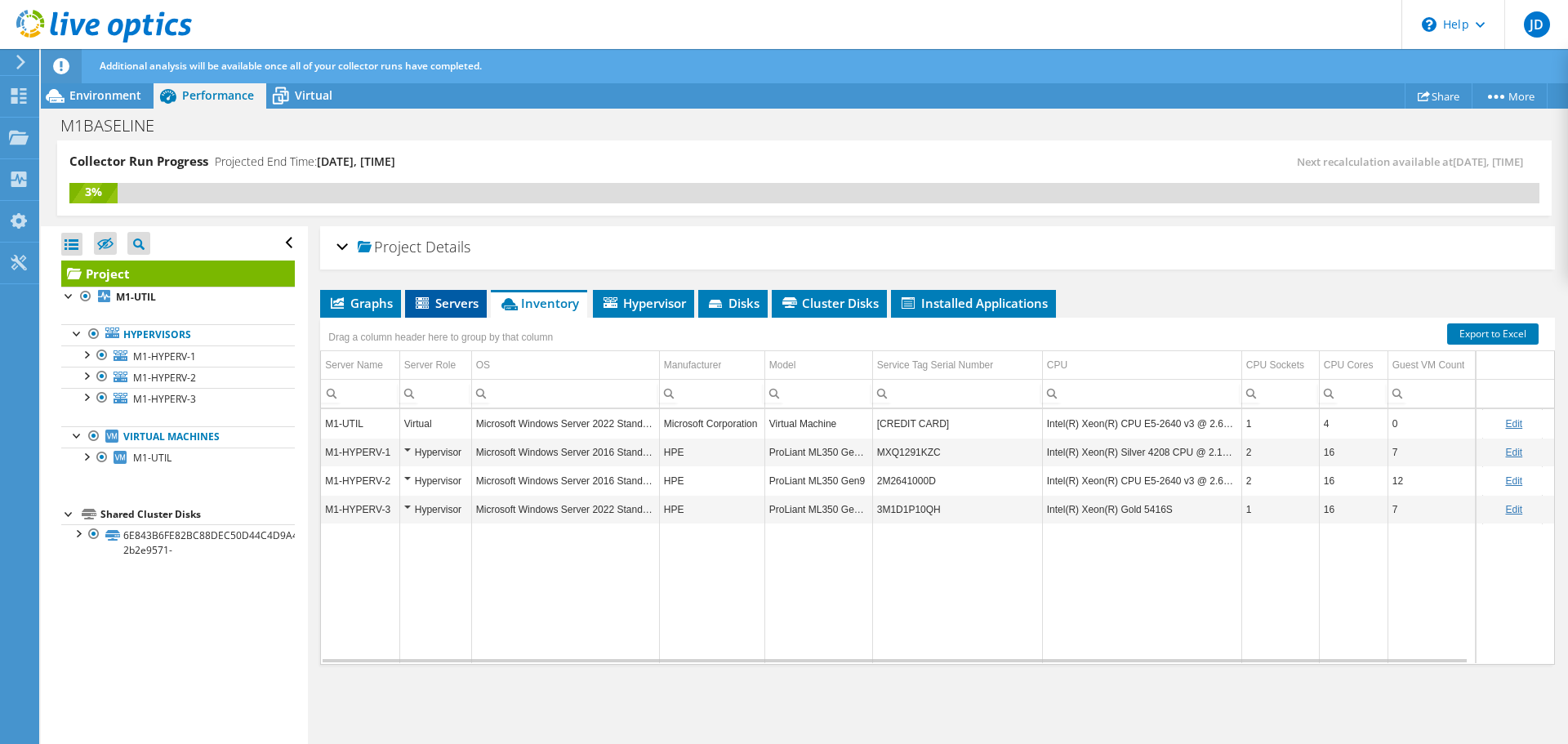 click on "Servers" at bounding box center (446, 303) 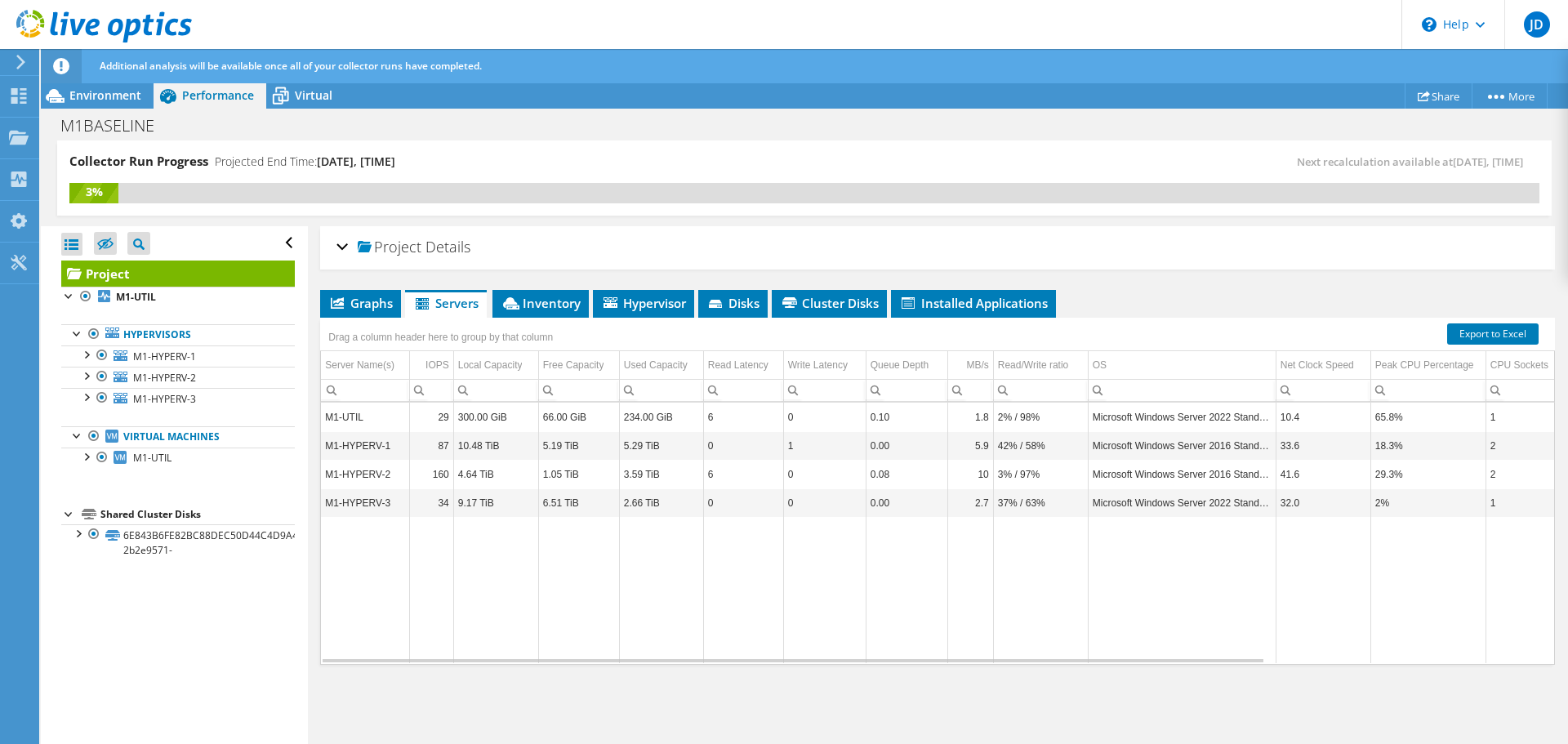 click on "Project
Details
Prepared for:
Jhotly Debrosse,  jhotly.debrosse@m1composites.com
Account
M1 COMPOSITES
Duration
14 min
Start Time
08/08/2025, 10:17 (-04:00)
End Time
Pending
4" at bounding box center (938, 486) 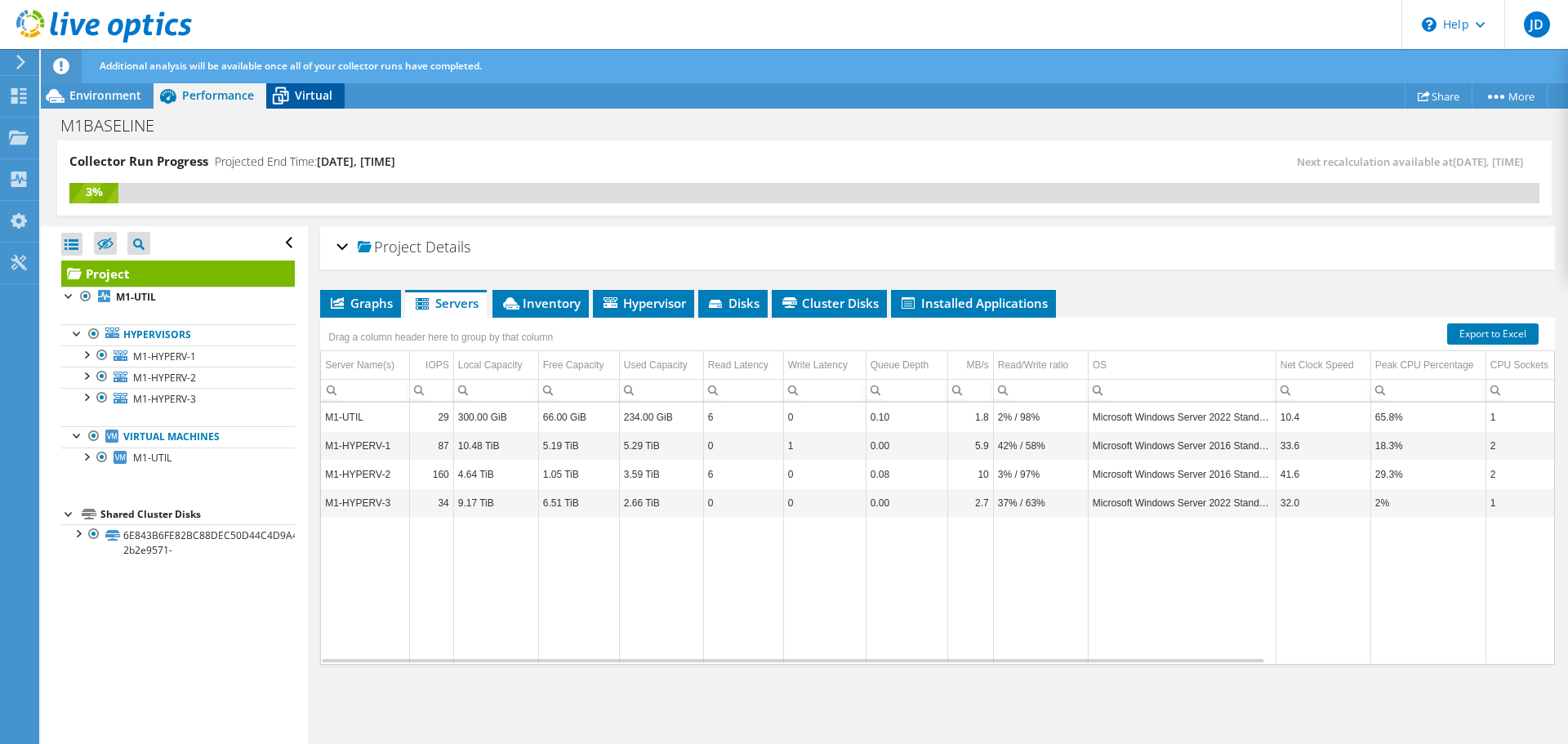 click on "Virtual" at bounding box center [314, 95] 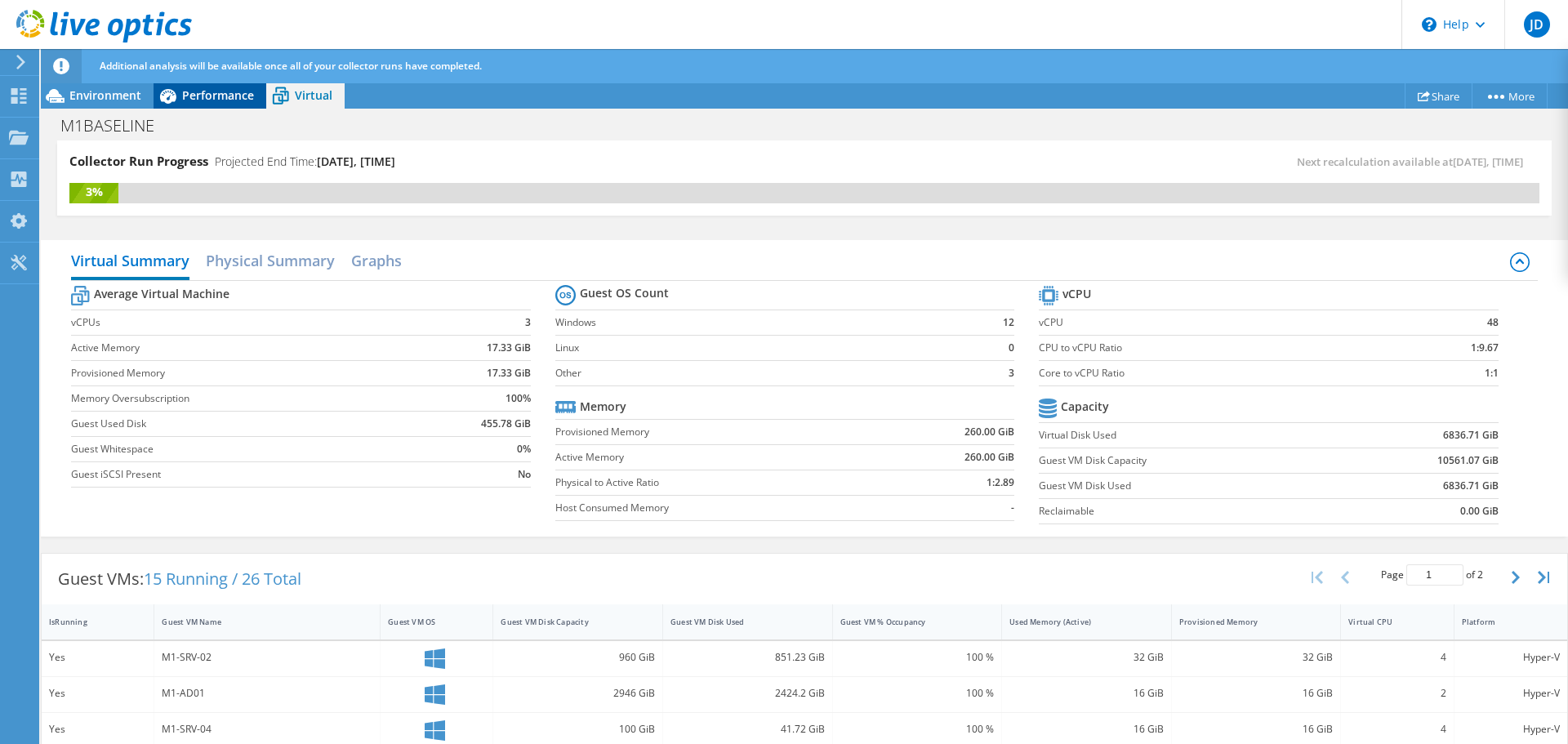 click on "Performance" at bounding box center [218, 95] 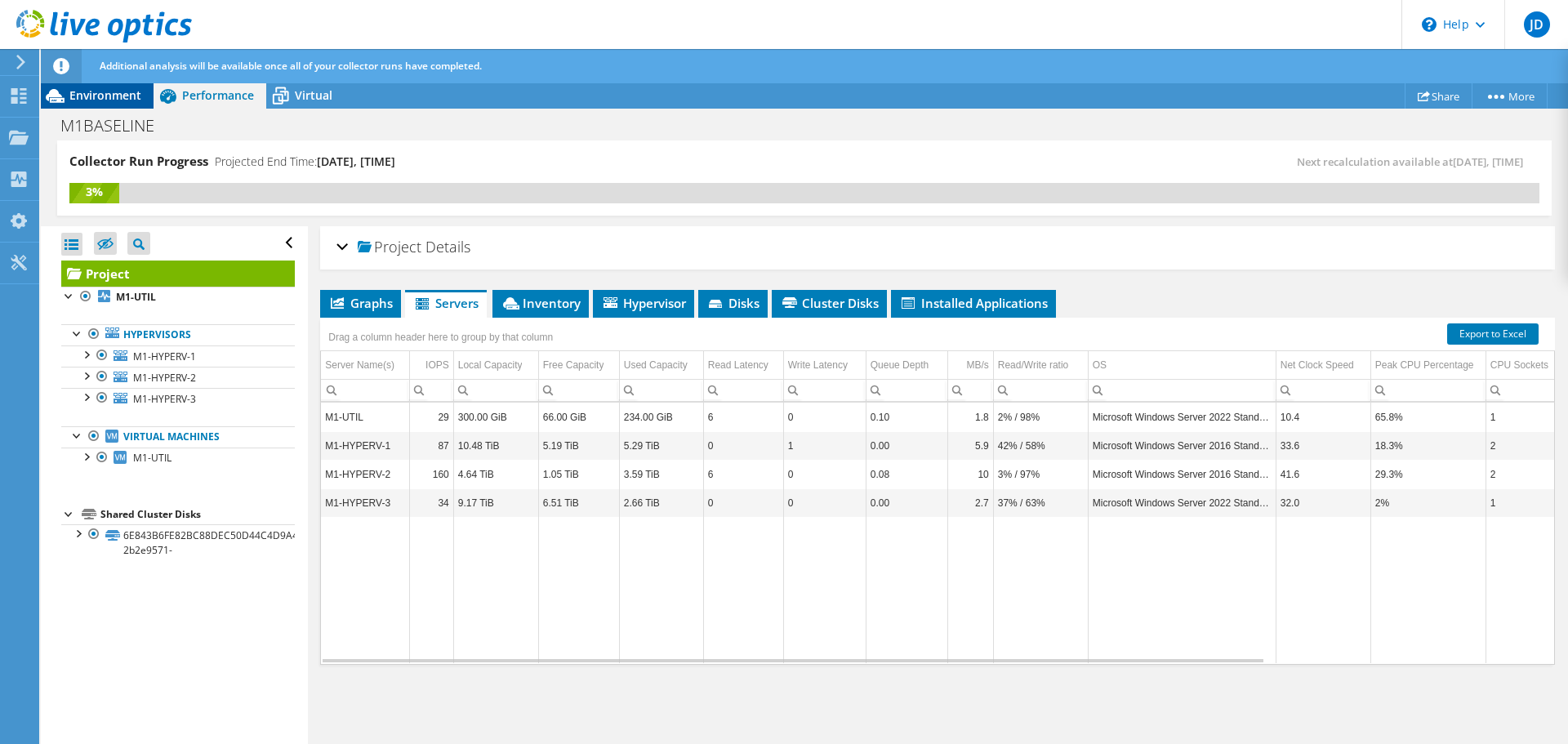 click on "Environment" at bounding box center (105, 95) 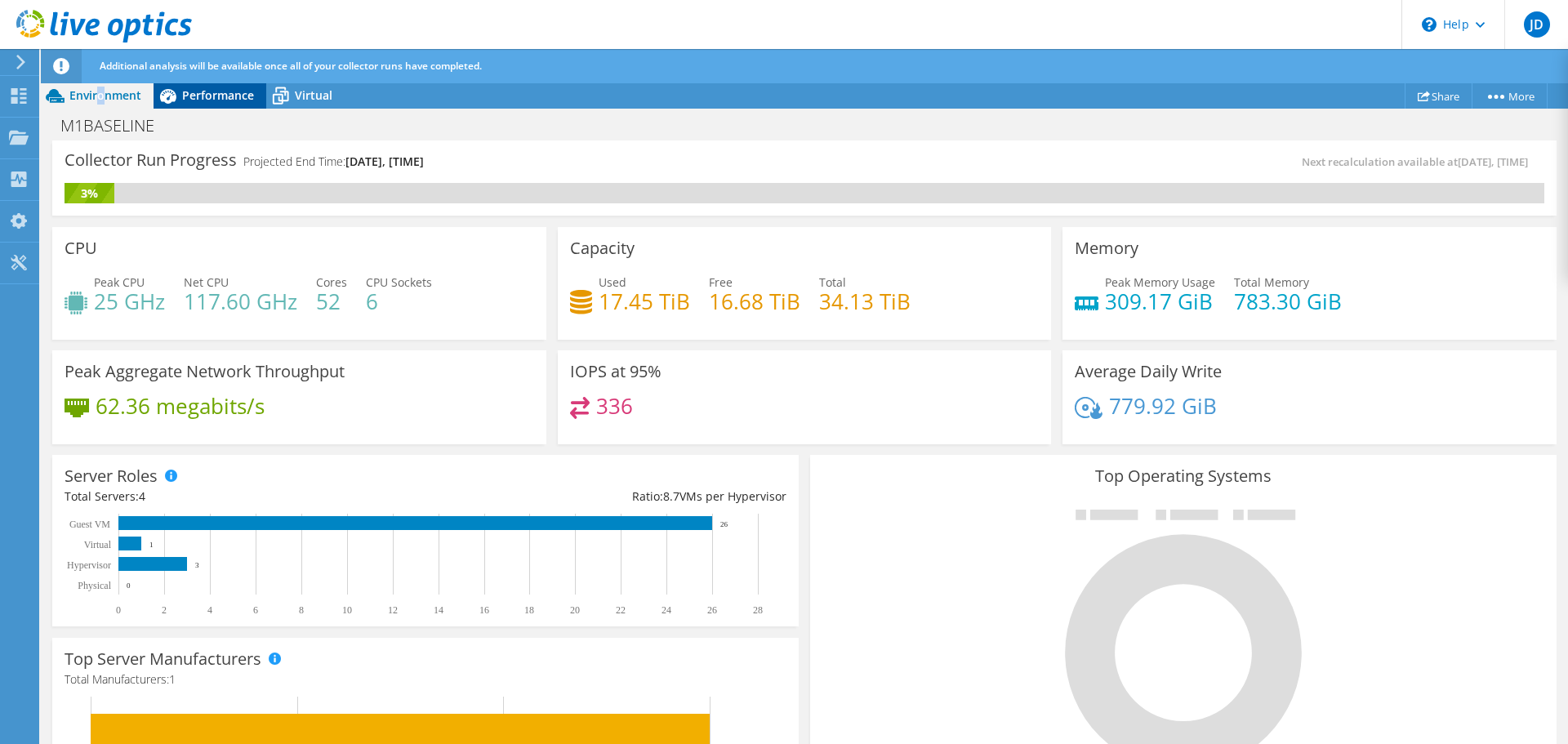 click on "Performance" at bounding box center [218, 95] 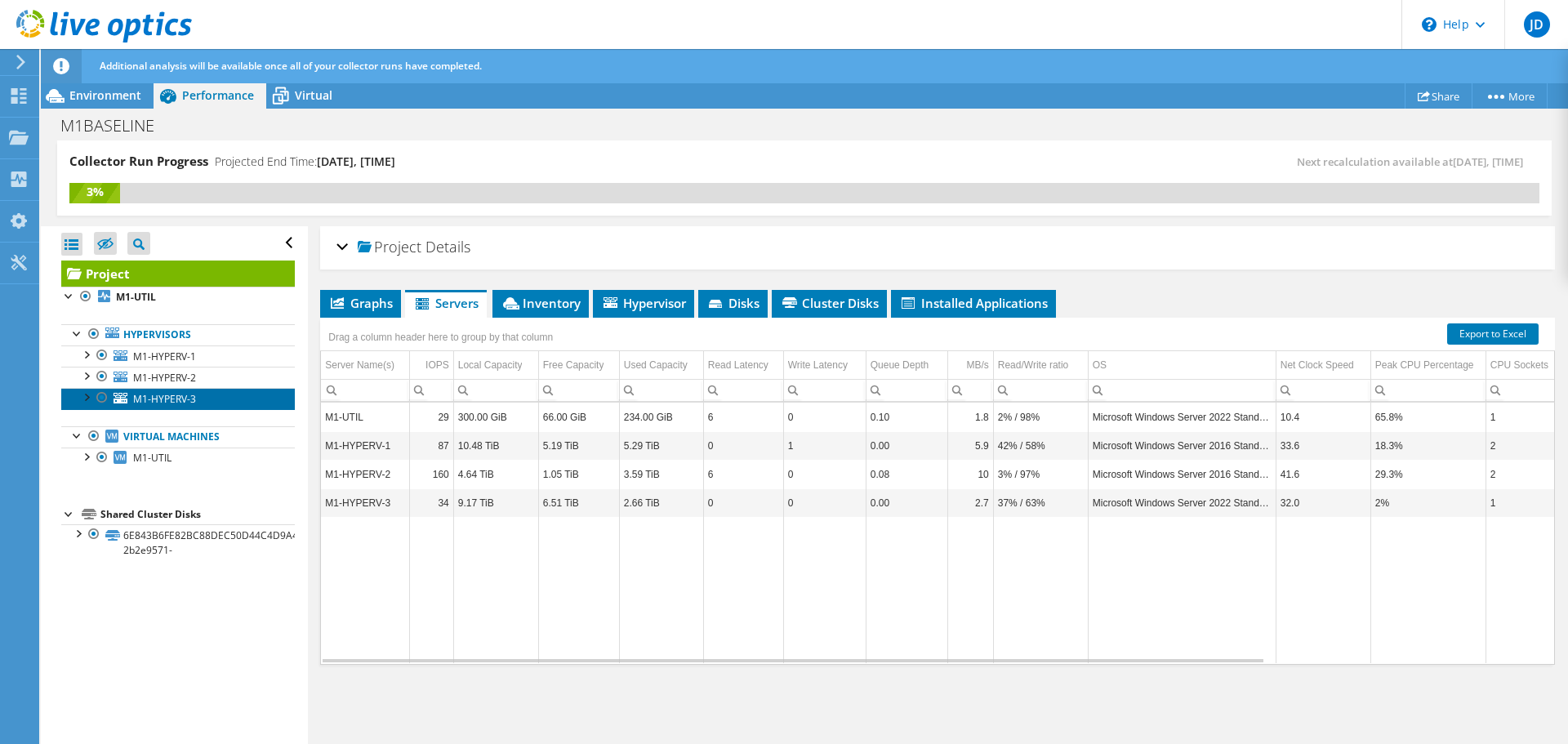 click on "M1-HYPERV-3" at bounding box center [164, 399] 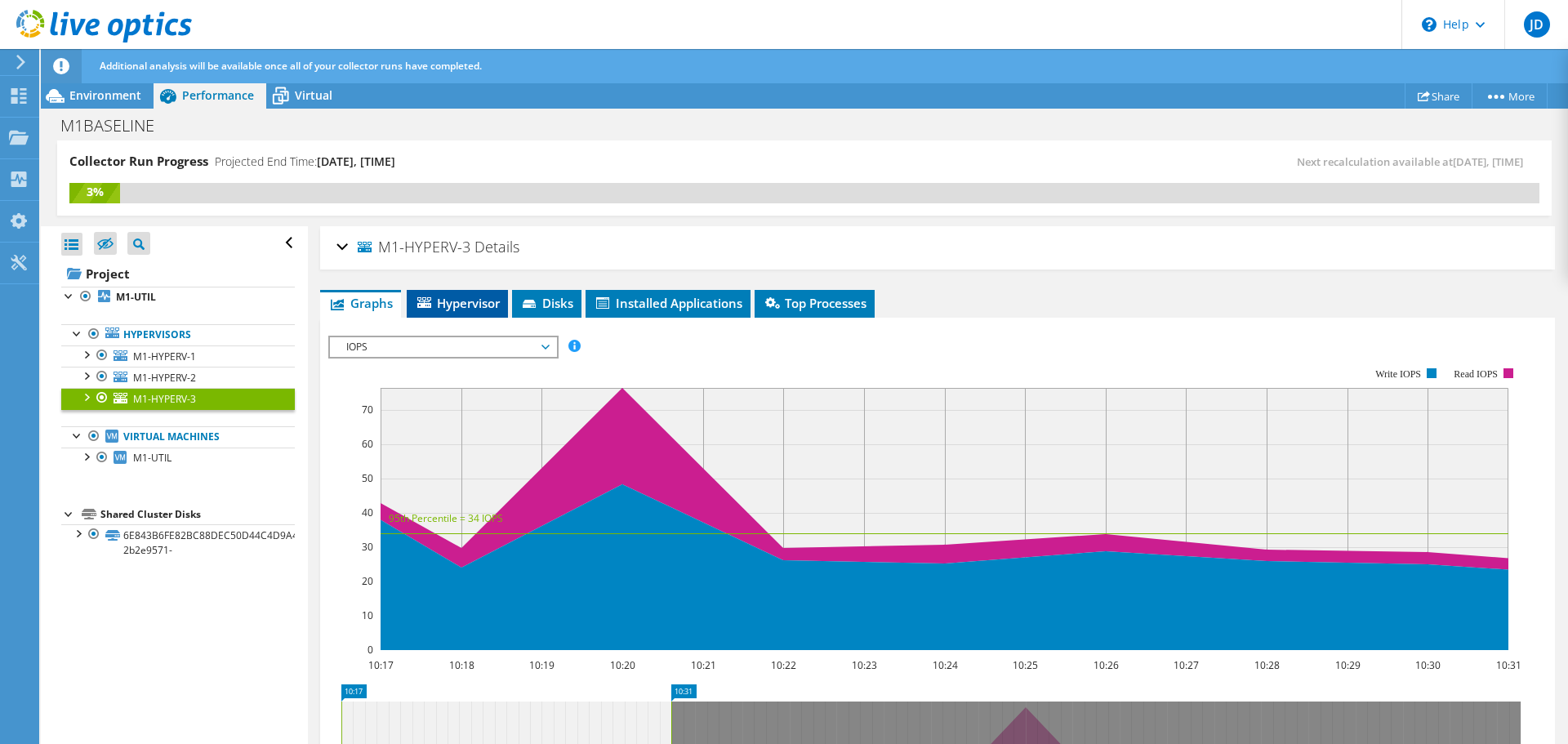 click on "Hypervisor" at bounding box center [457, 304] 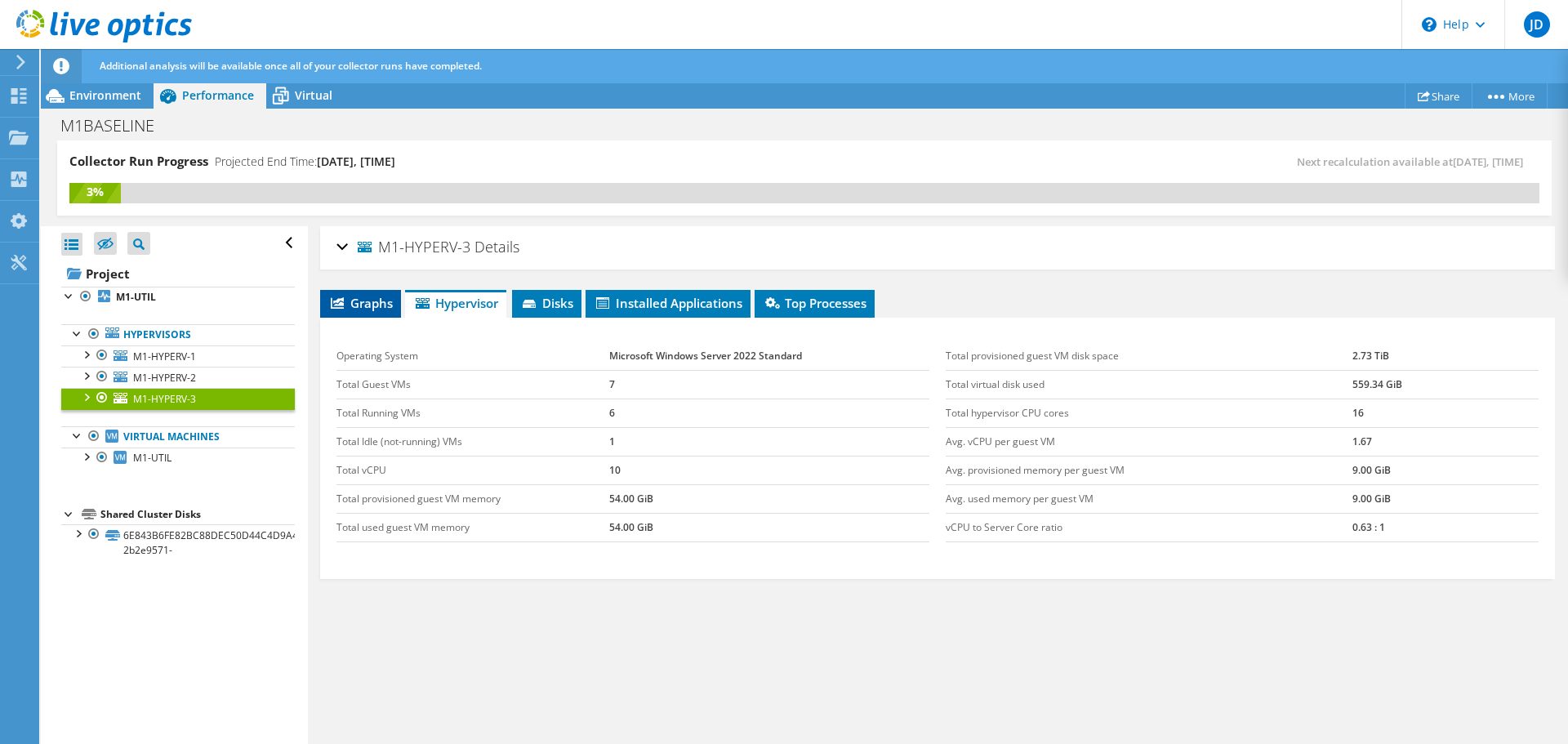 click on "Graphs" at bounding box center (360, 303) 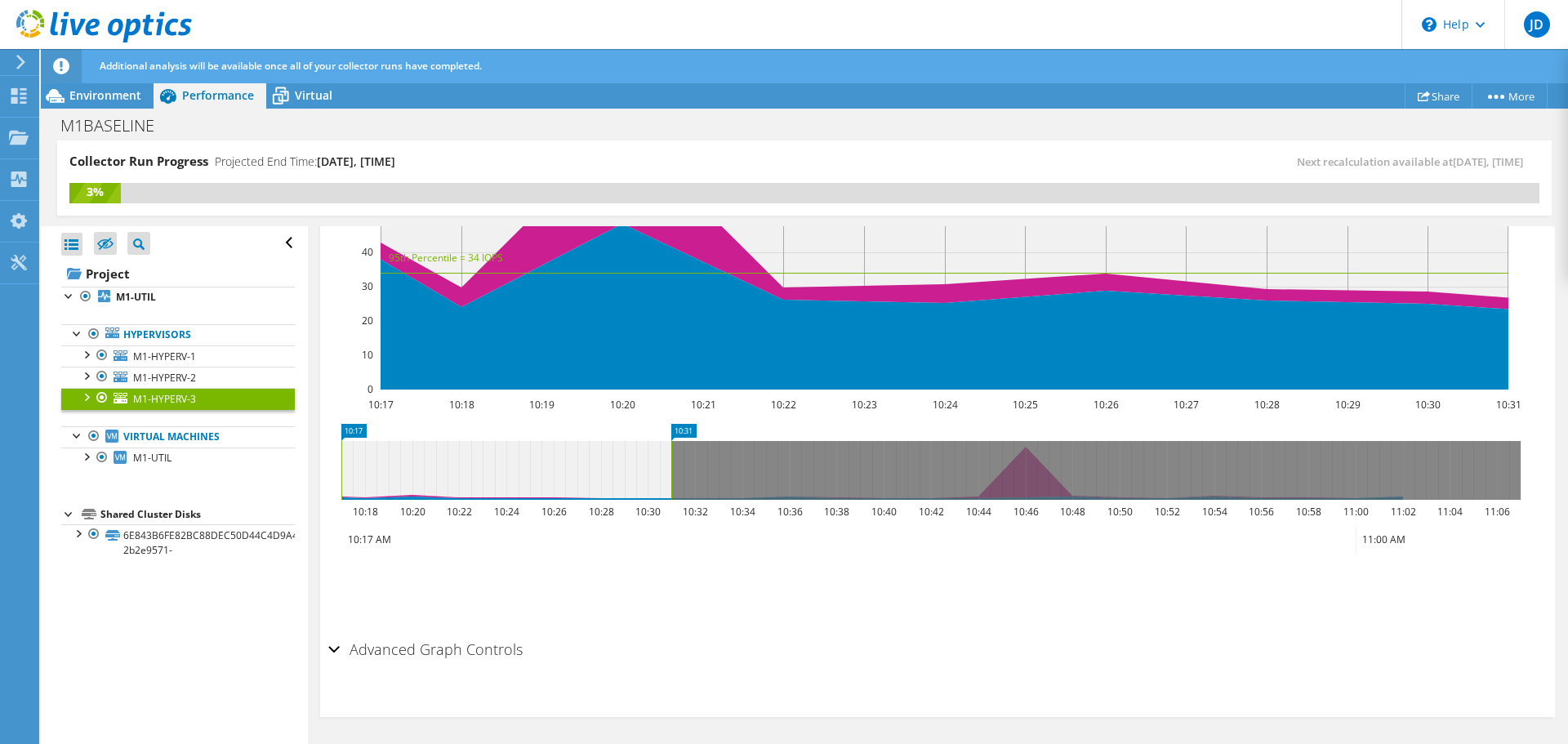 scroll, scrollTop: 0, scrollLeft: 0, axis: both 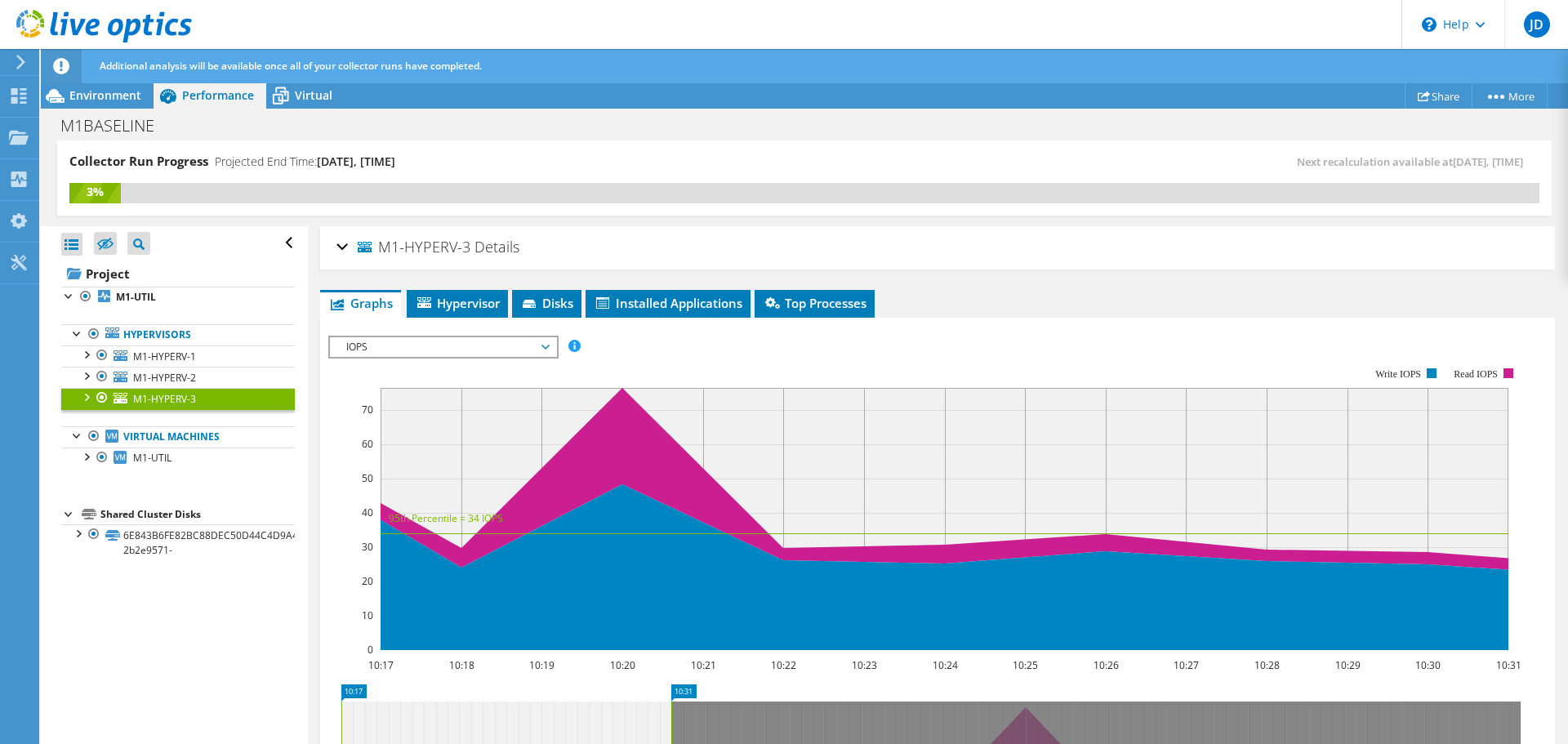 click on "IOPS" at bounding box center [443, 347] 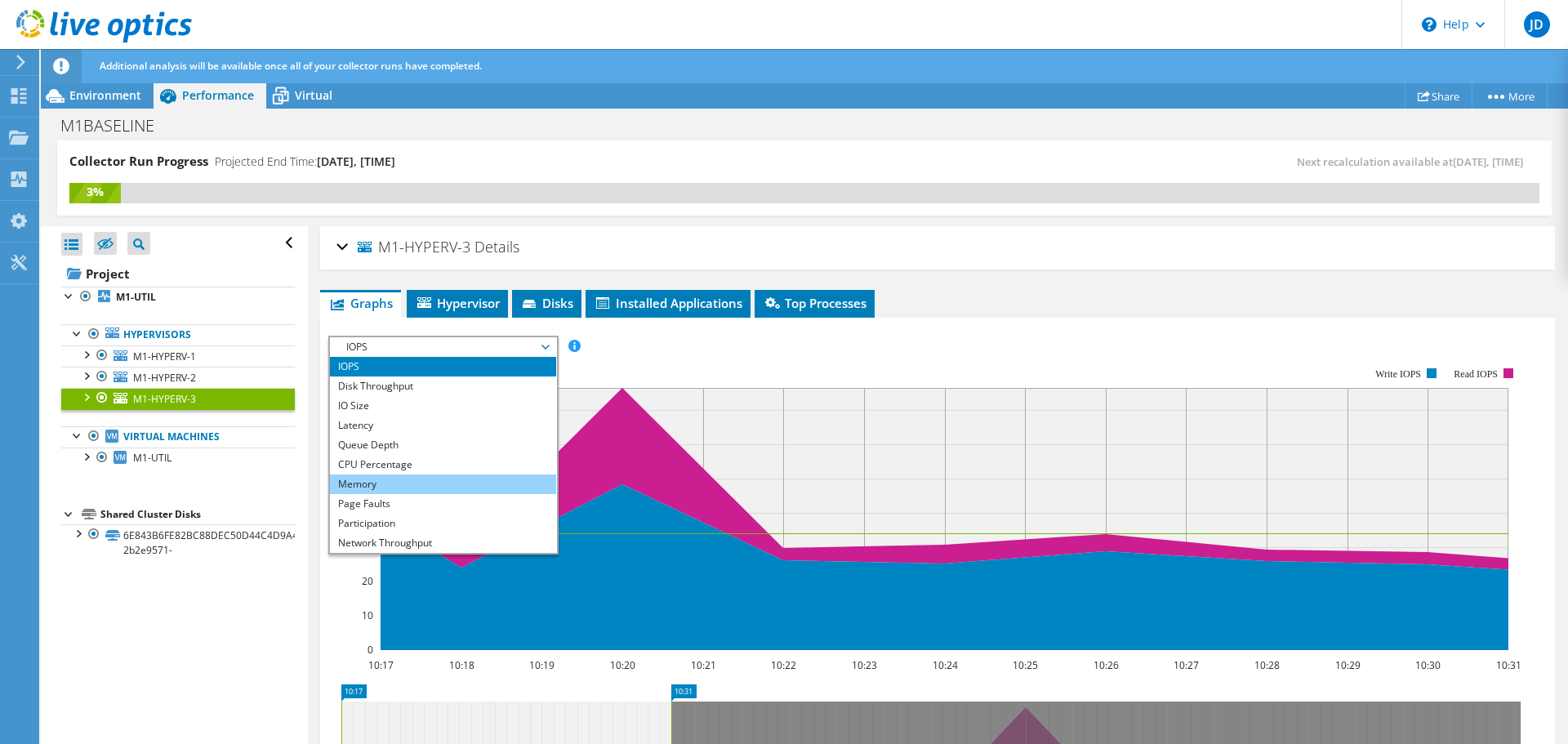 click on "Memory" at bounding box center [443, 484] 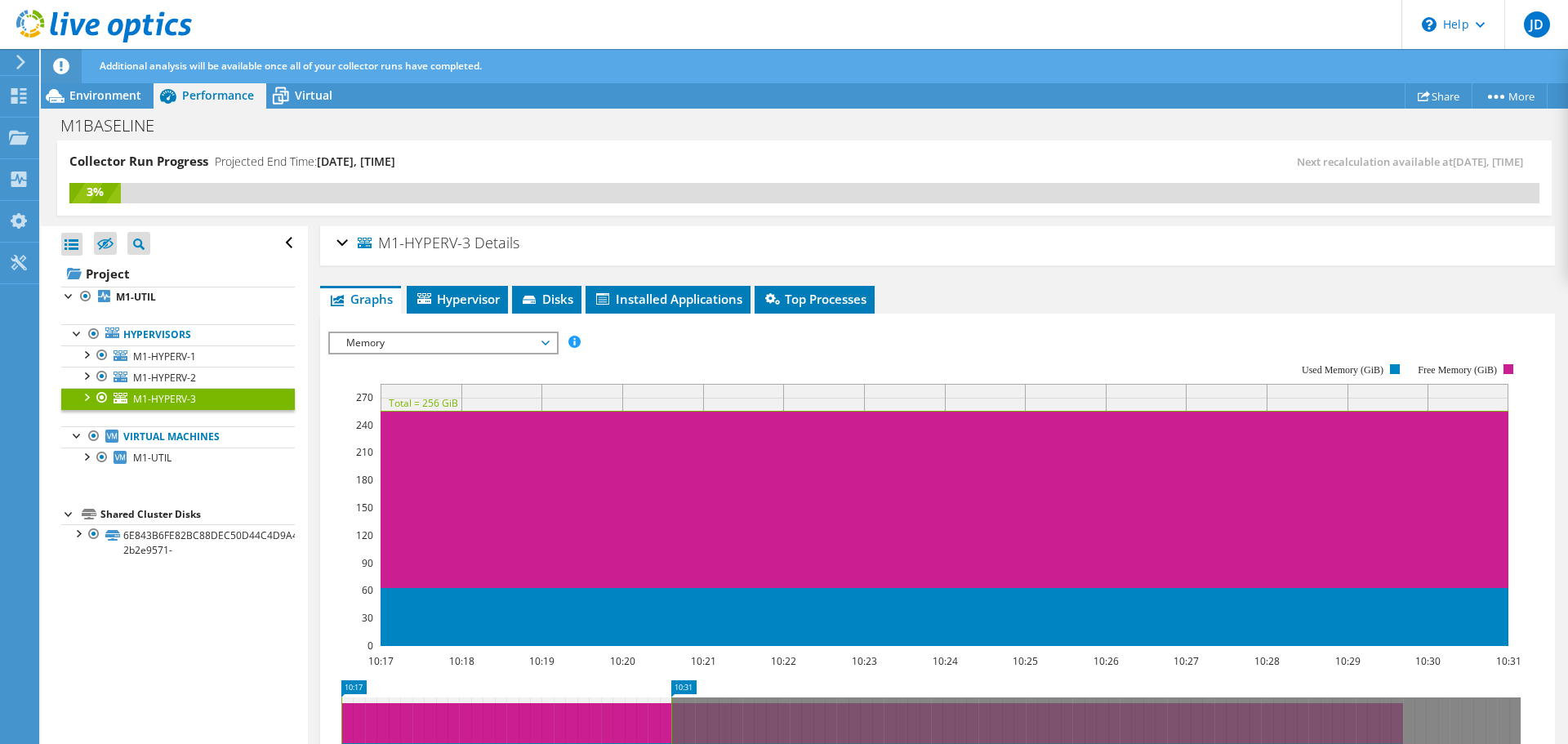 scroll, scrollTop: 0, scrollLeft: 0, axis: both 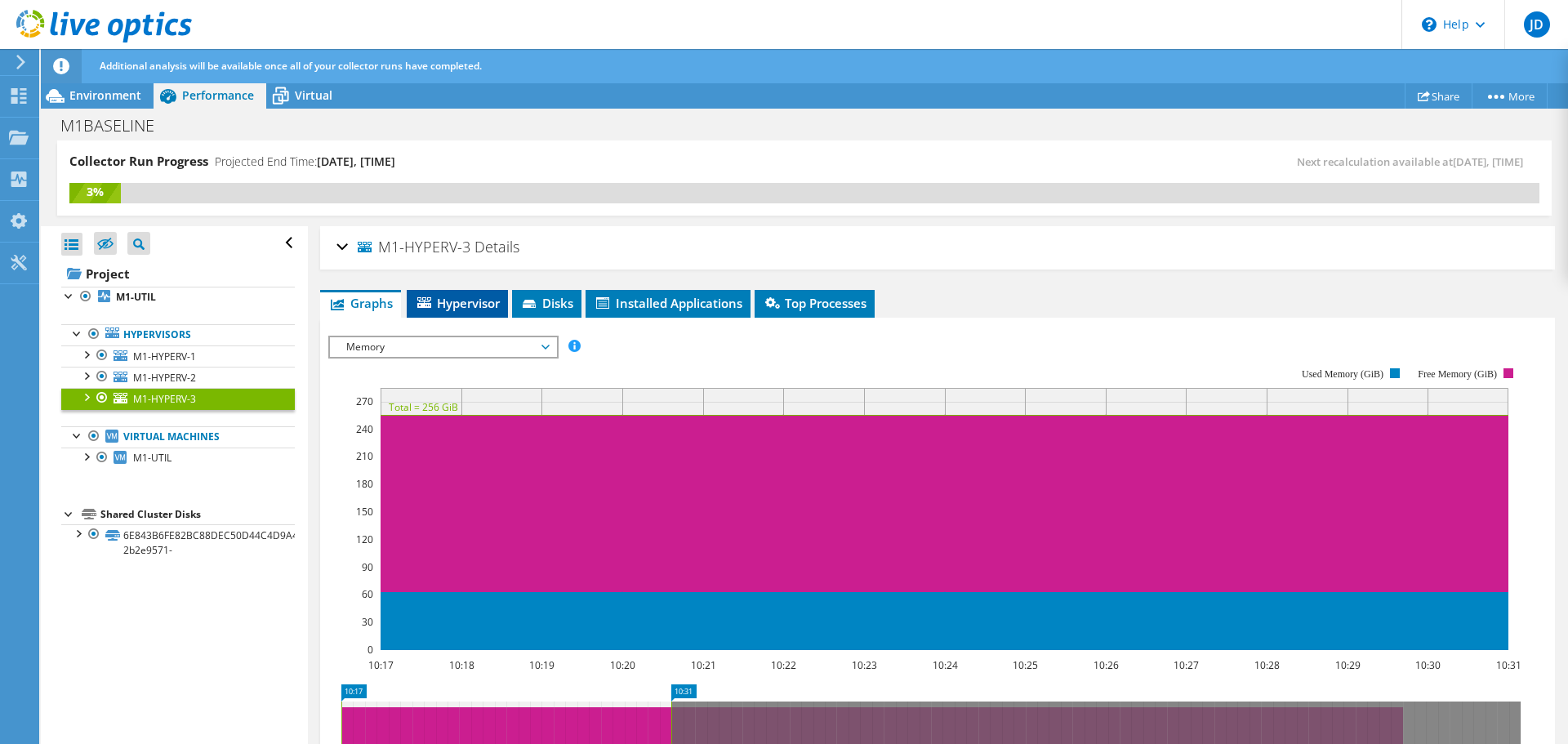 click on "Hypervisor" at bounding box center (457, 303) 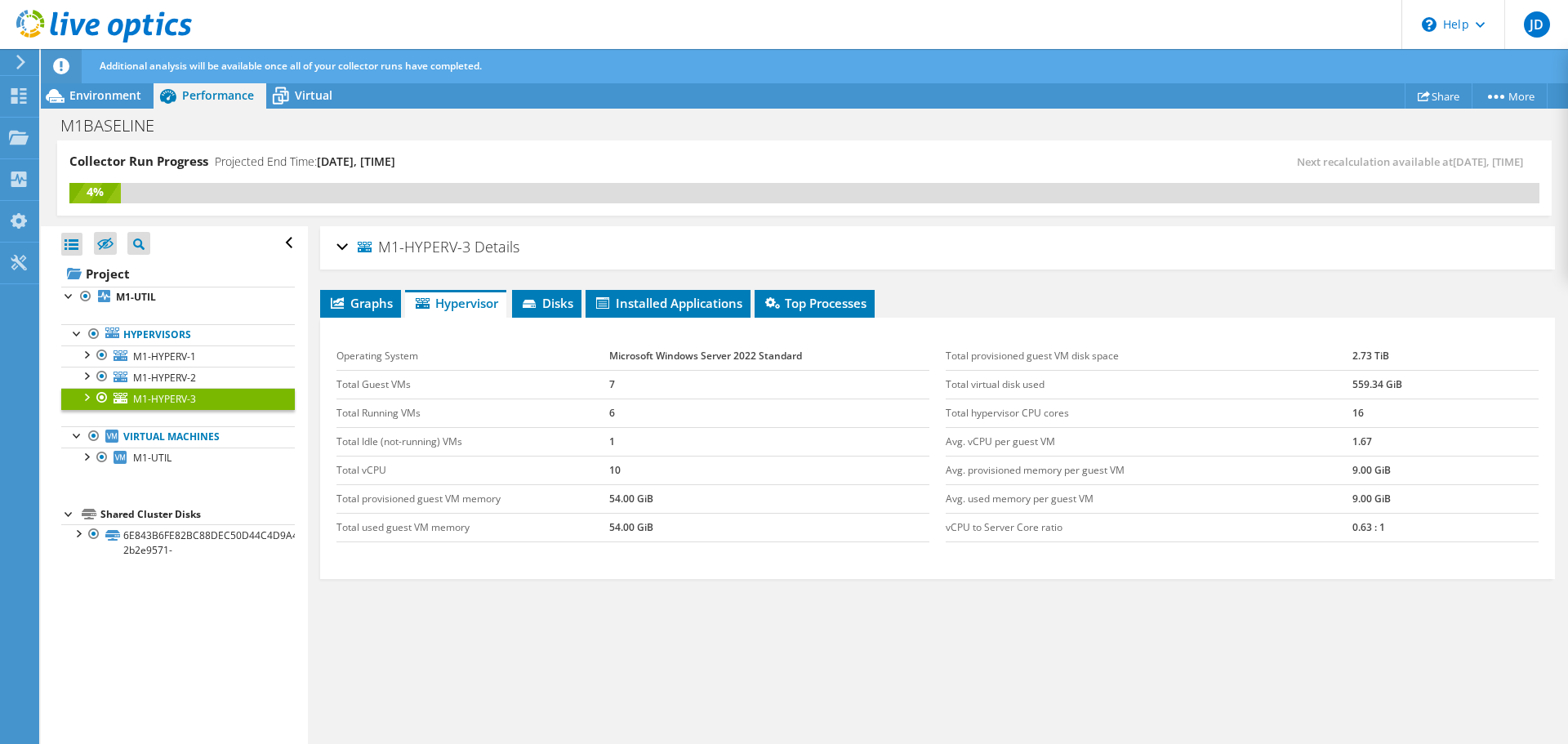 click on "M1-HYPERV-3" at bounding box center (414, 247) 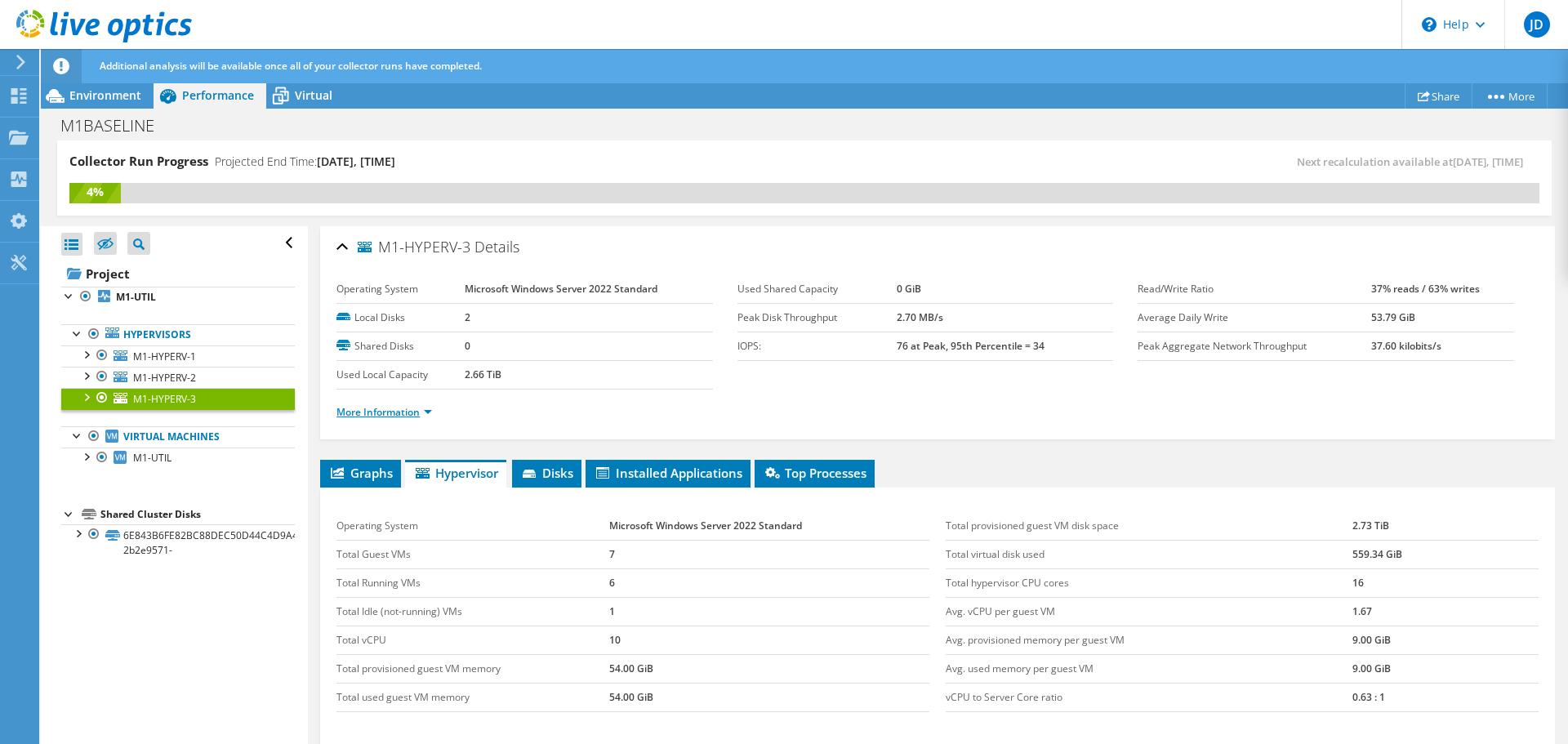 click on "More Information" at bounding box center (384, 412) 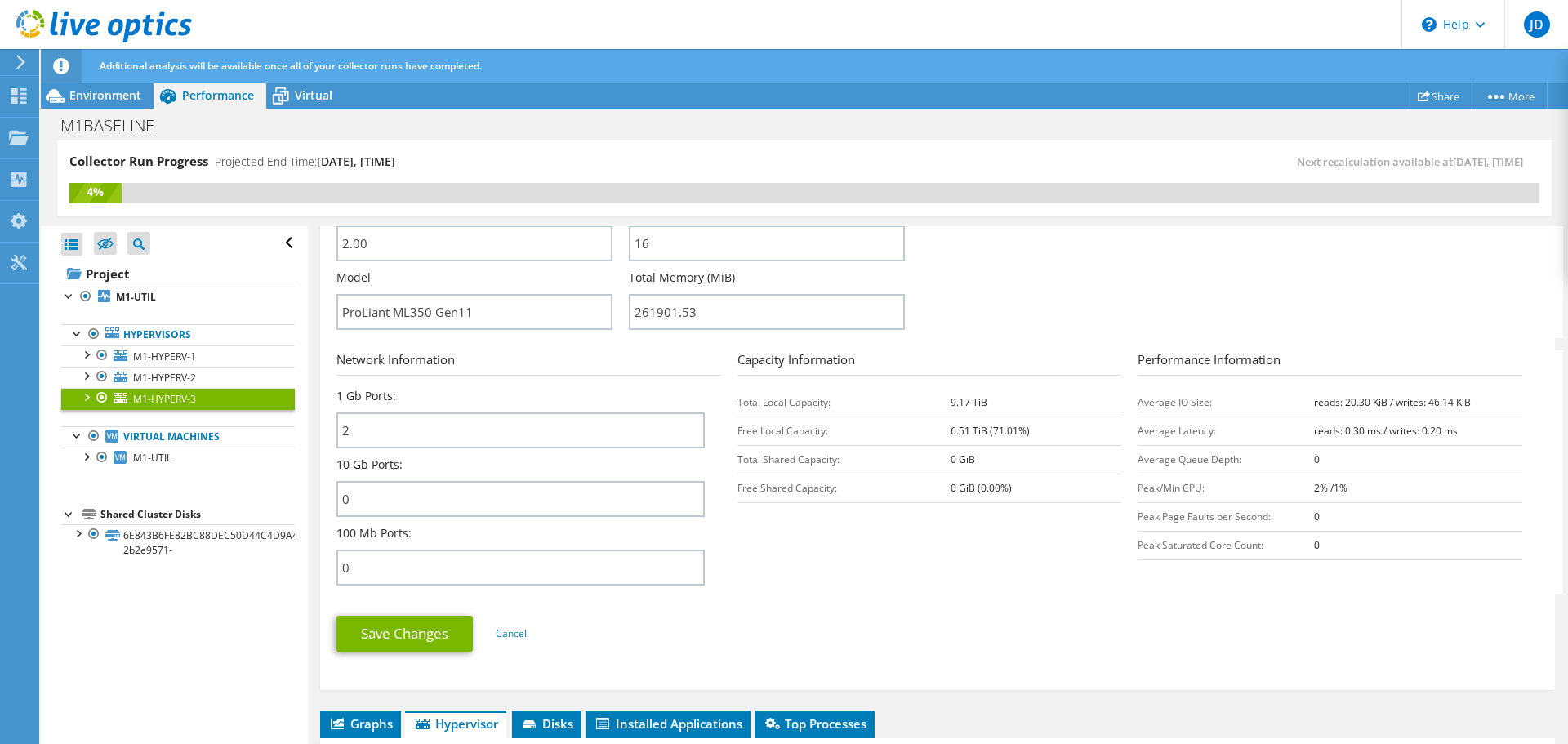 scroll, scrollTop: 735, scrollLeft: 0, axis: vertical 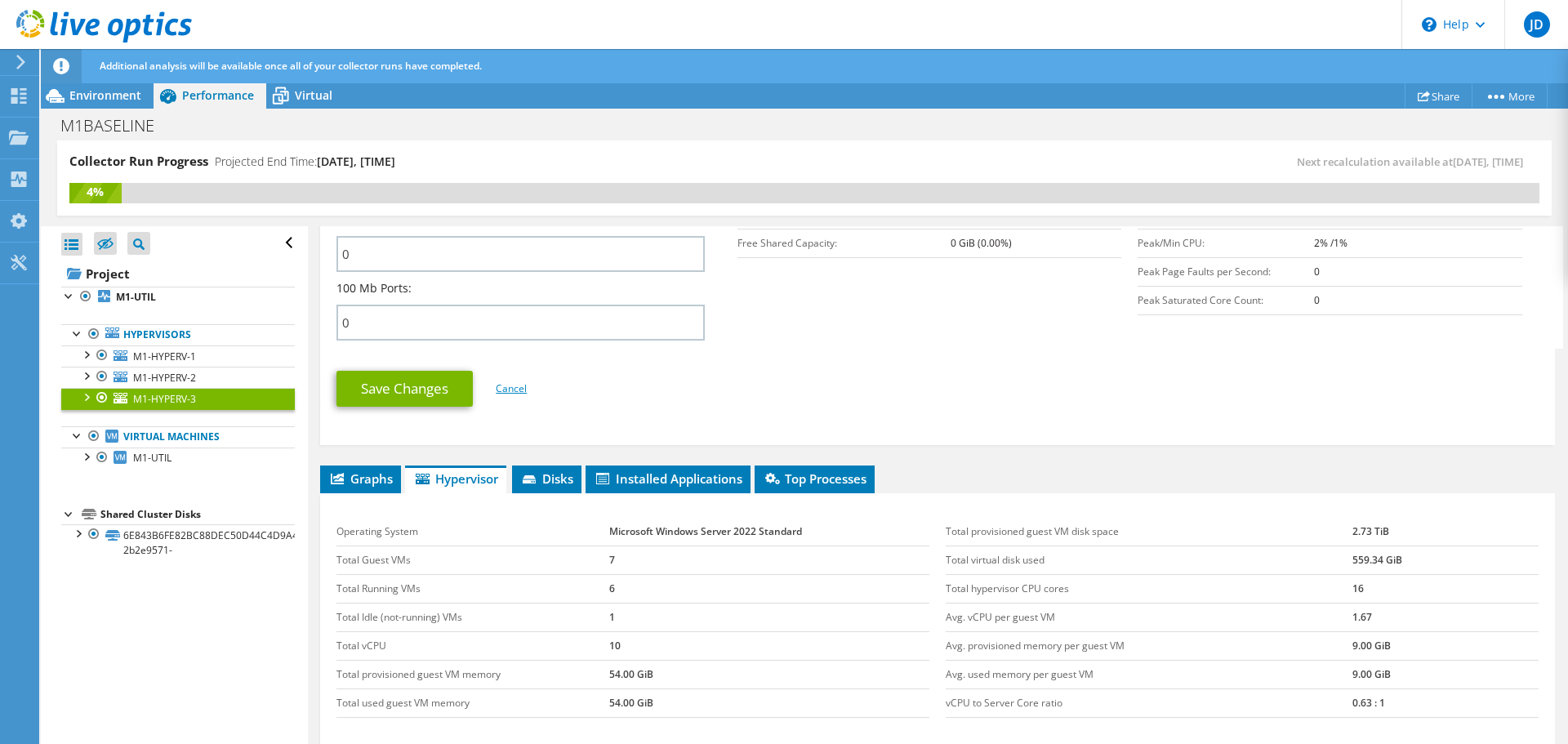 click on "Cancel" at bounding box center [511, 388] 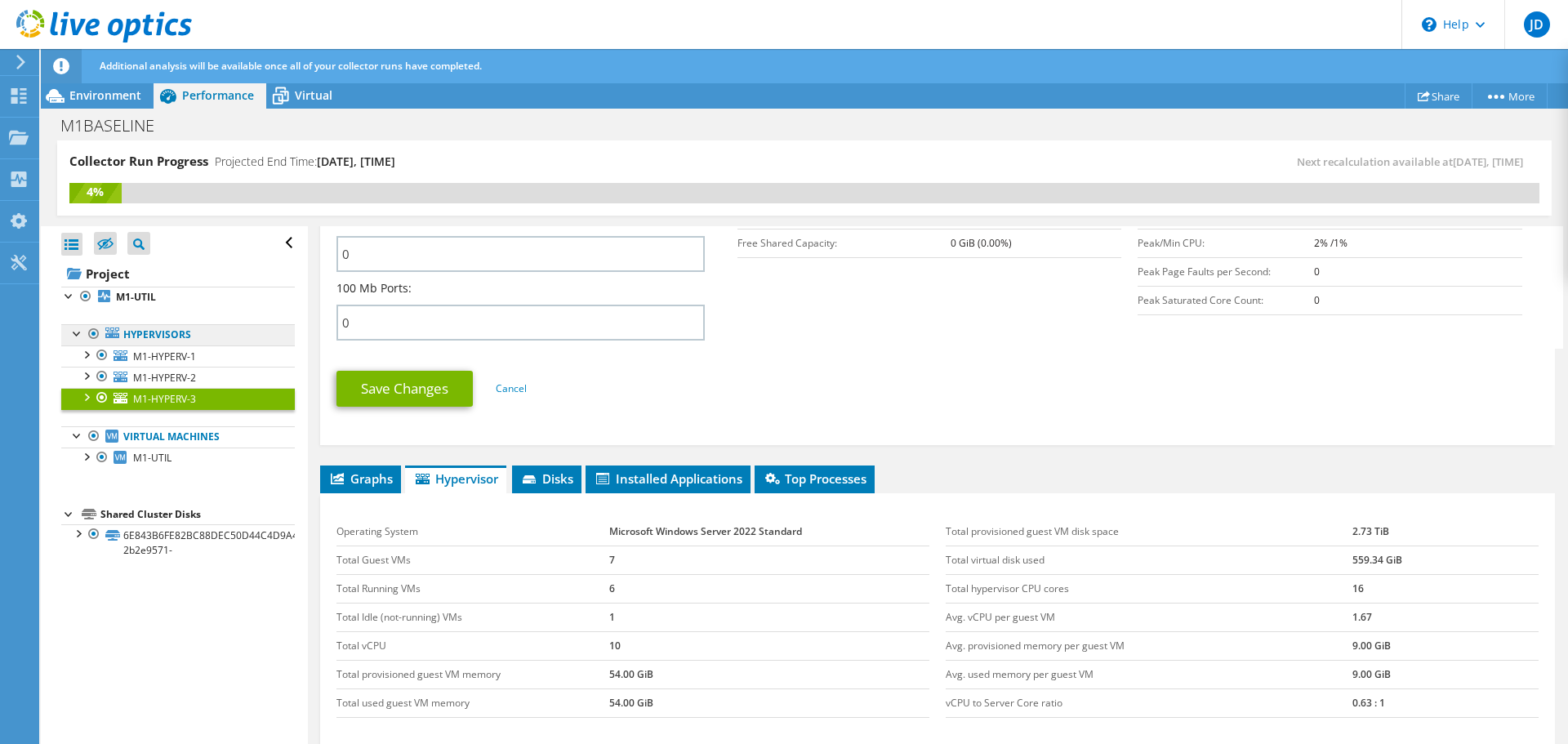 click on "Hypervisors" at bounding box center (178, 335) 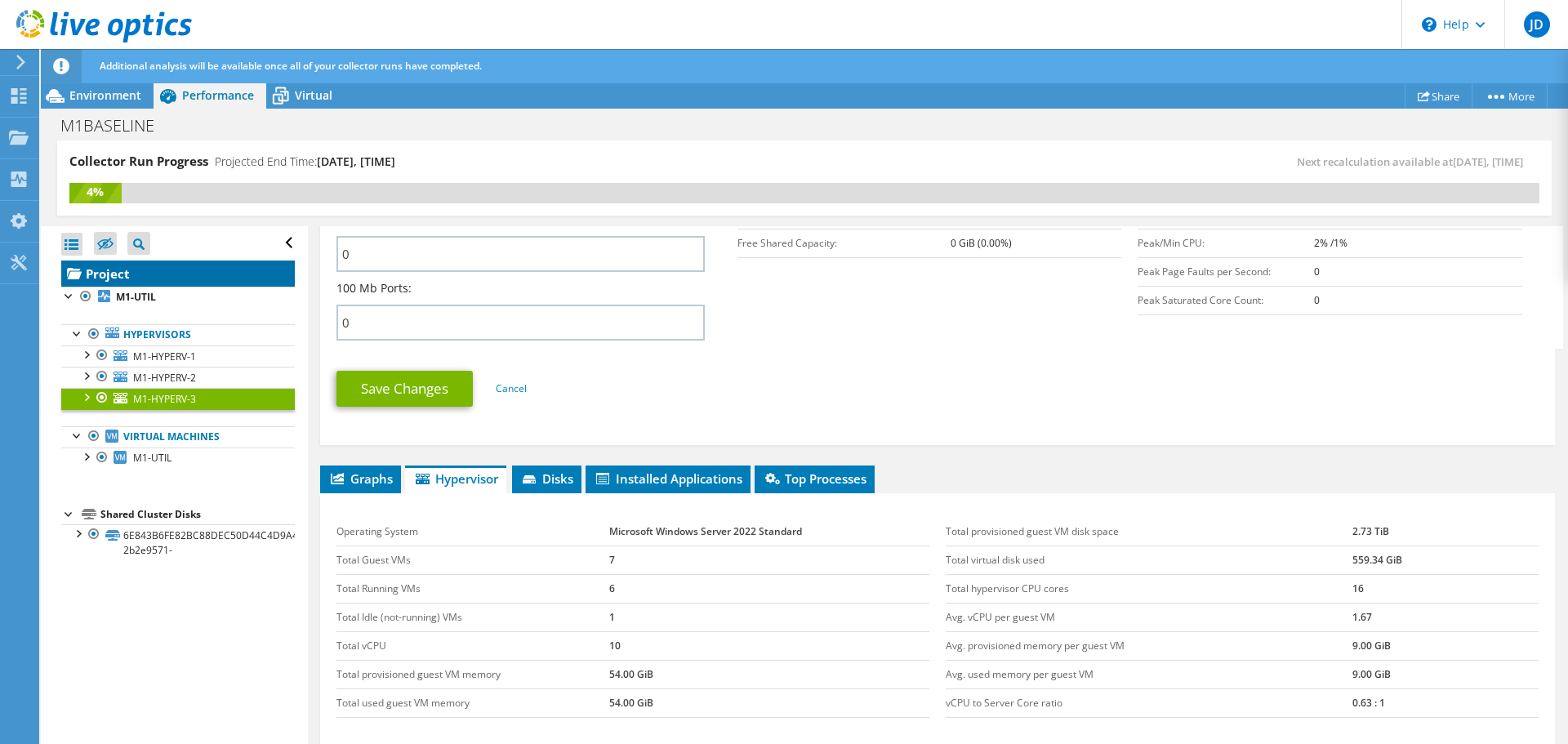 click on "Project" at bounding box center [178, 274] 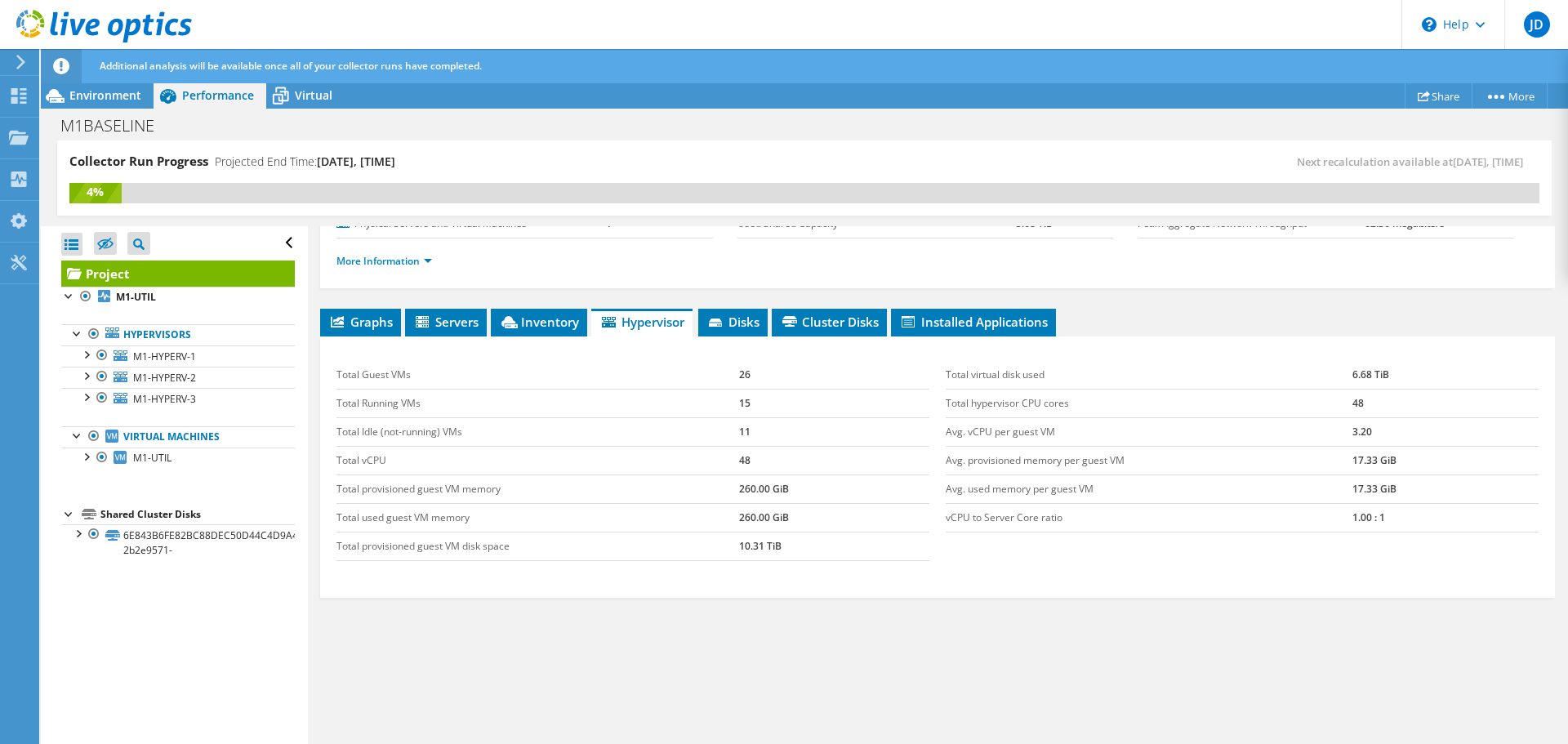 scroll, scrollTop: 208, scrollLeft: 0, axis: vertical 